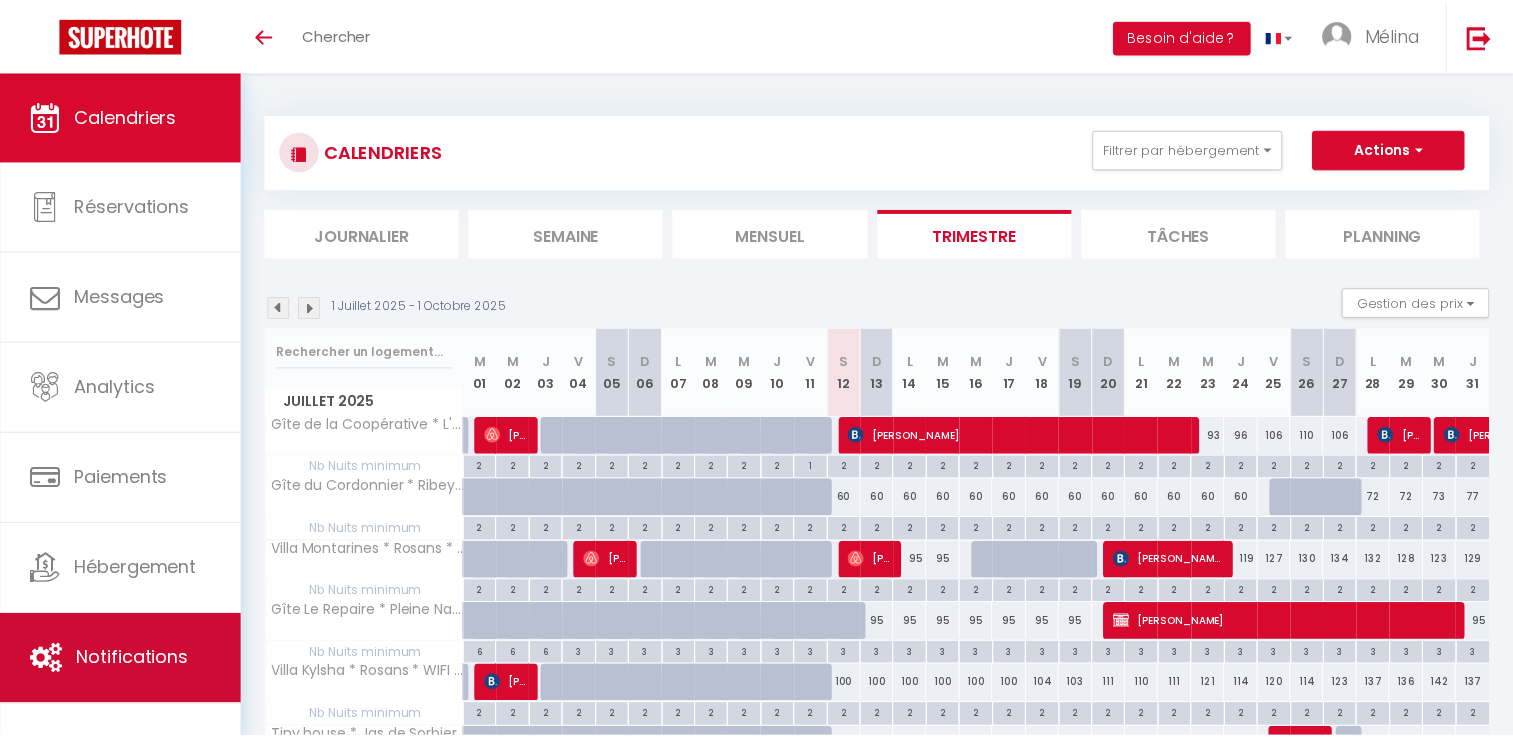 scroll, scrollTop: 0, scrollLeft: 0, axis: both 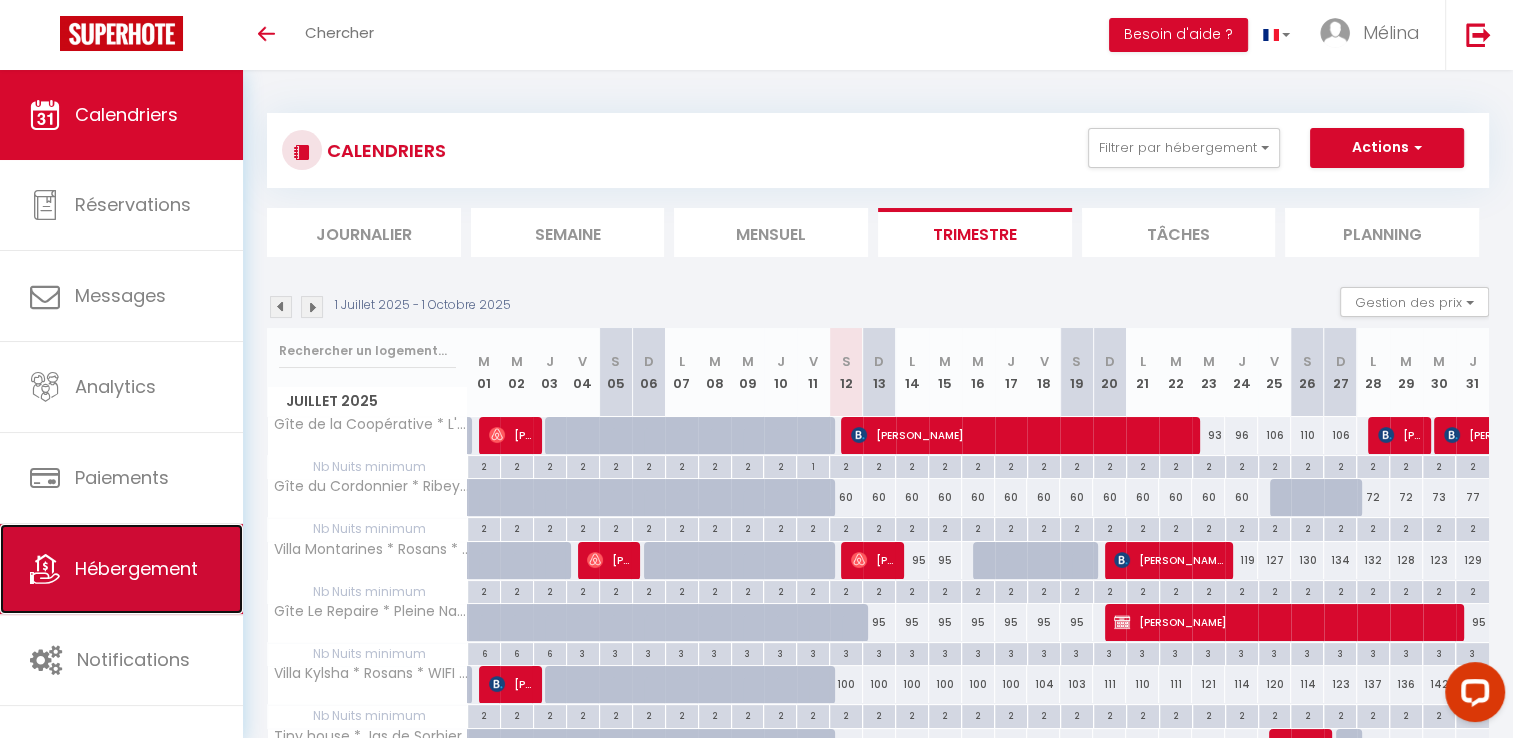click on "Hébergement" at bounding box center (121, 569) 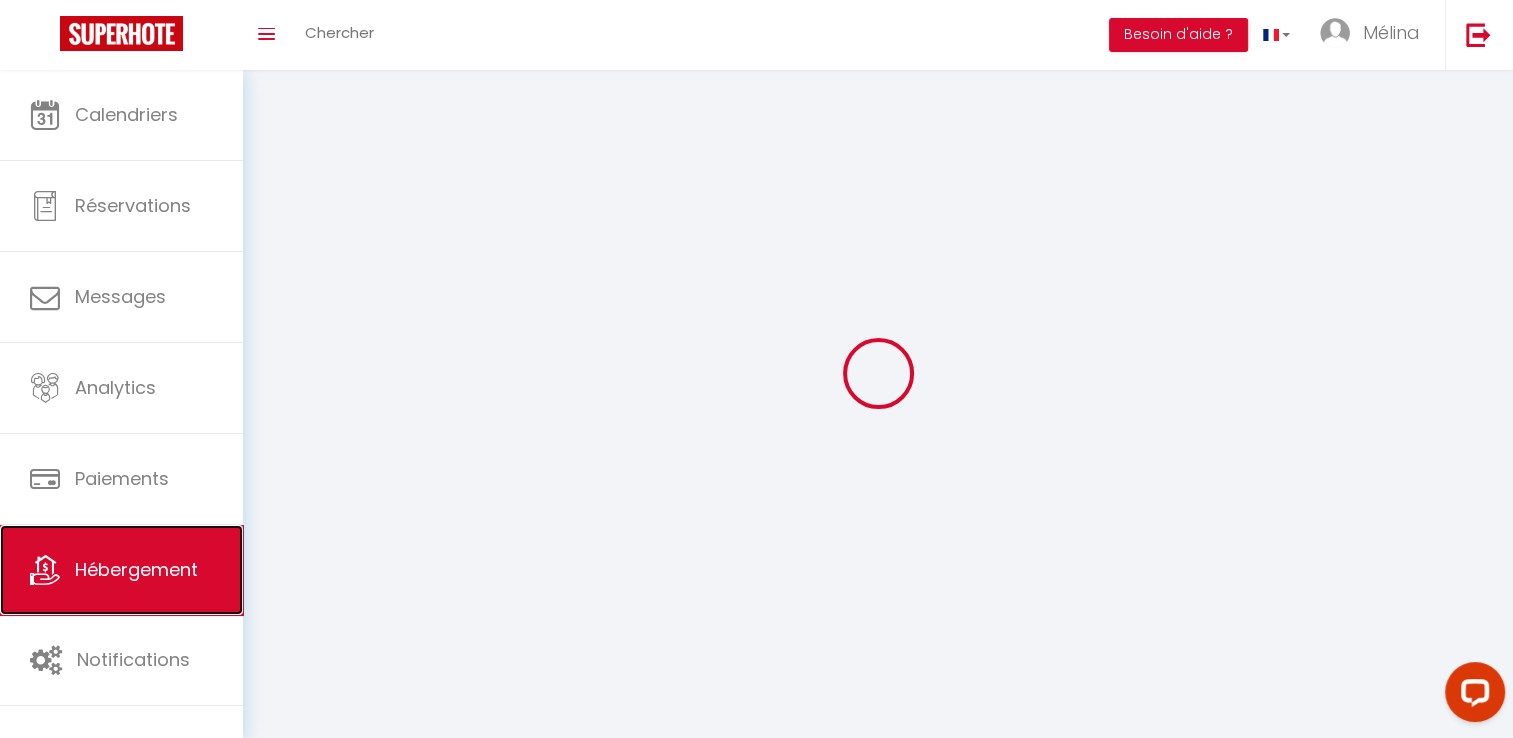 click on "Hébergement" at bounding box center [136, 569] 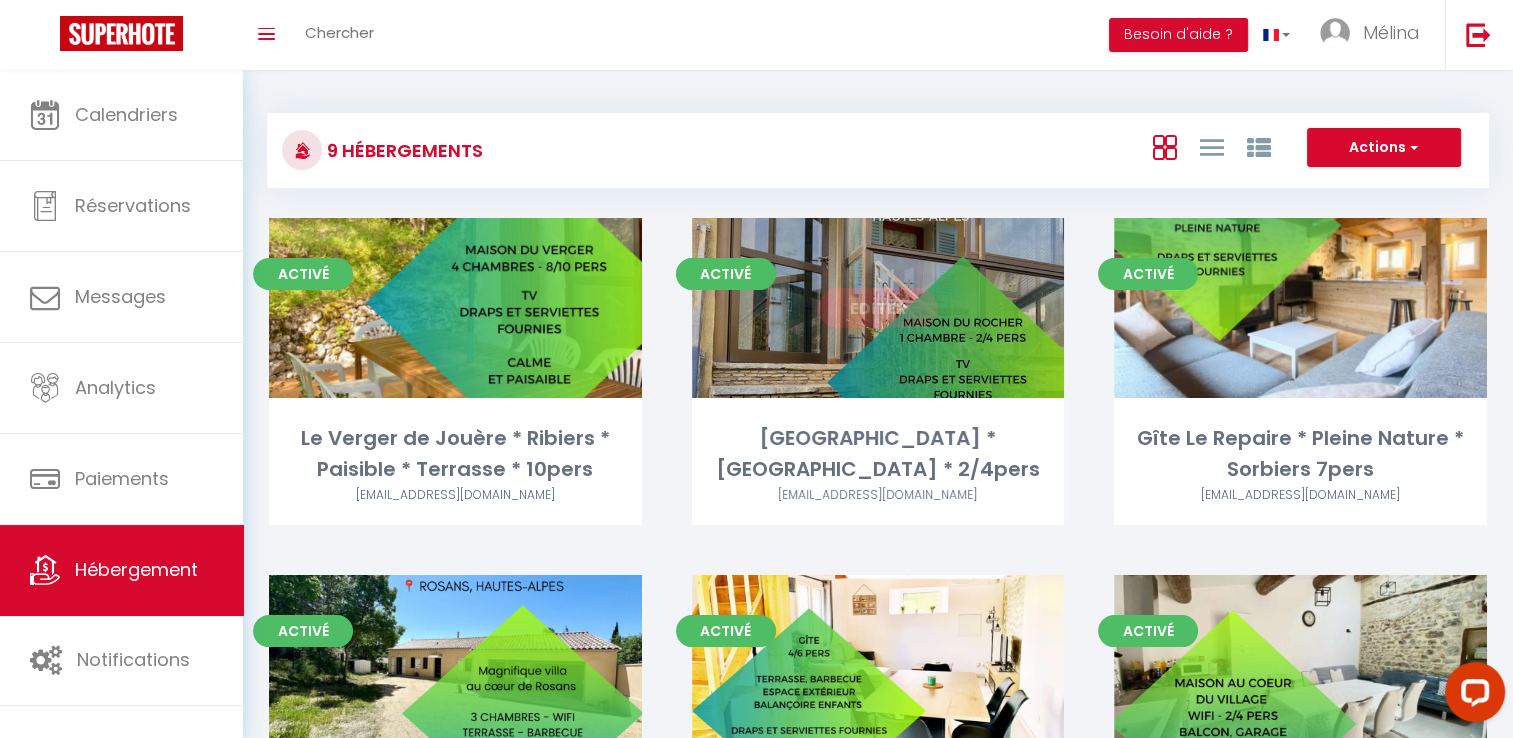 click on "Editer" at bounding box center (878, 308) 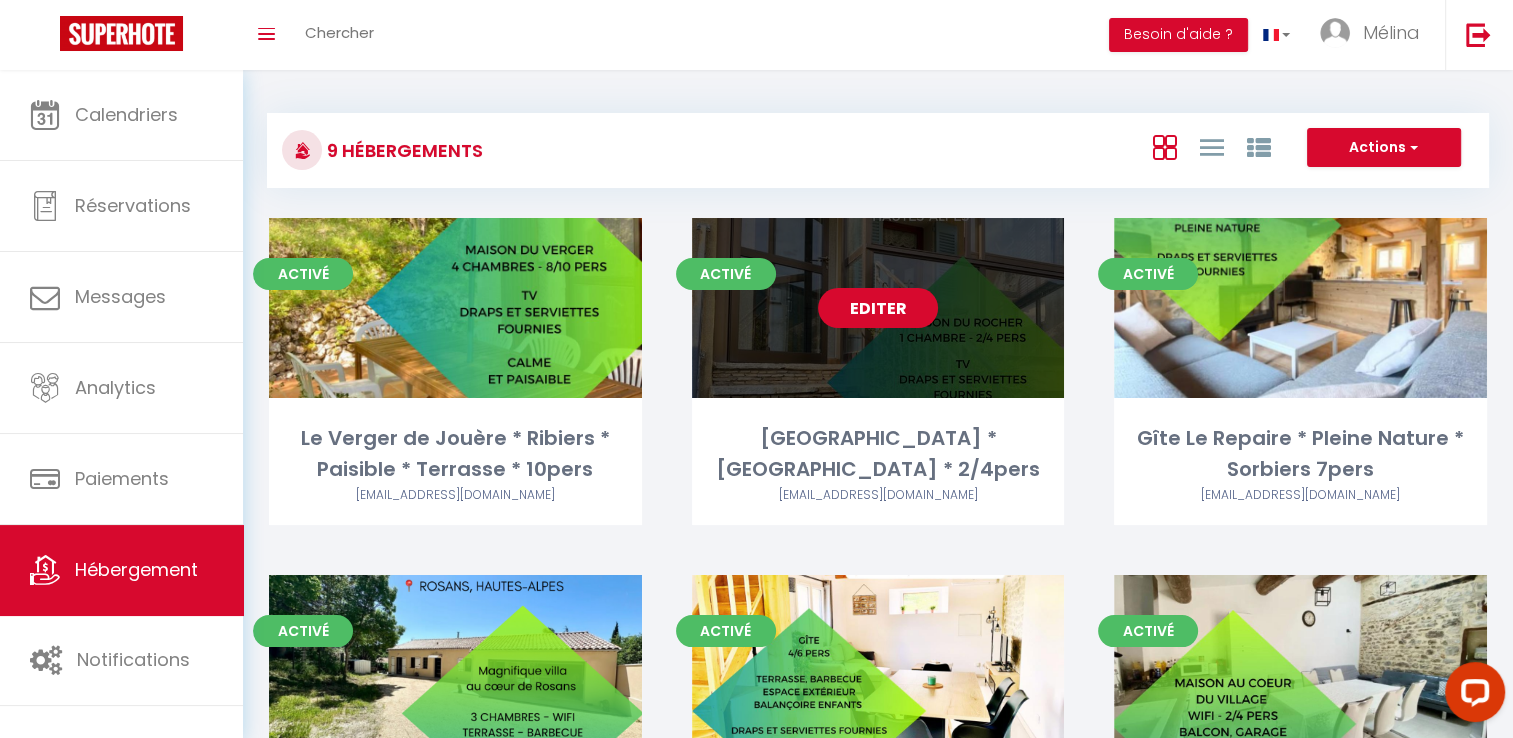 click on "Editer" at bounding box center [878, 308] 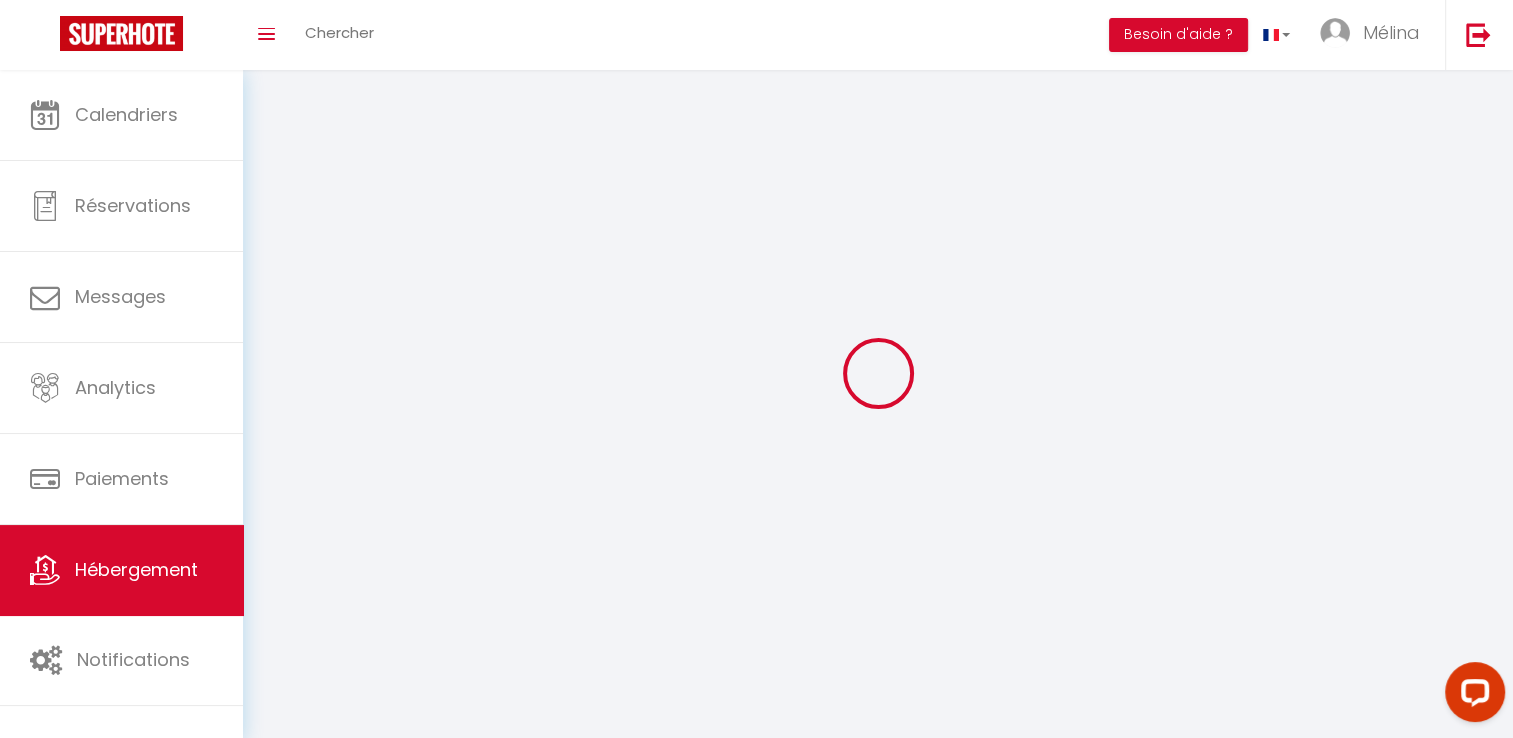 select 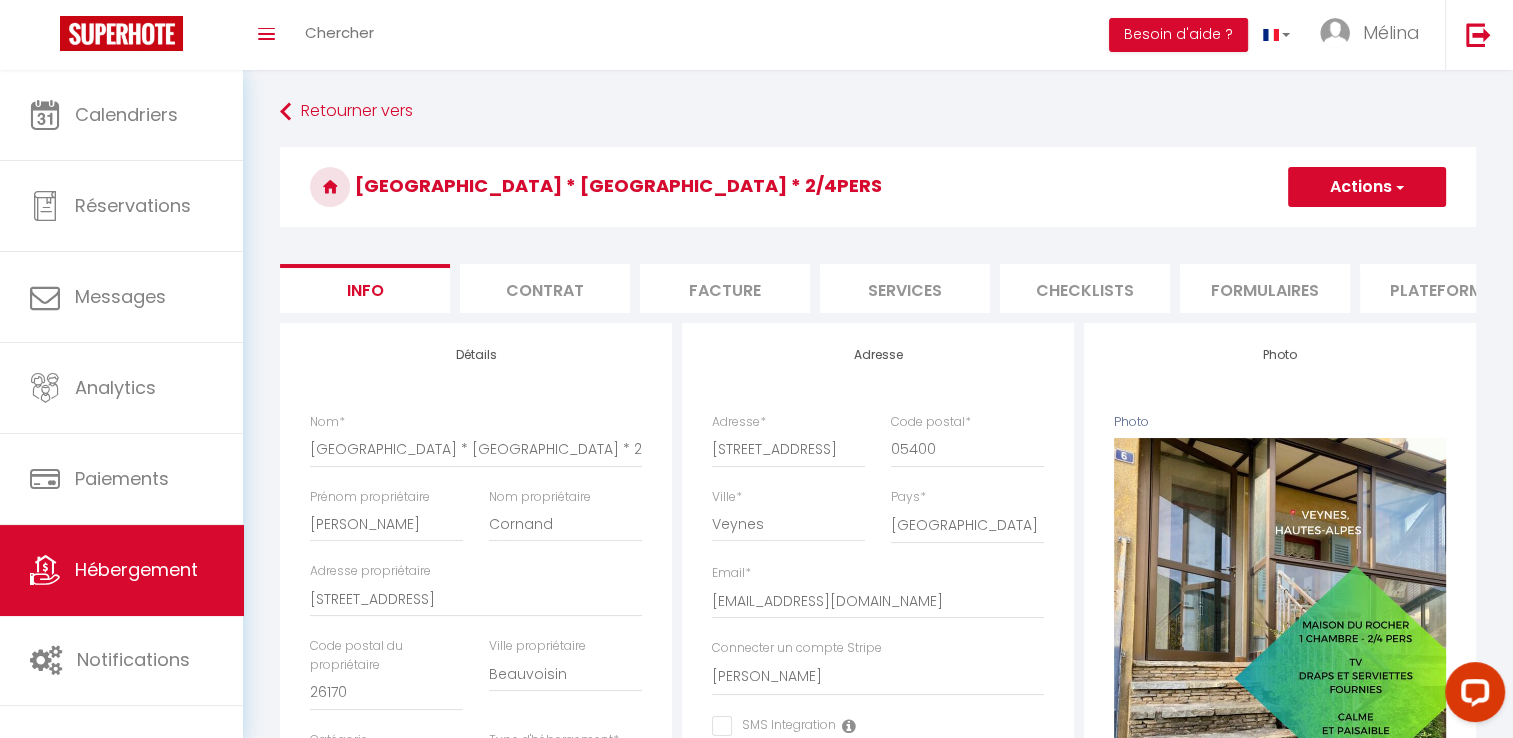 select 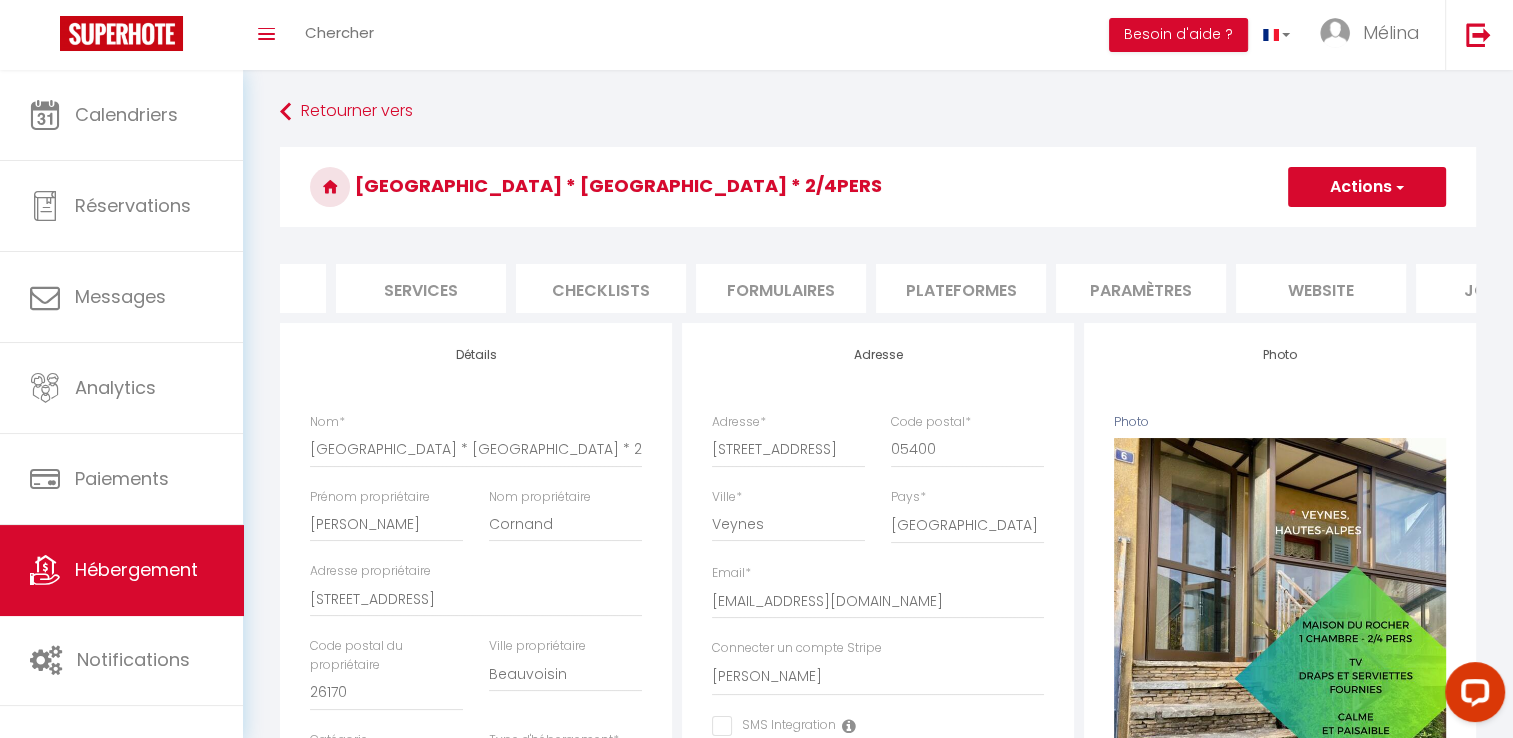 scroll, scrollTop: 0, scrollLeft: 604, axis: horizontal 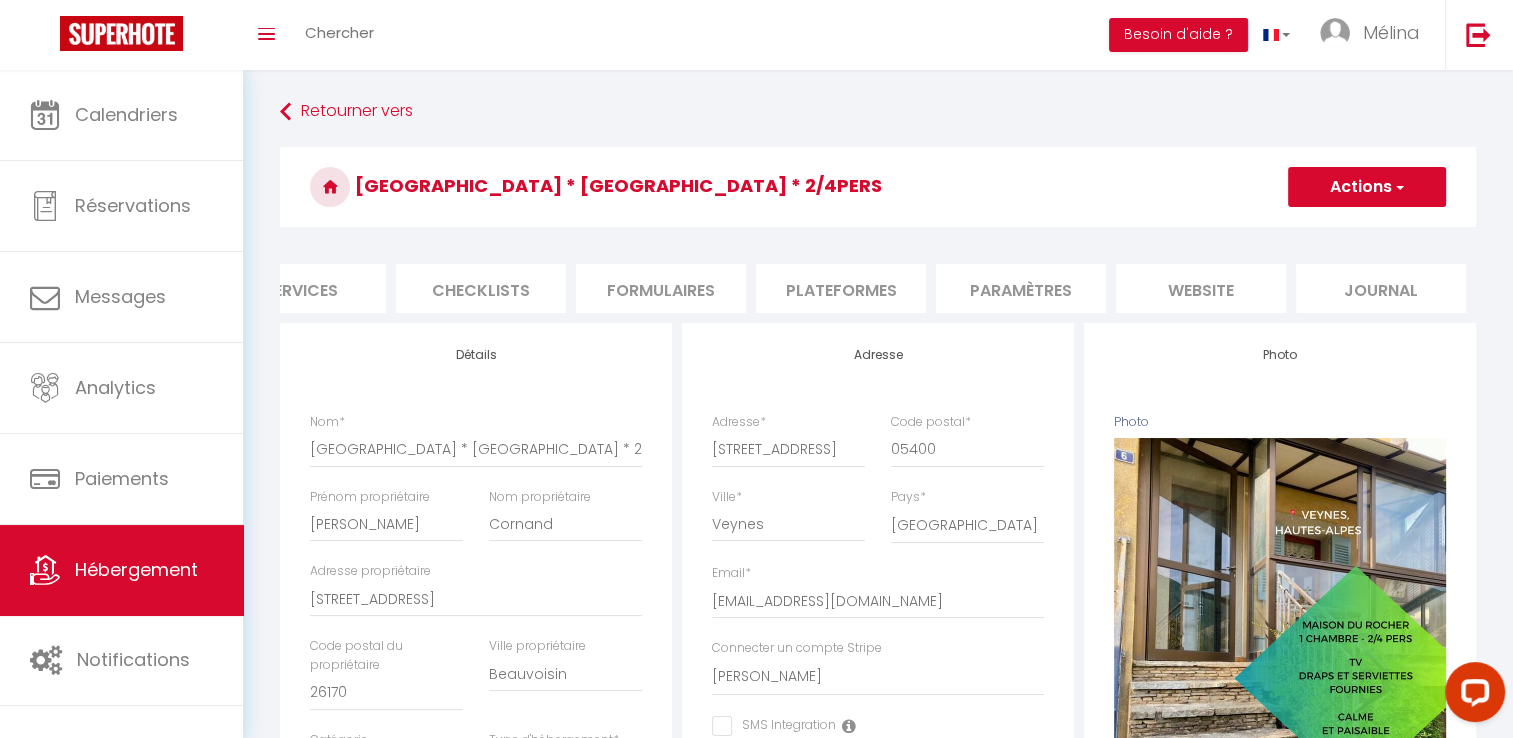 click on "website" at bounding box center [1201, 288] 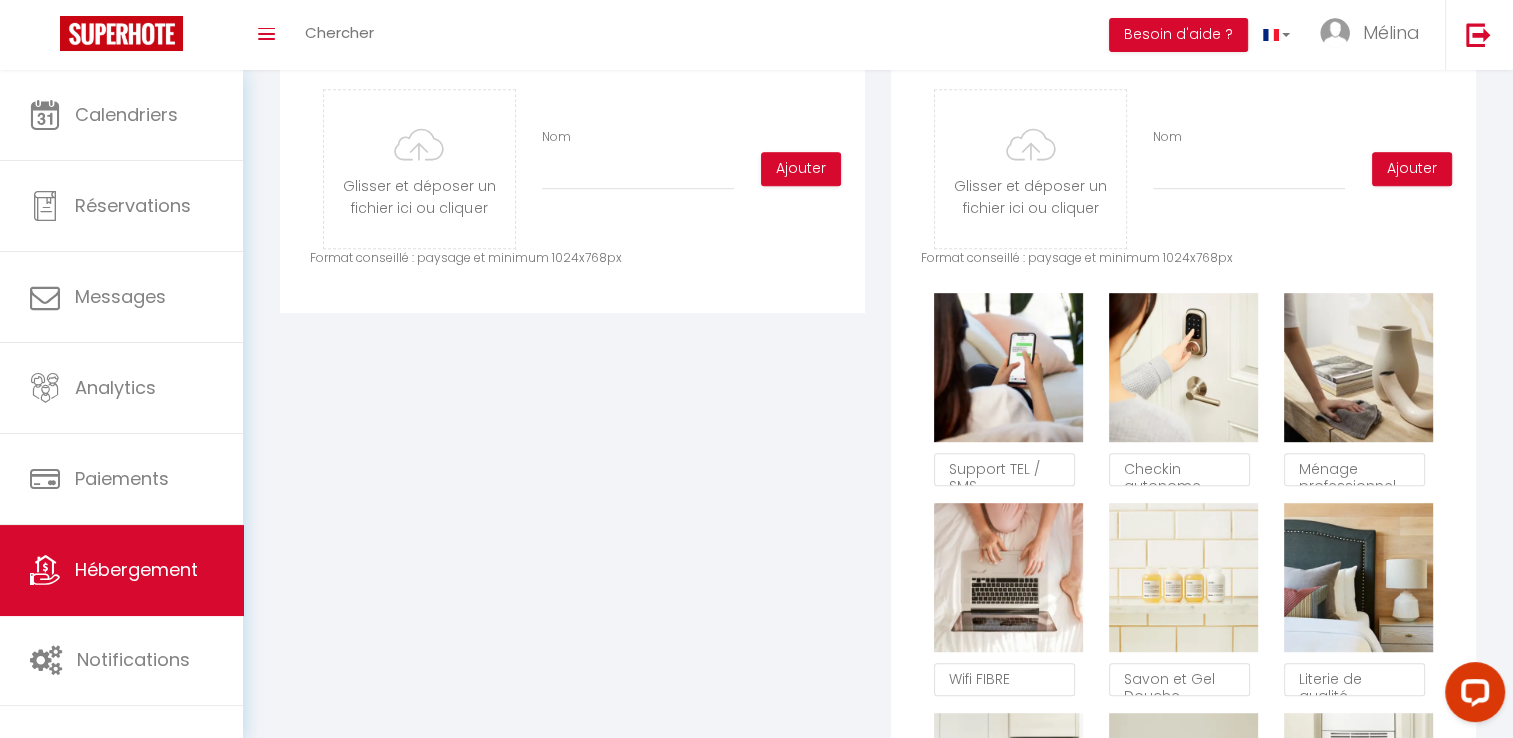 scroll, scrollTop: 992, scrollLeft: 0, axis: vertical 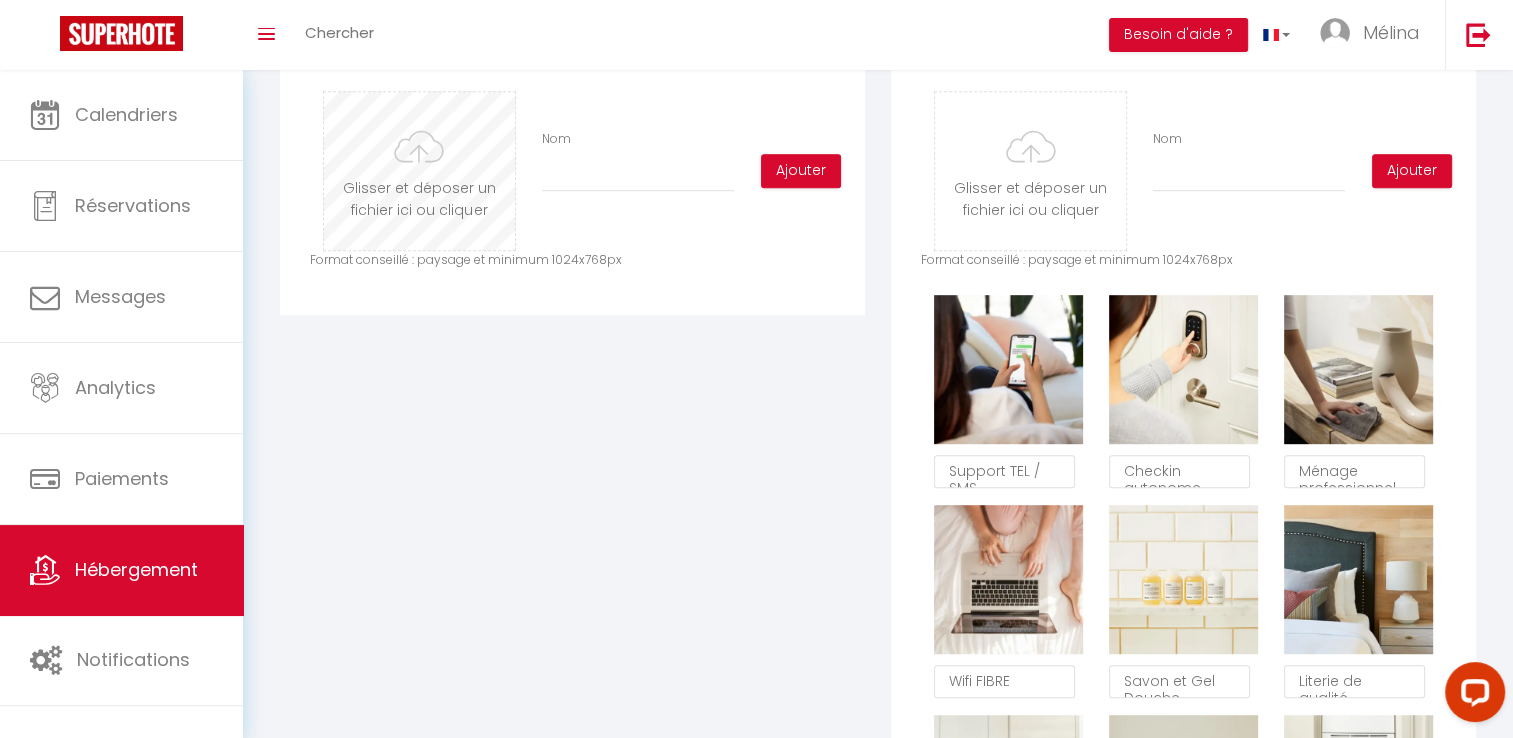 click at bounding box center [419, 171] 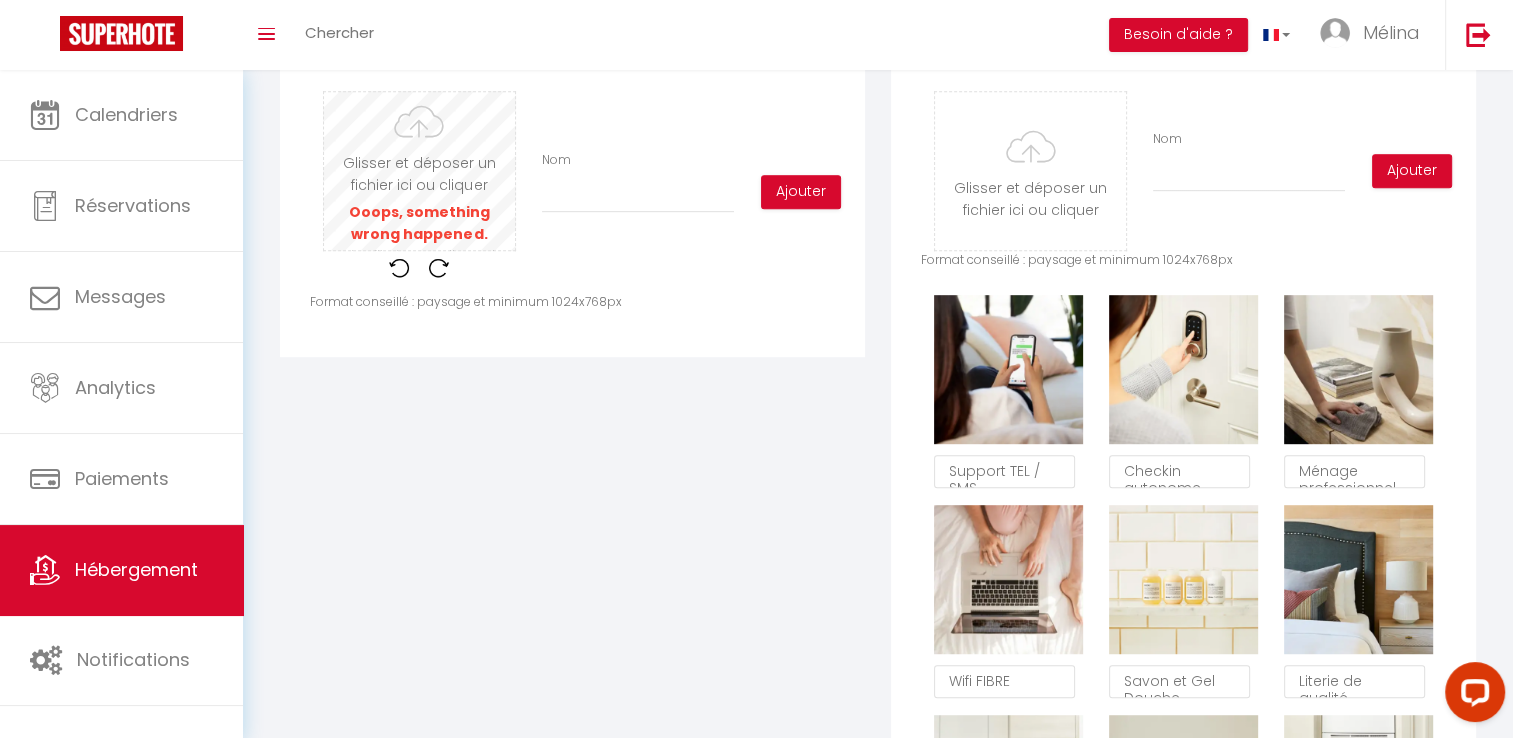 click at bounding box center [419, 171] 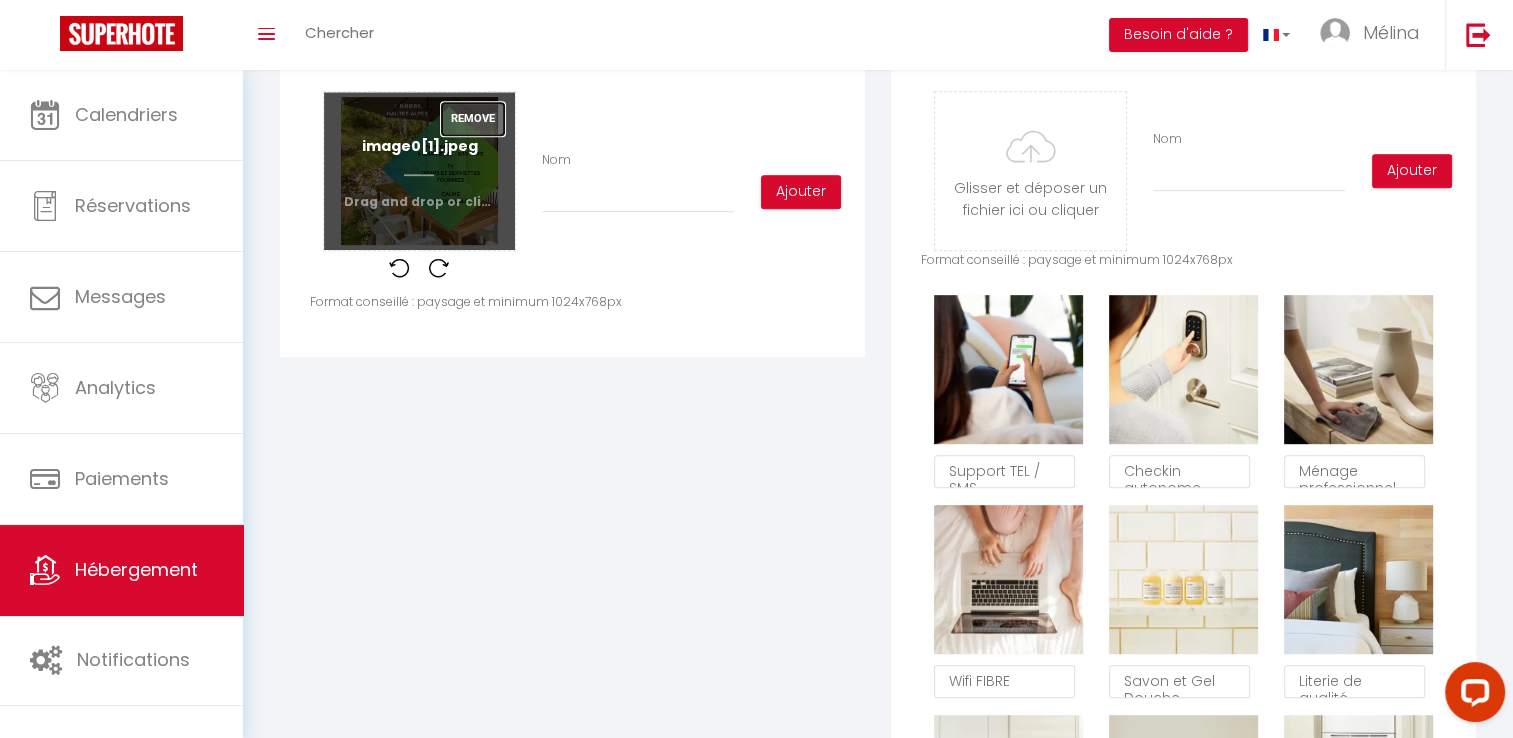 click on "Remove" at bounding box center [473, 119] 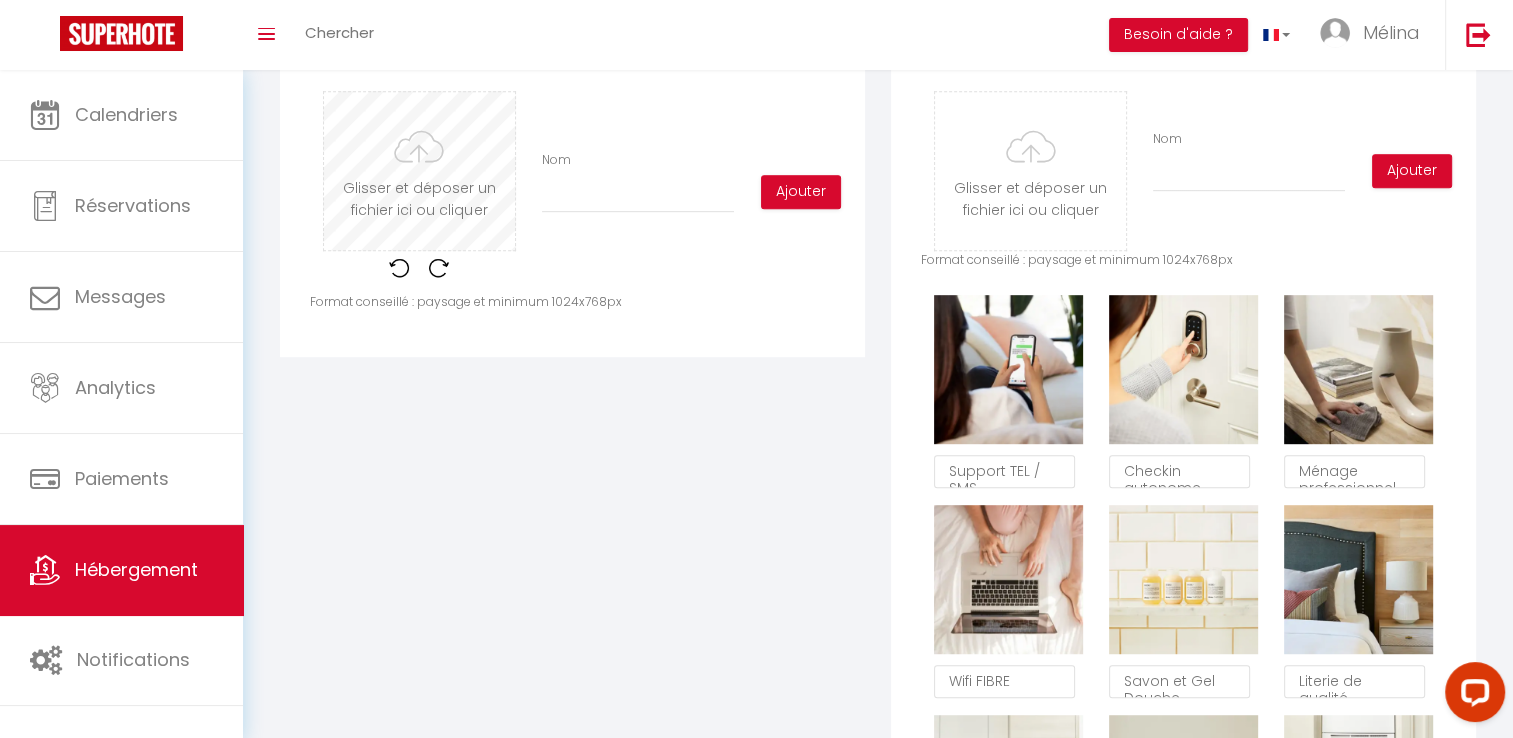 click at bounding box center (419, 171) 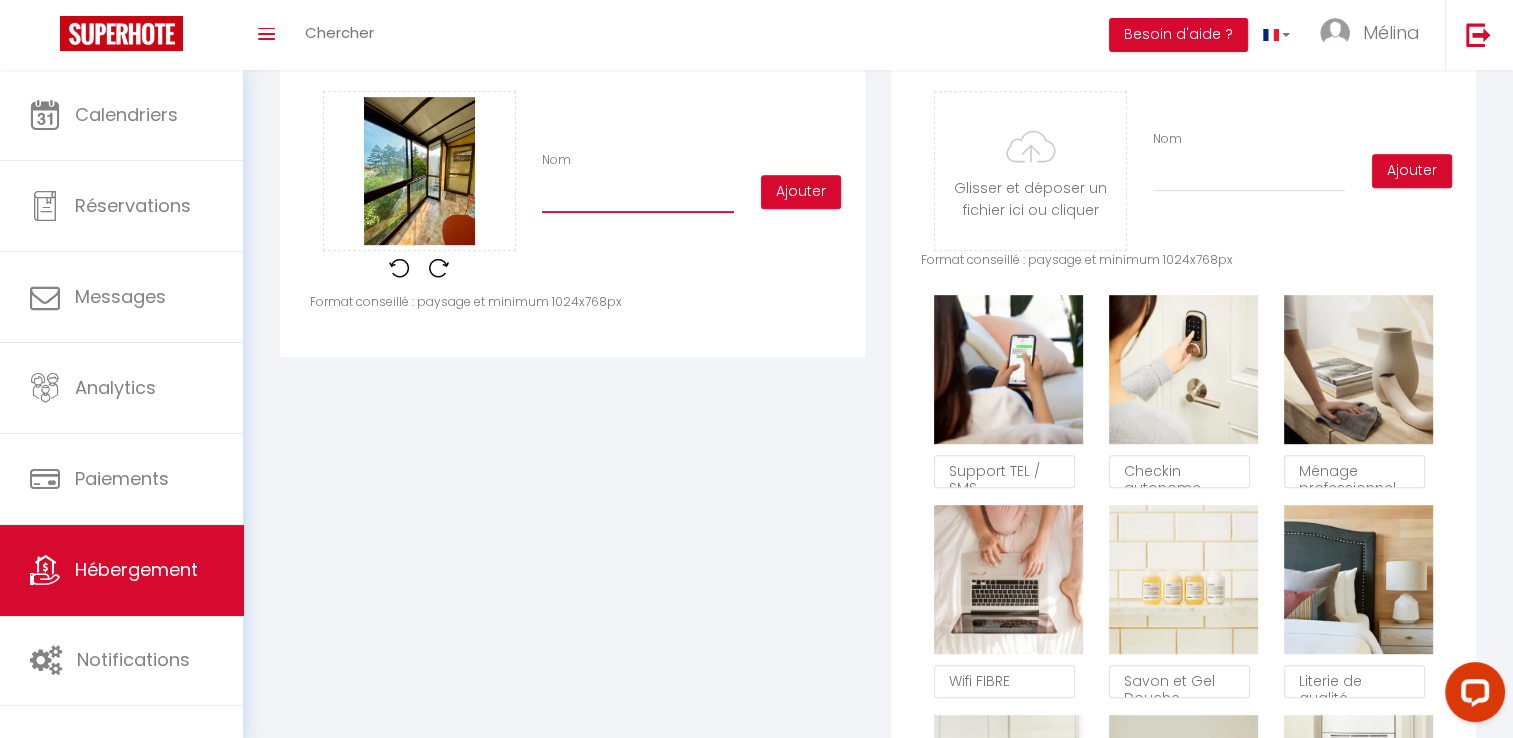 click on "Nom" at bounding box center [638, 195] 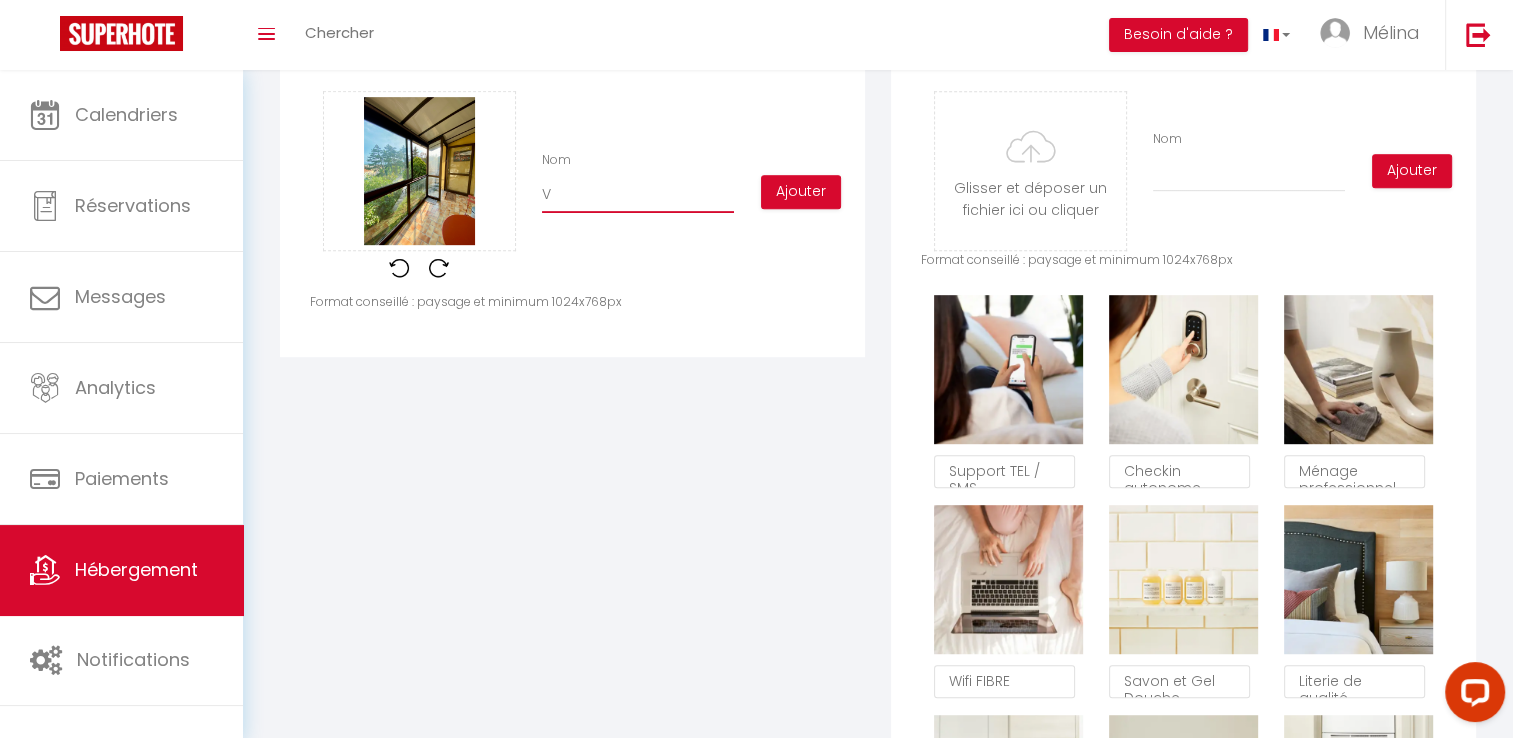 checkbox on "true" 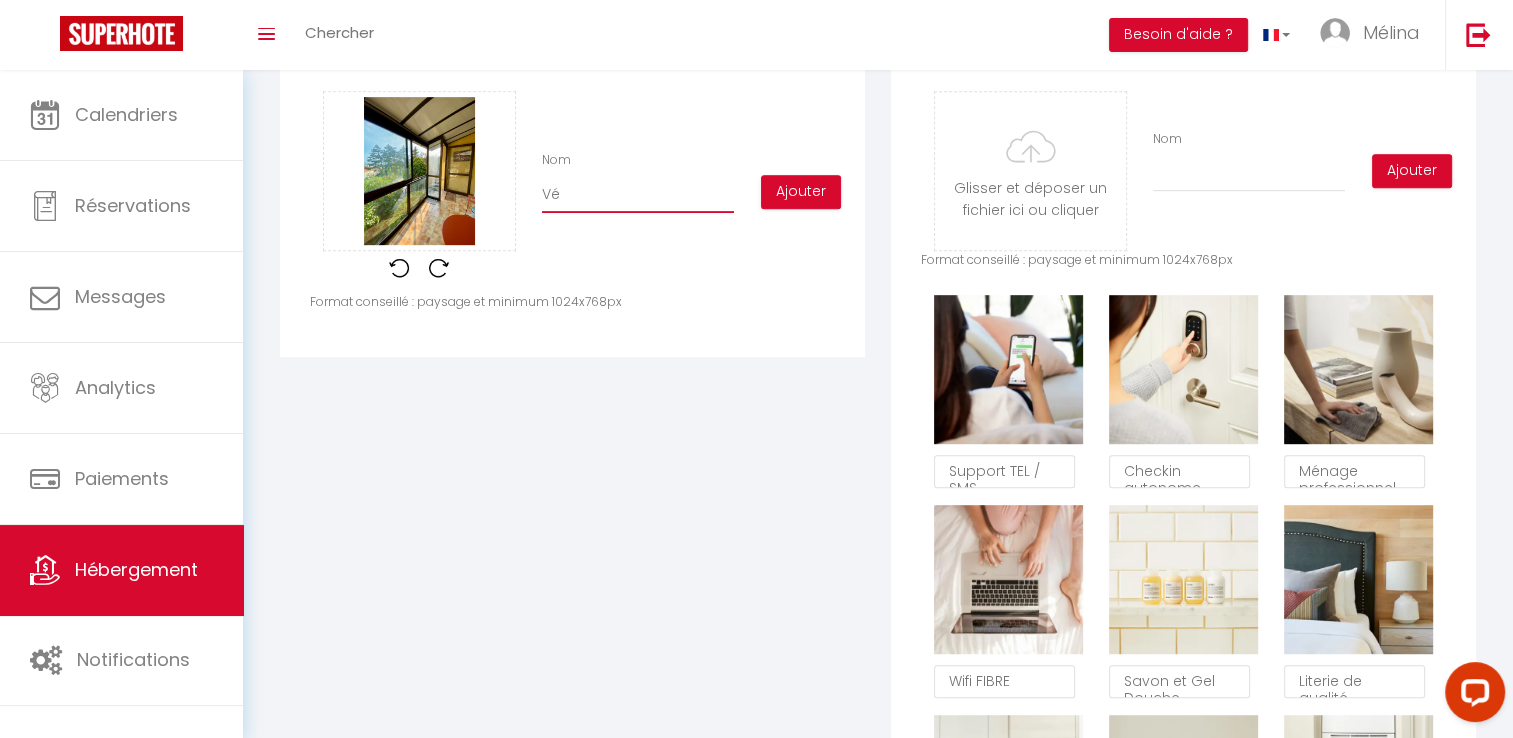 checkbox on "true" 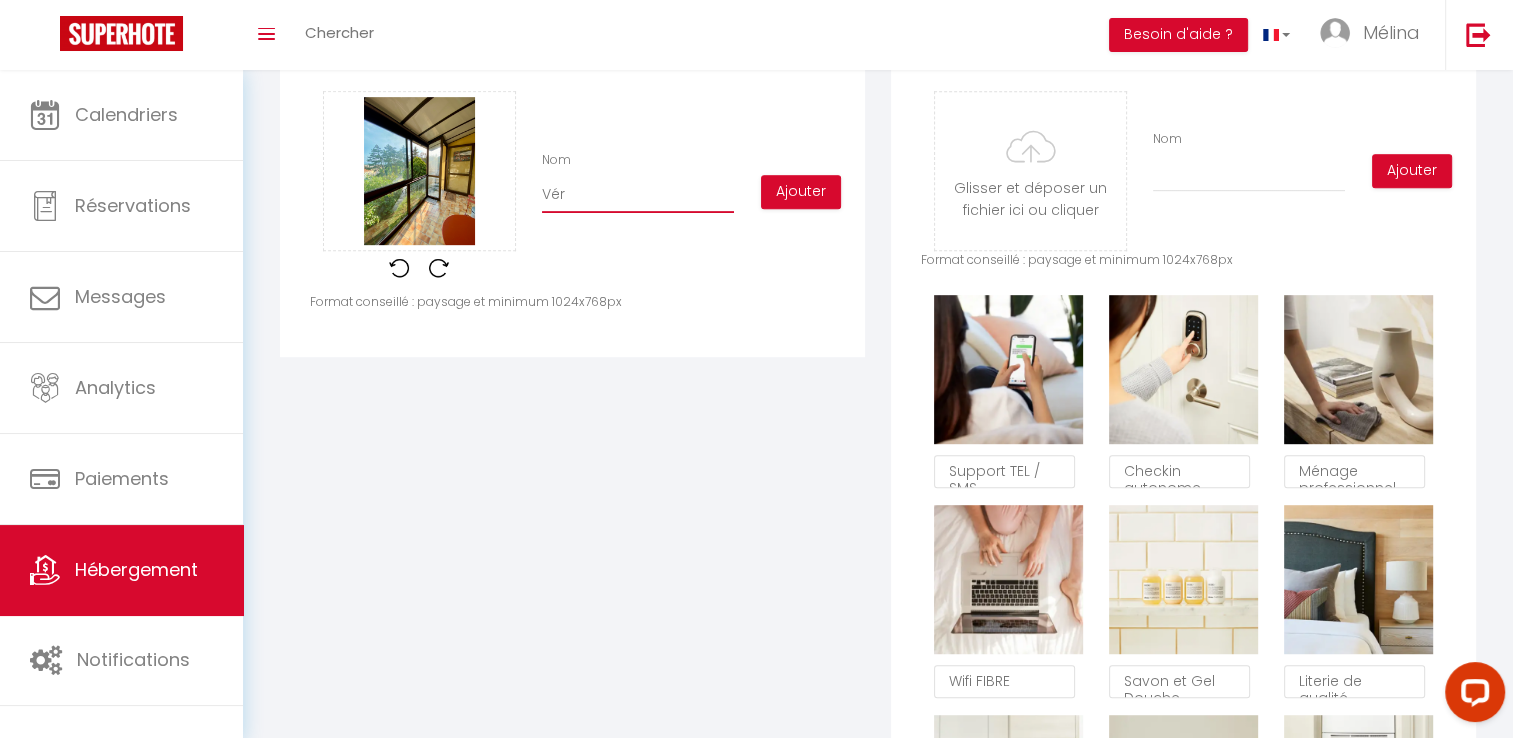 checkbox on "true" 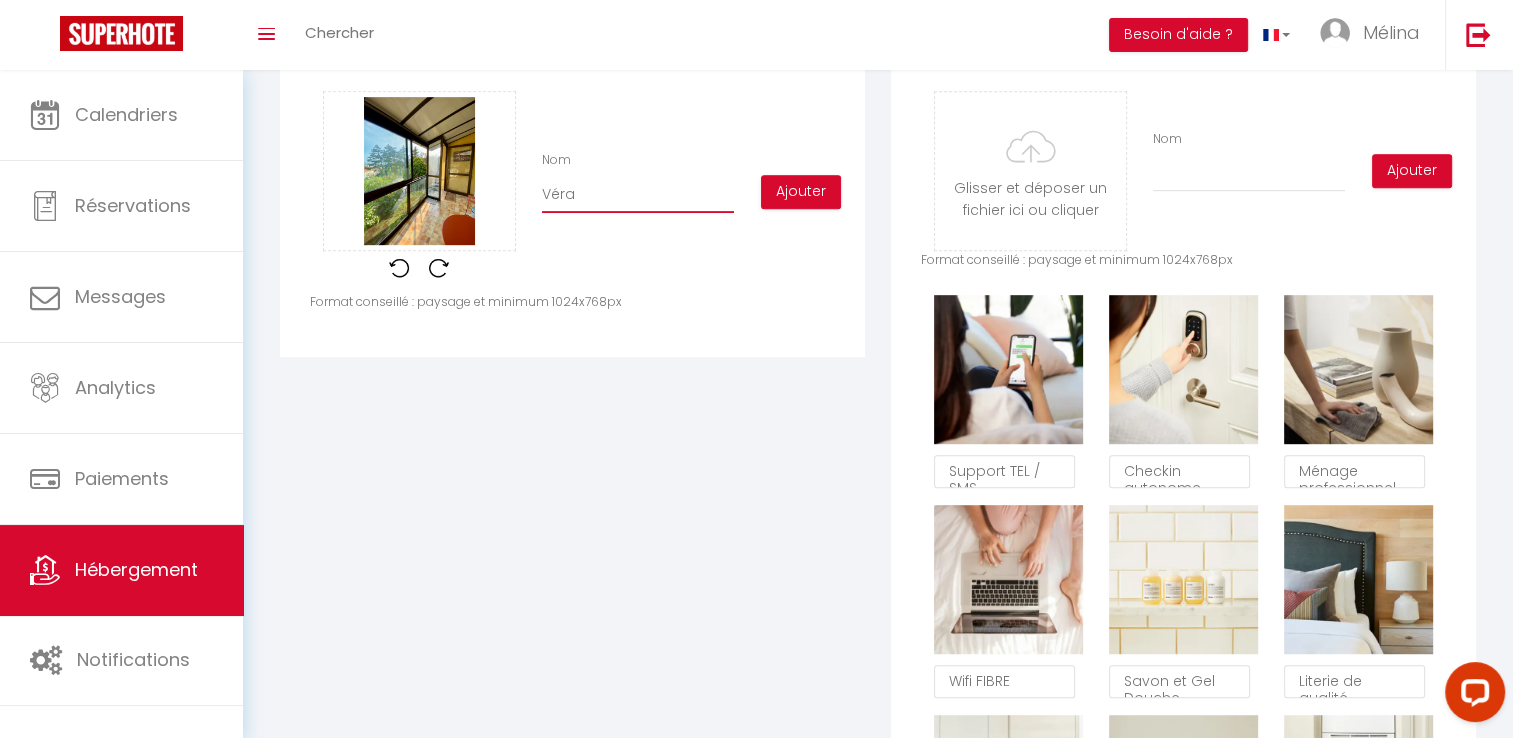 checkbox on "true" 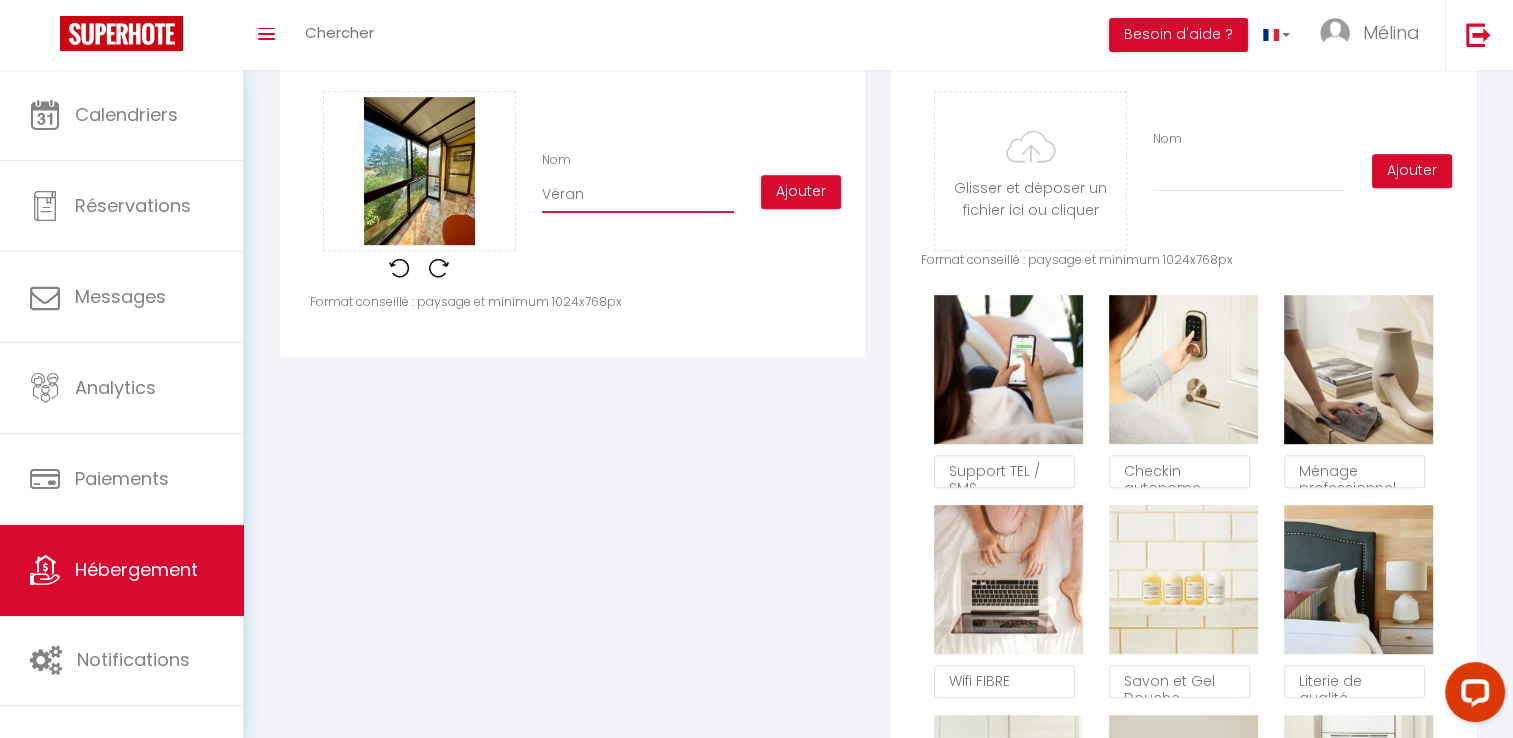 checkbox on "true" 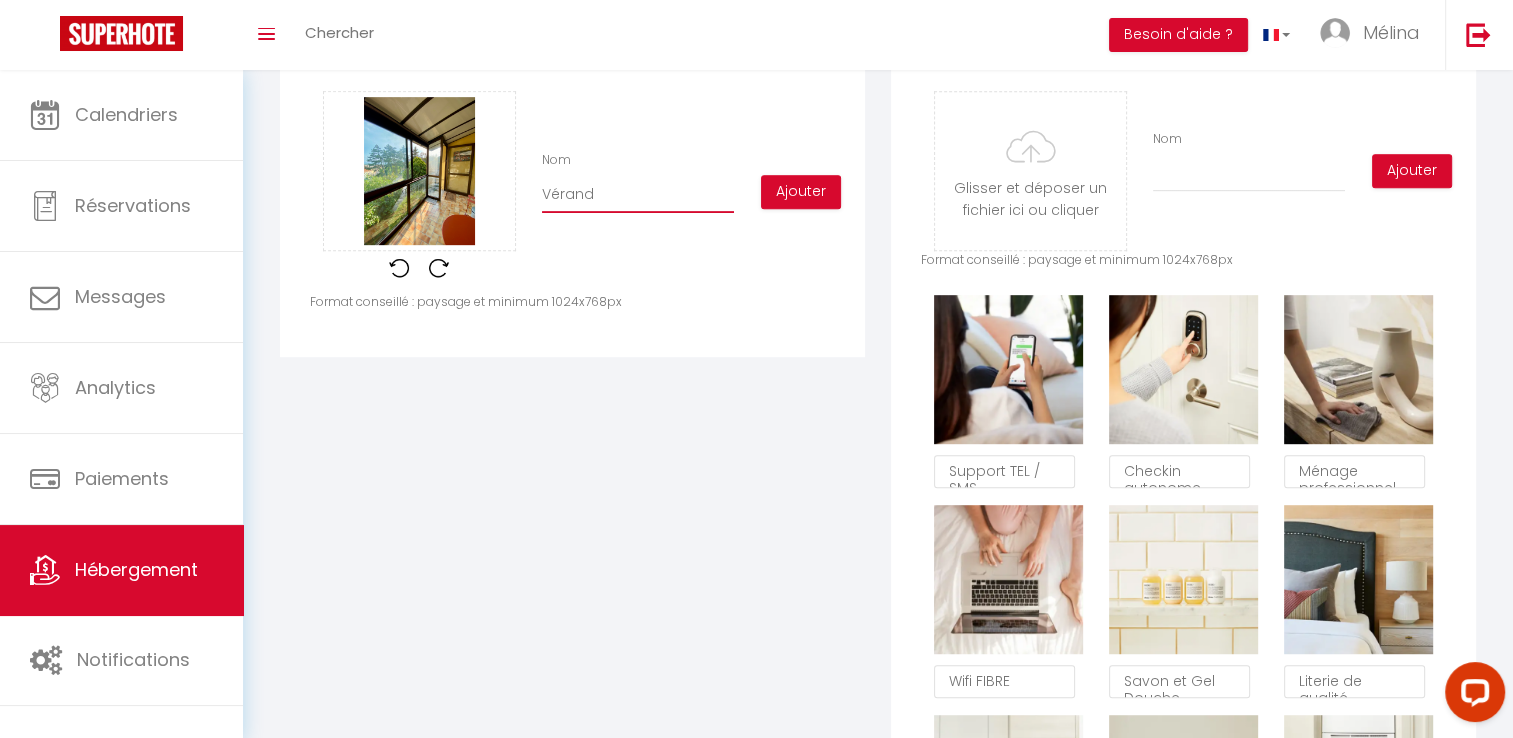 checkbox on "true" 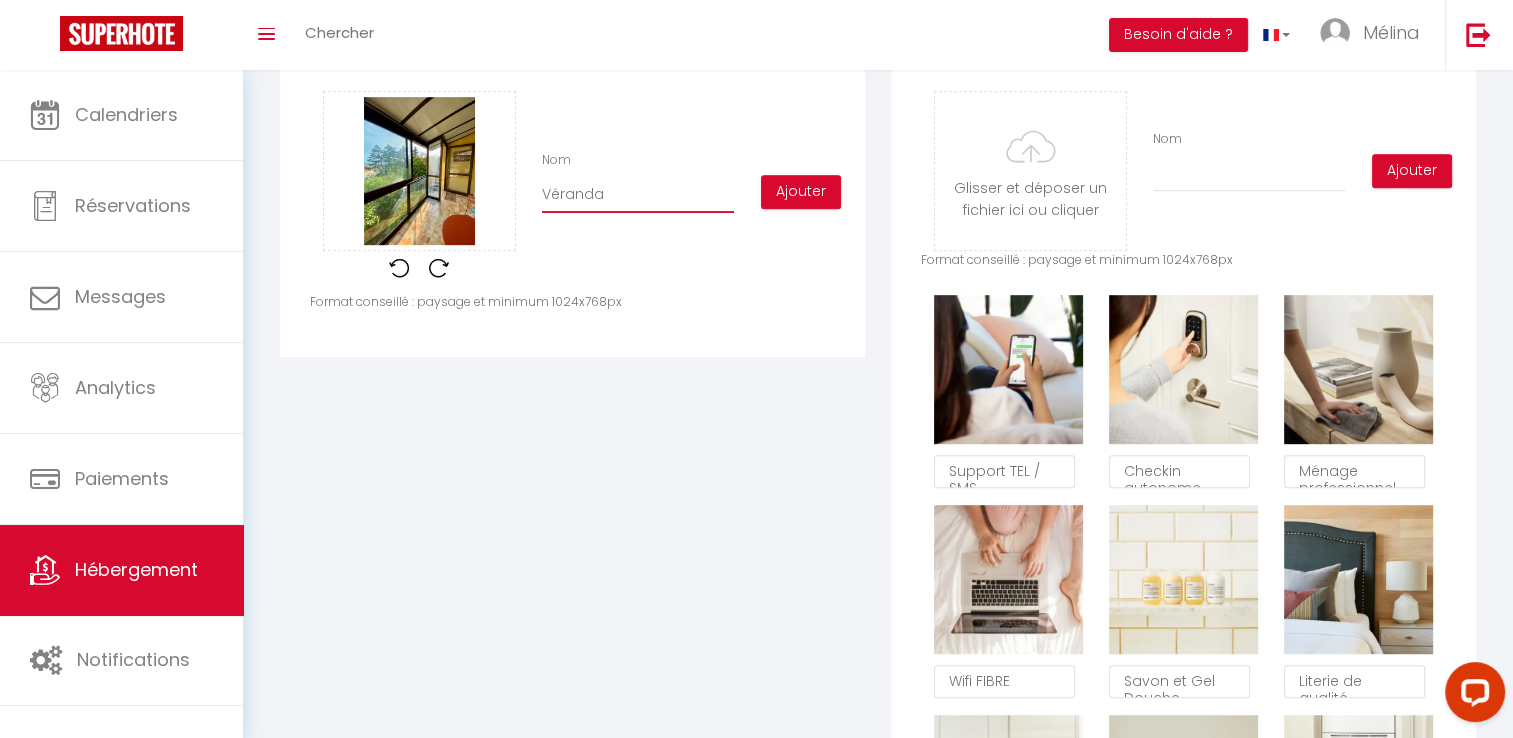 checkbox on "true" 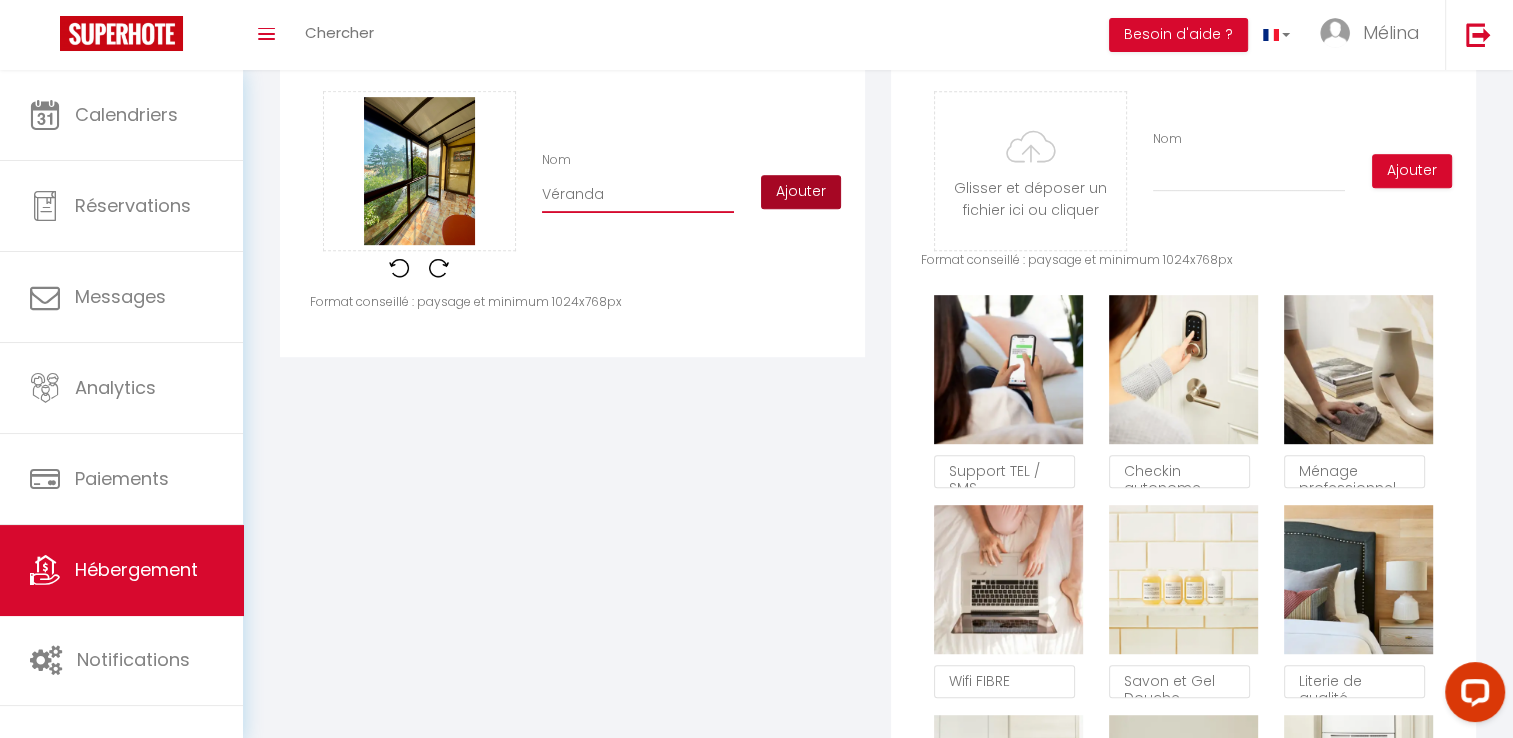 type on "Véranda" 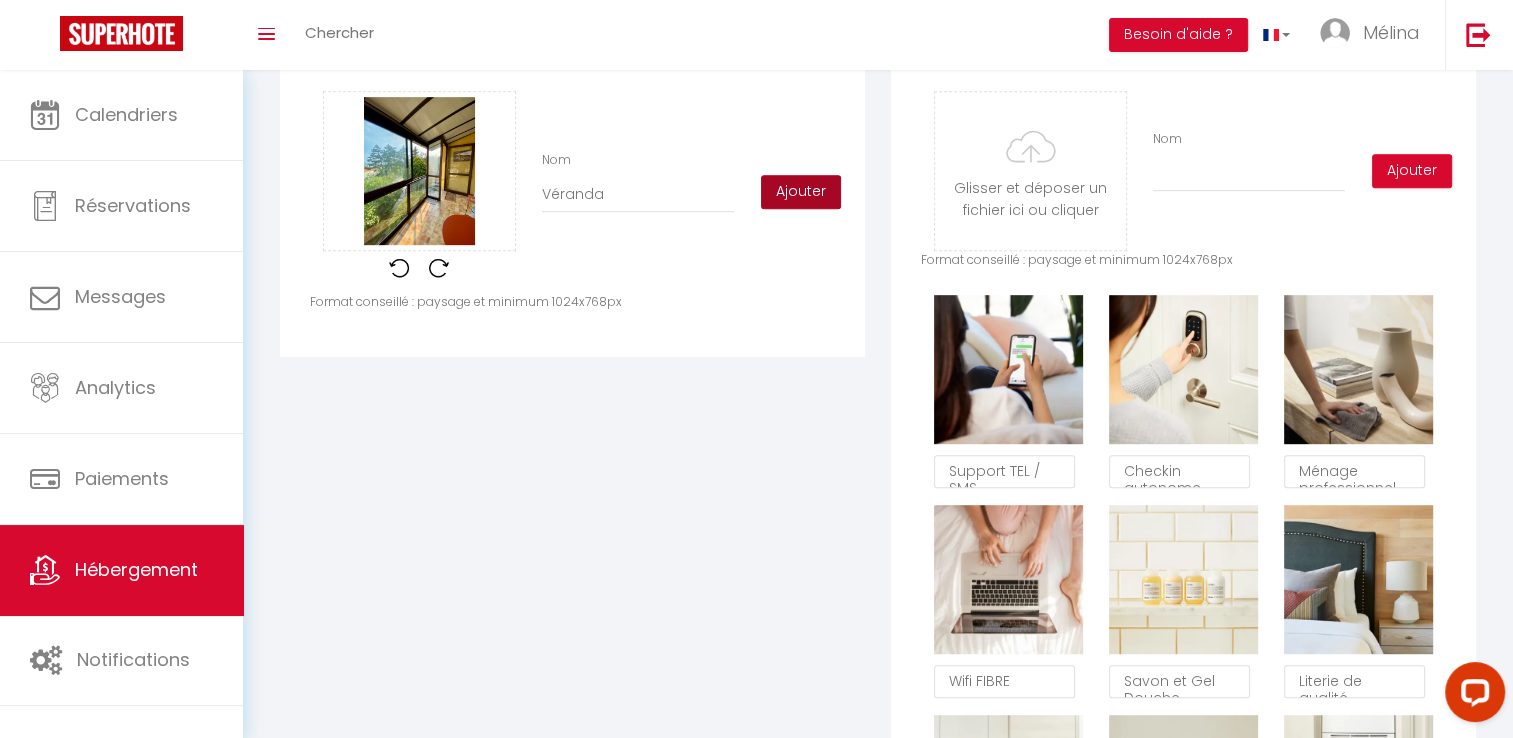 click on "Ajouter" at bounding box center (801, 192) 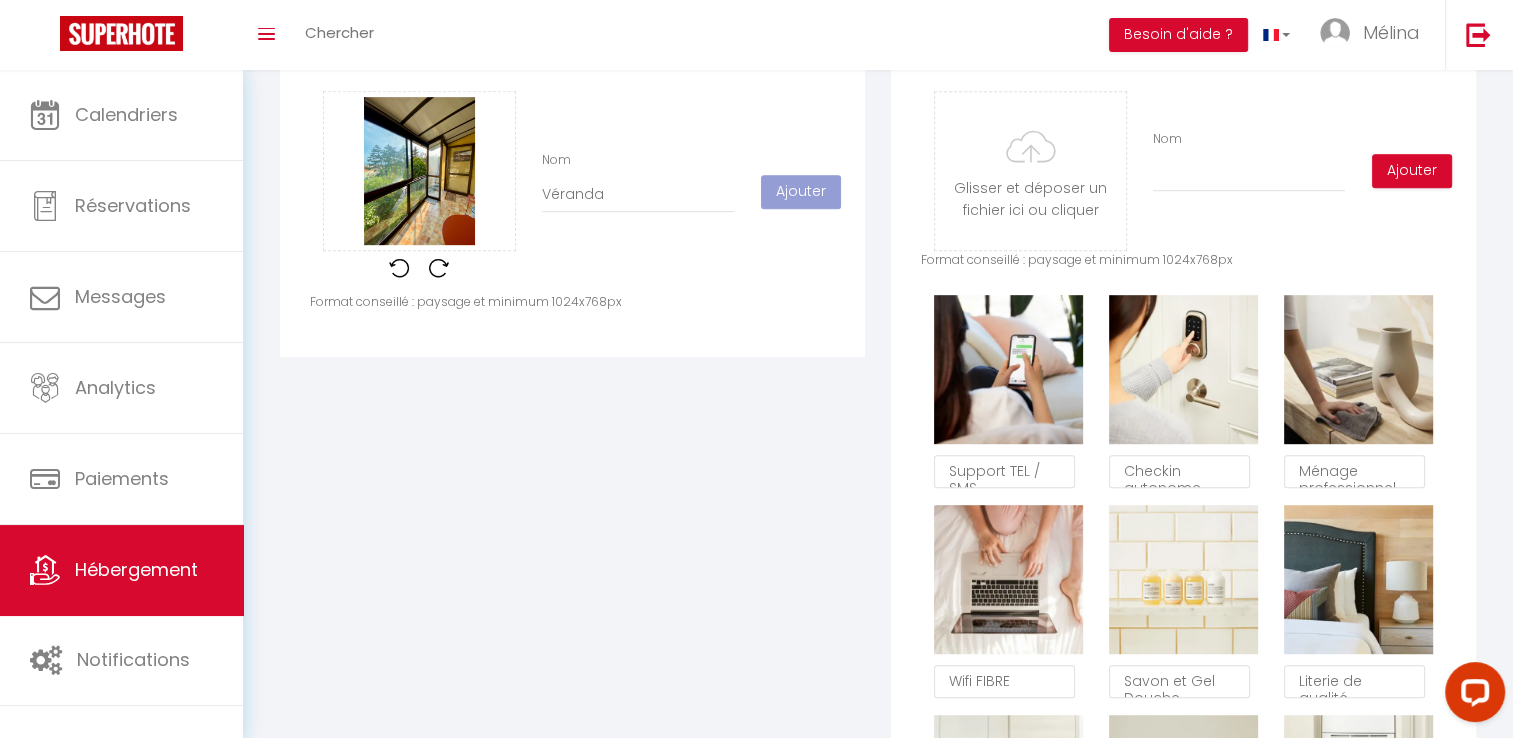 type 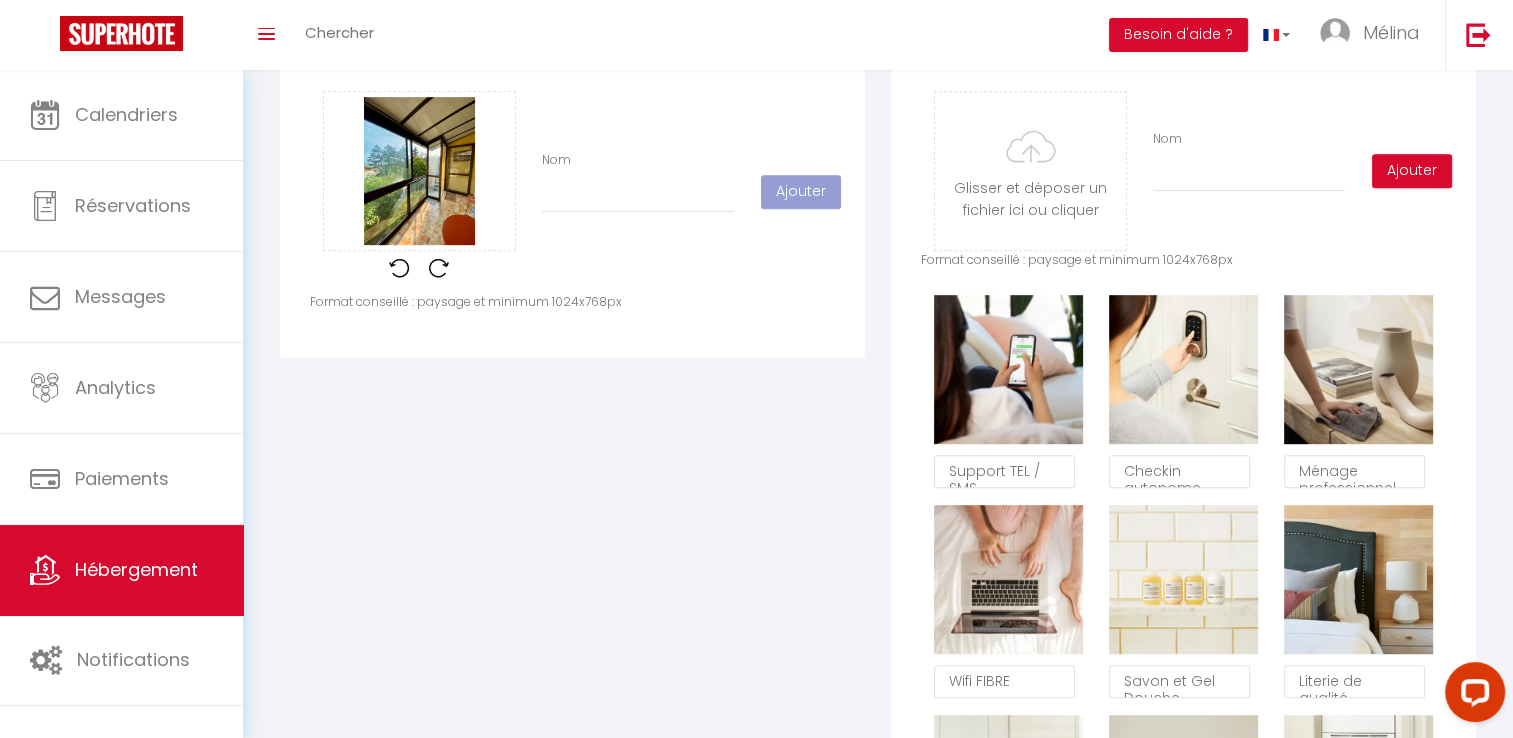 checkbox on "true" 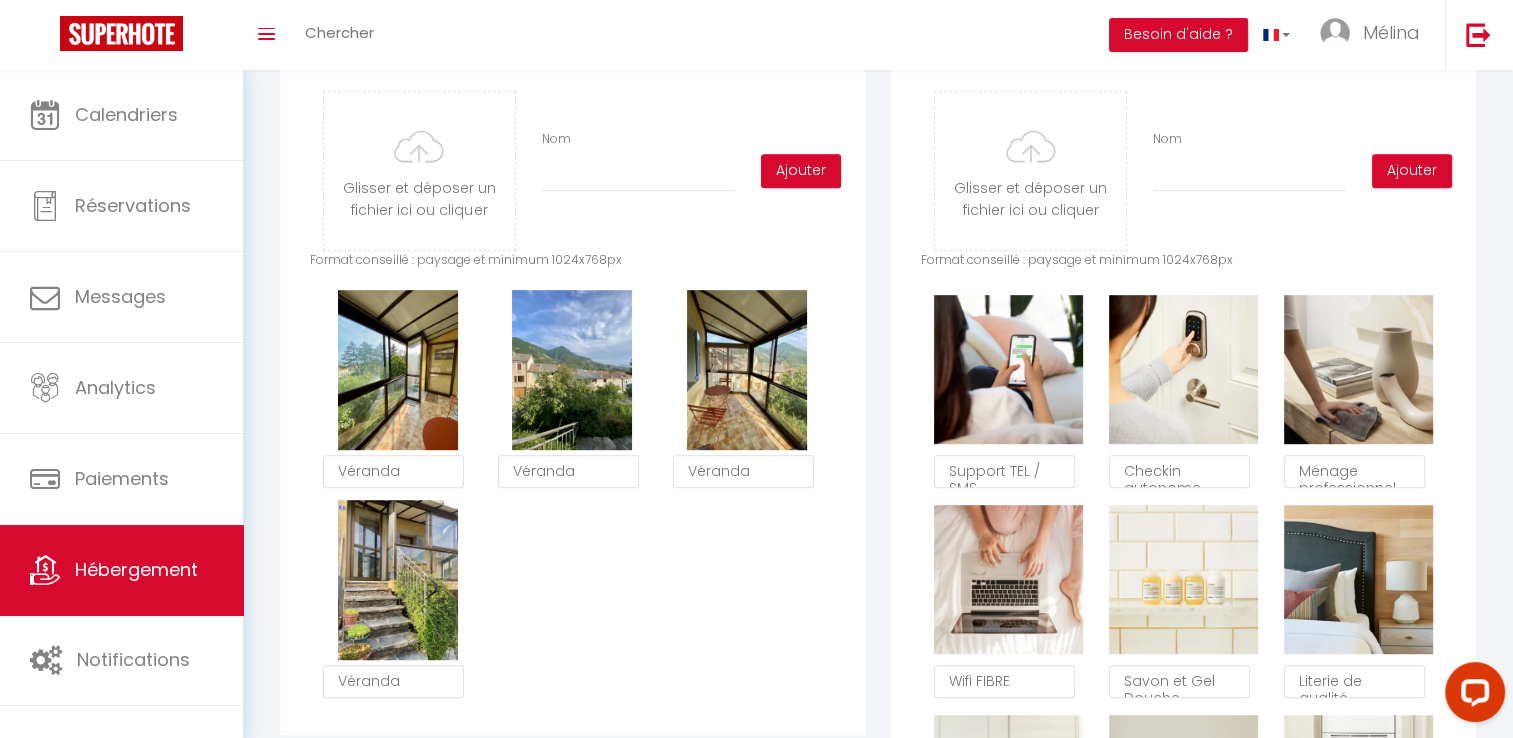 type 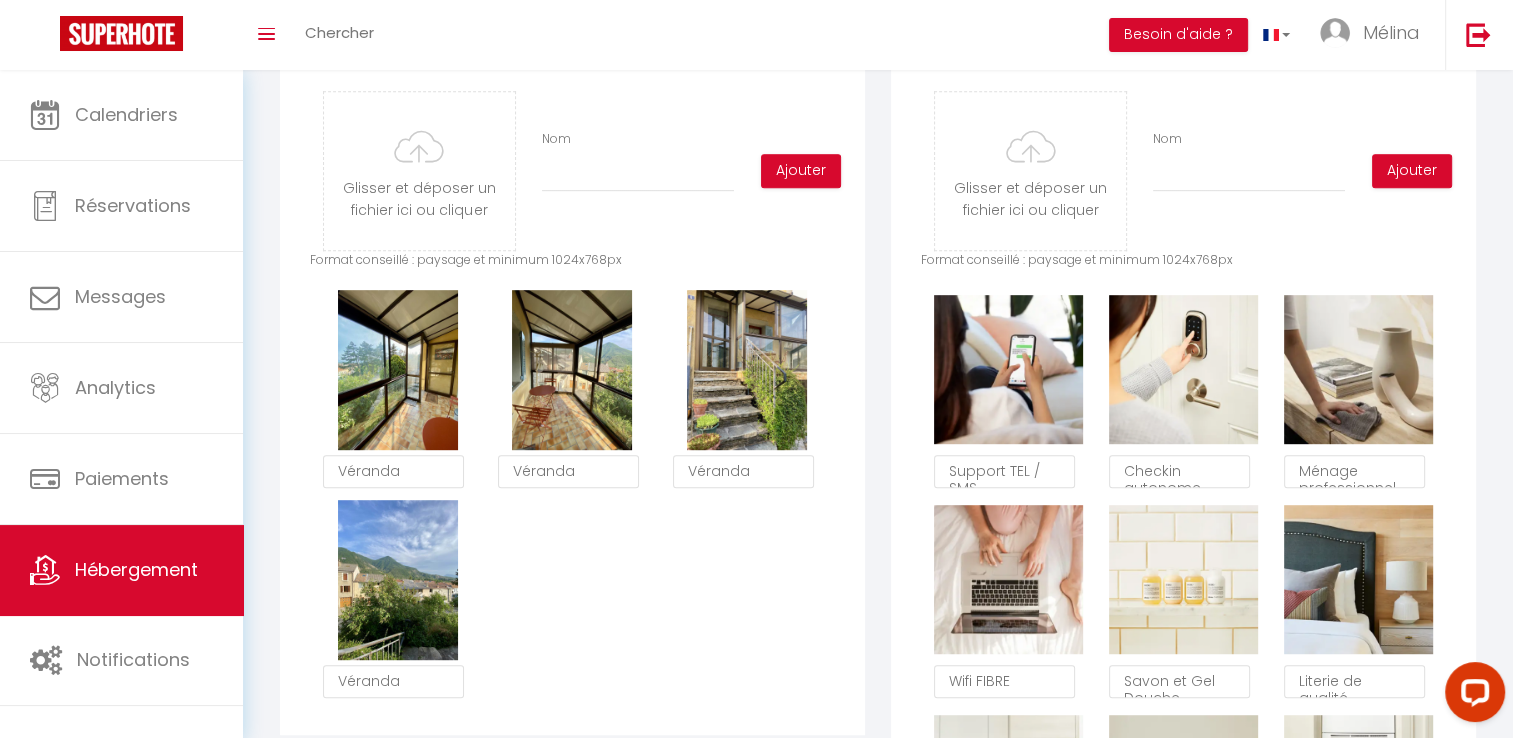 checkbox on "true" 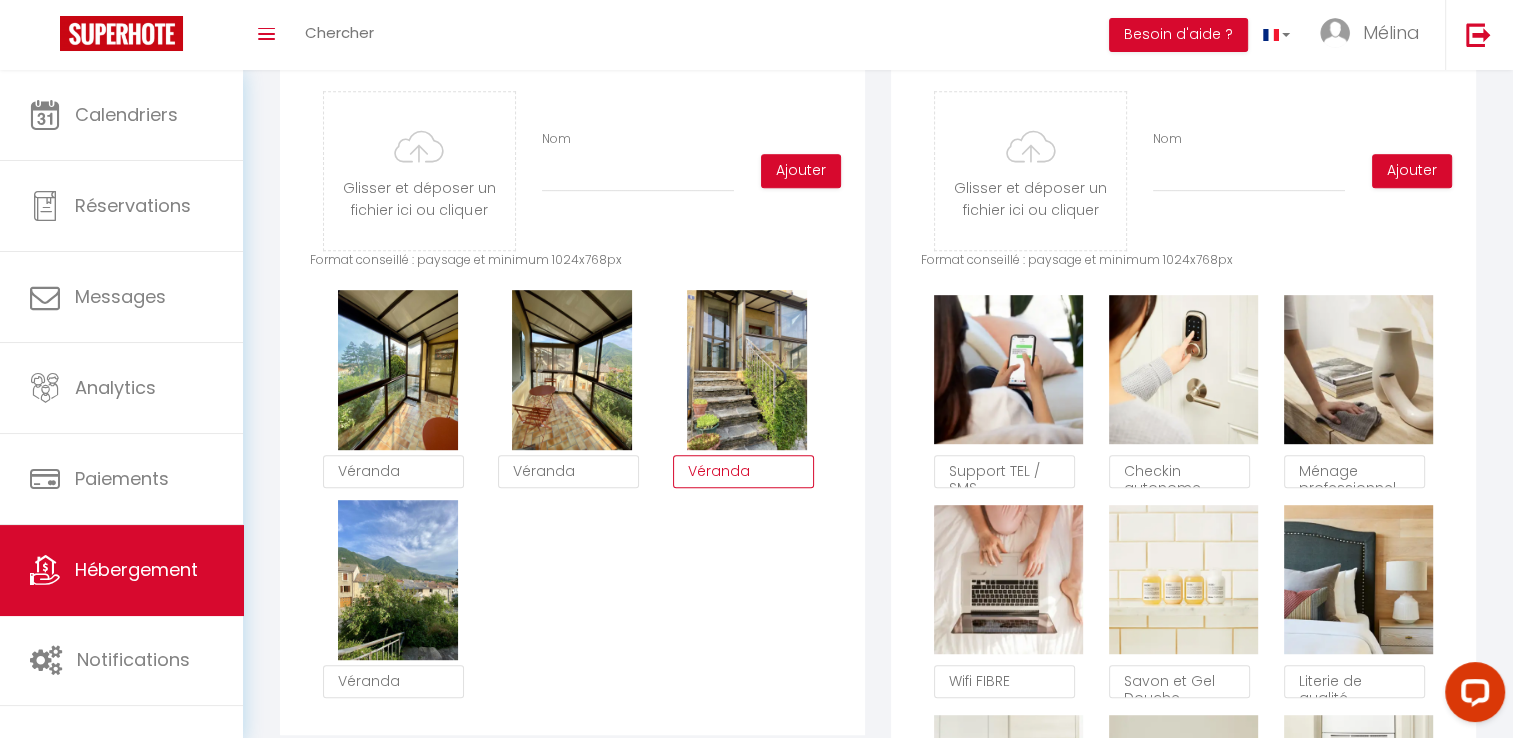 click on "Véranda" at bounding box center (743, 472) 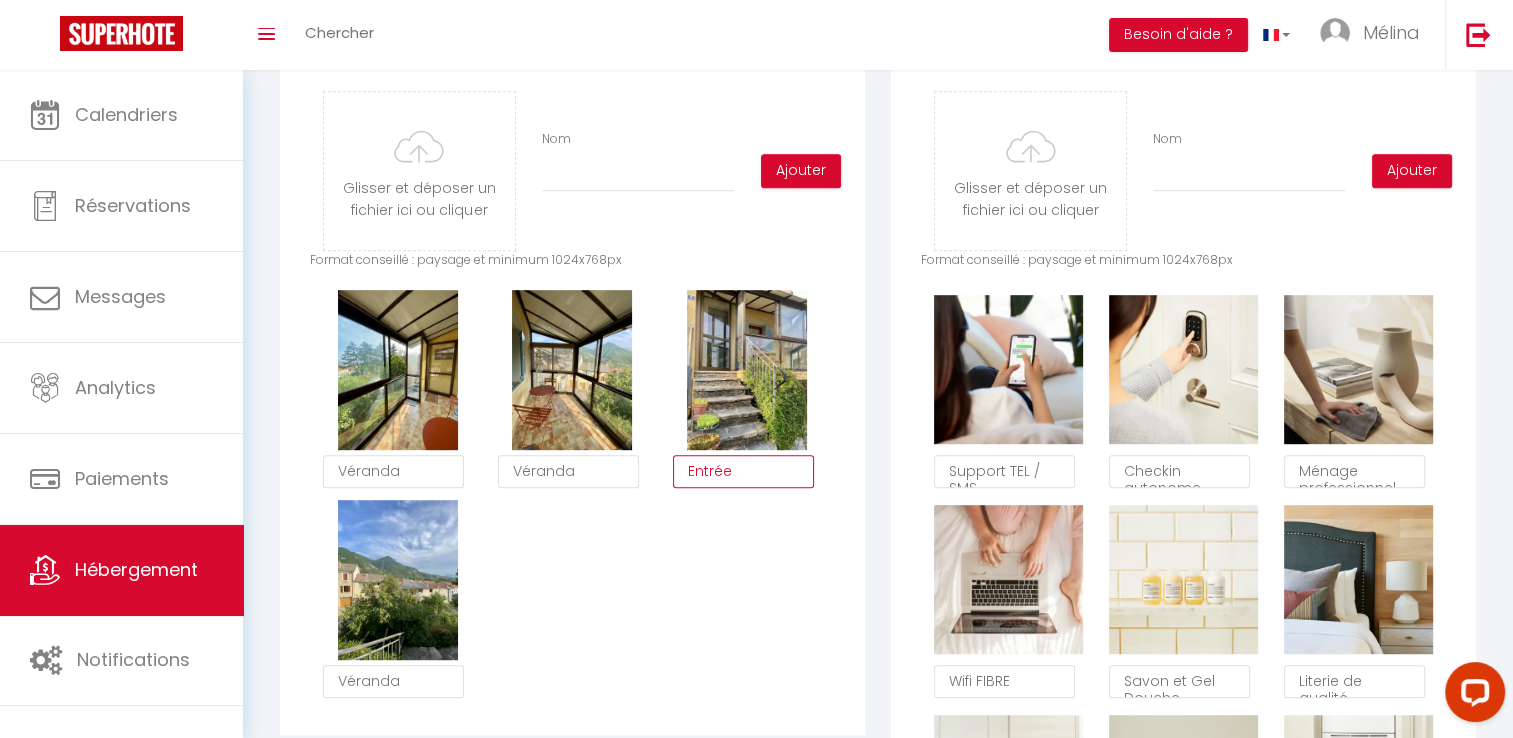 type on "Entrée" 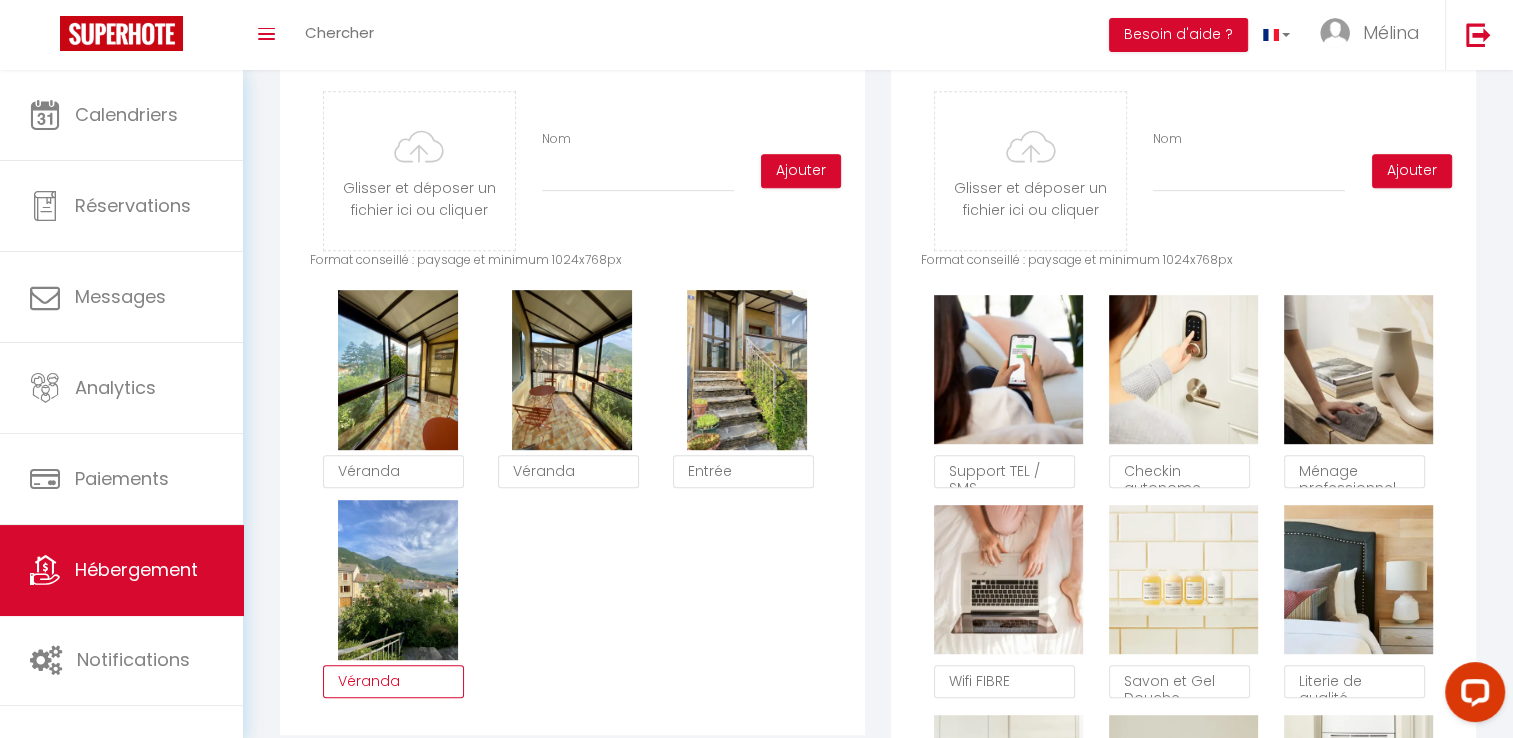 click on "Véranda" at bounding box center (393, 682) 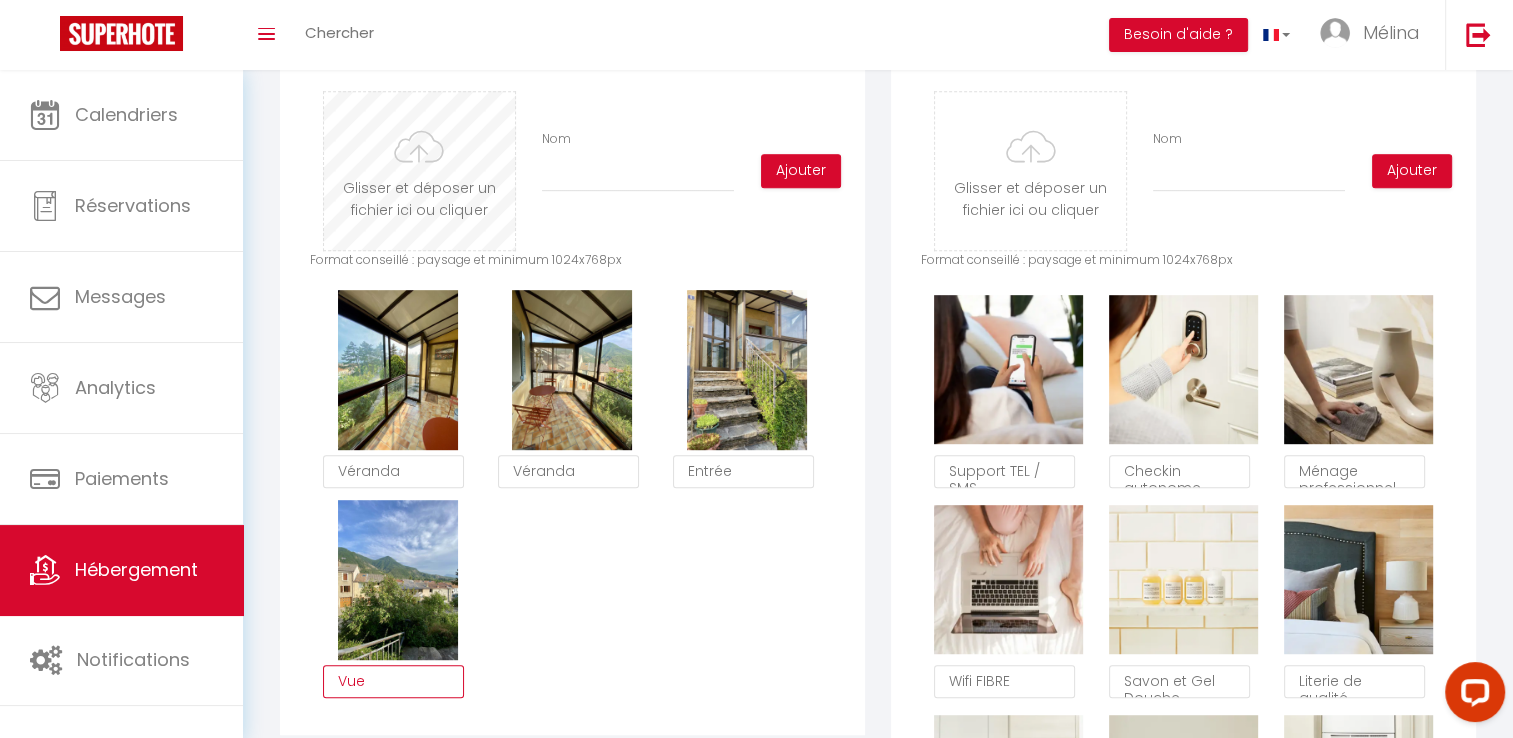 type on "Vue" 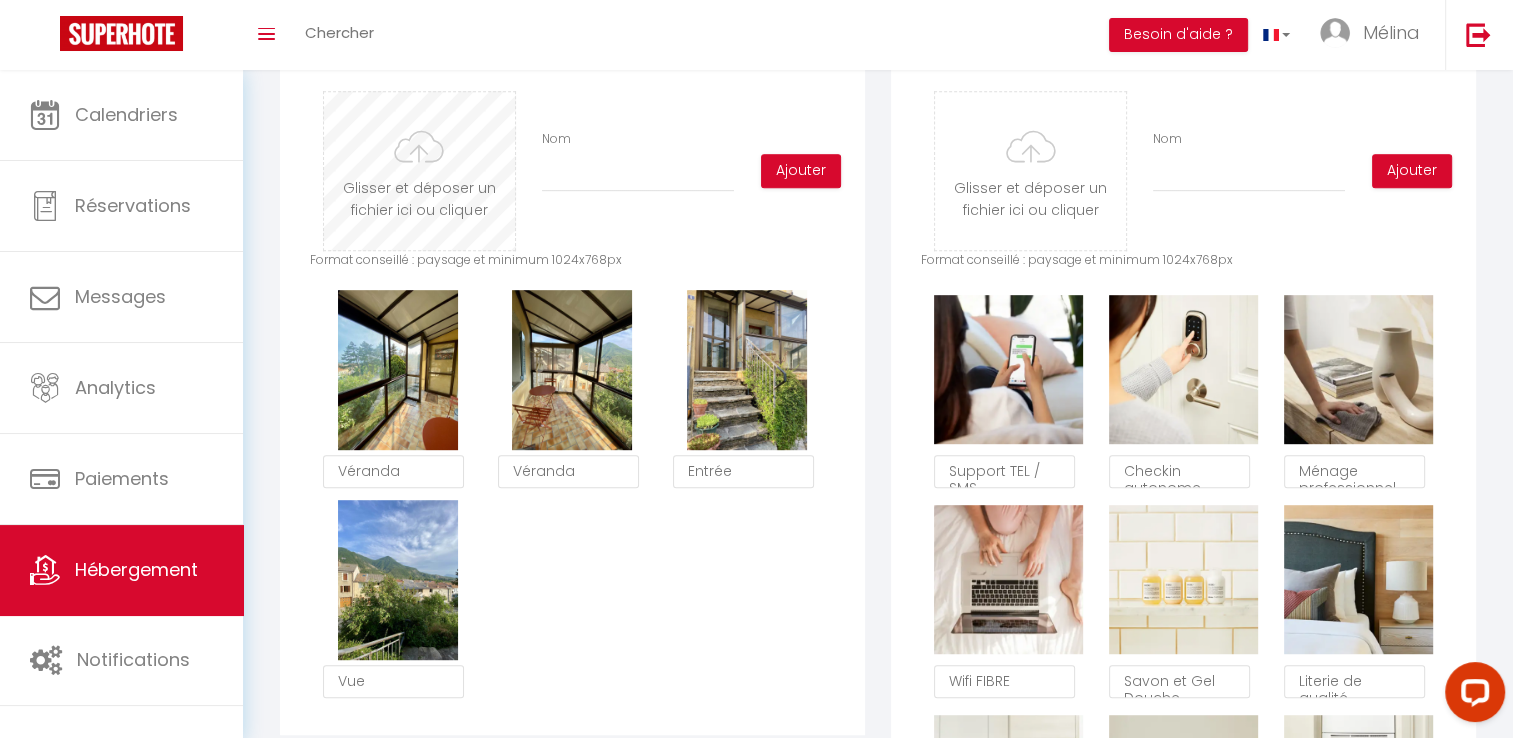 click at bounding box center (419, 171) 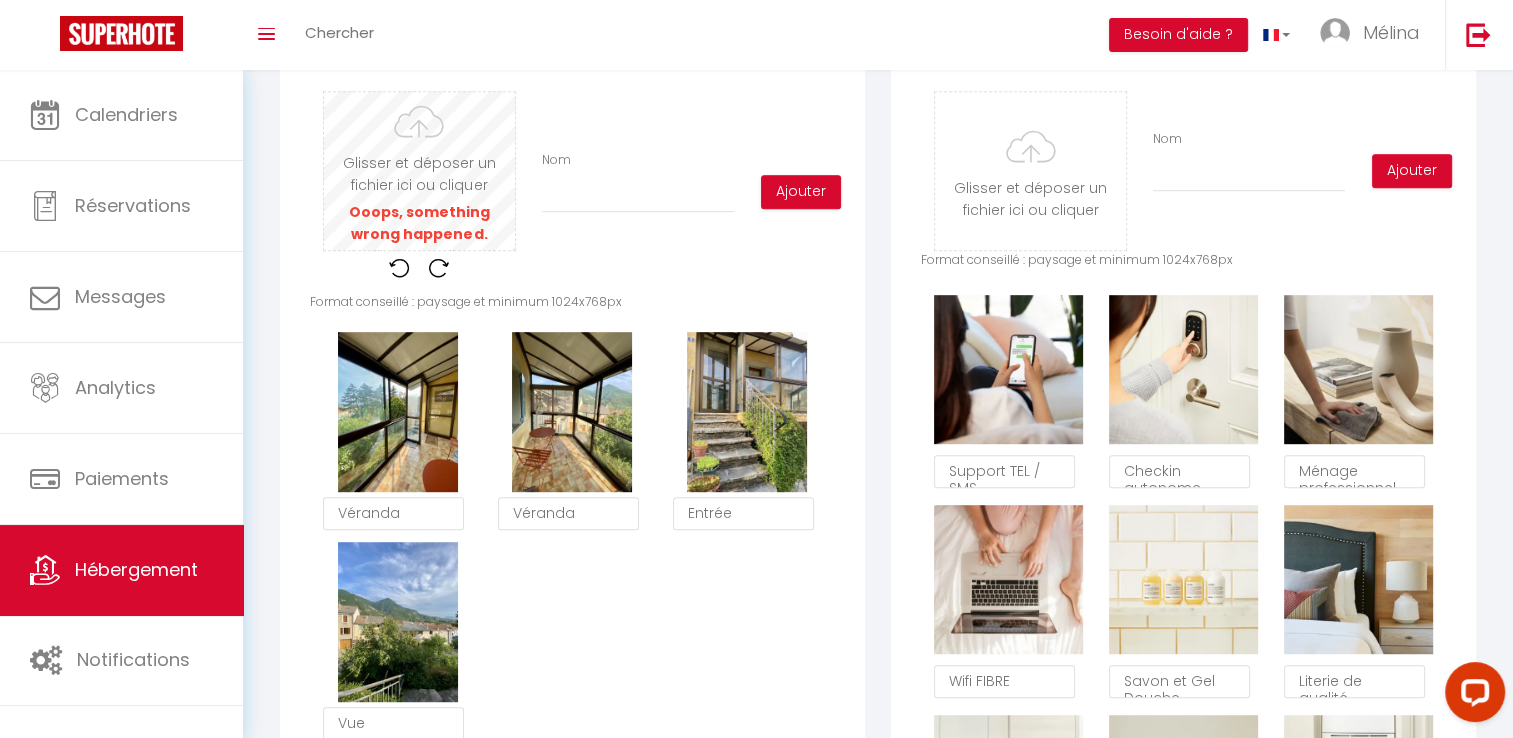 click at bounding box center [419, 171] 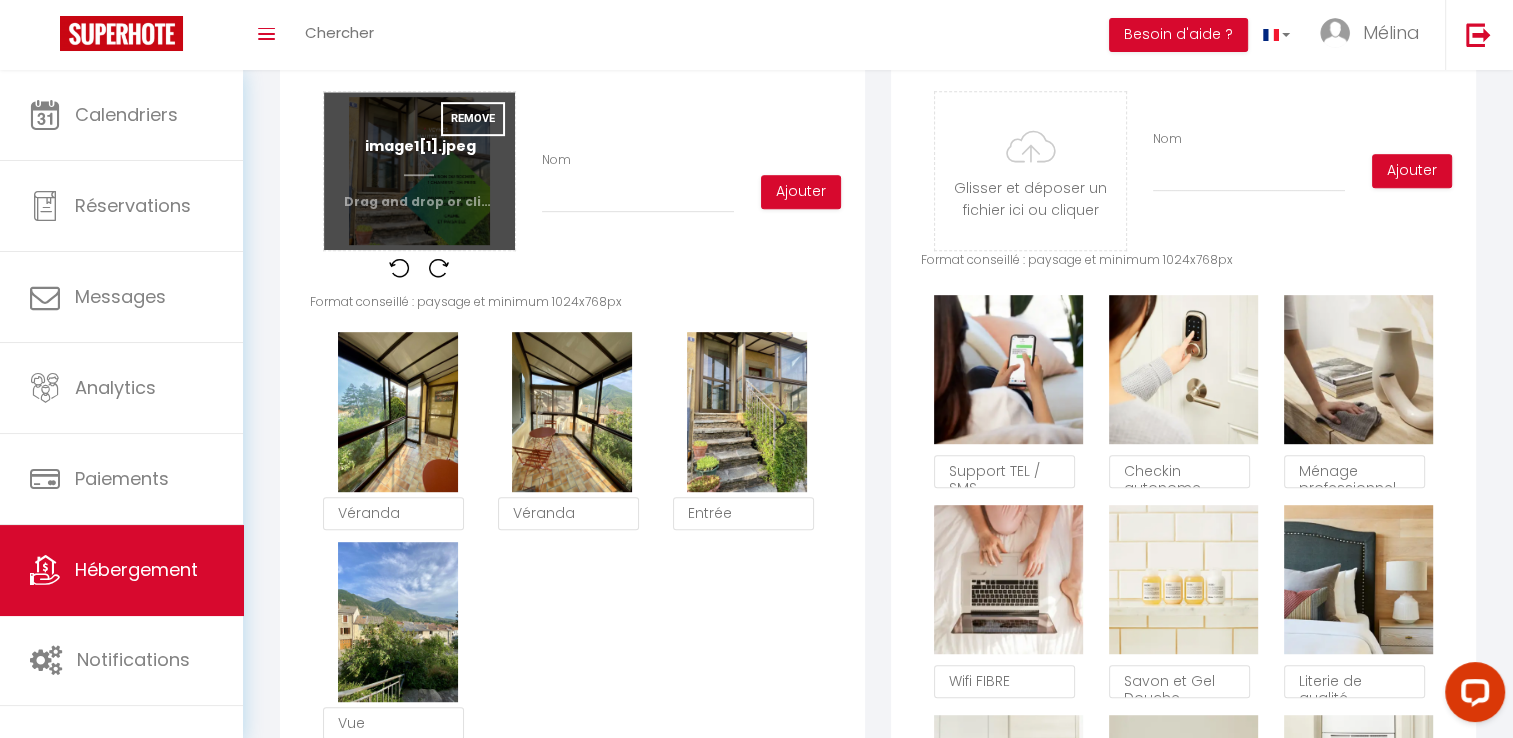 click at bounding box center [419, 171] 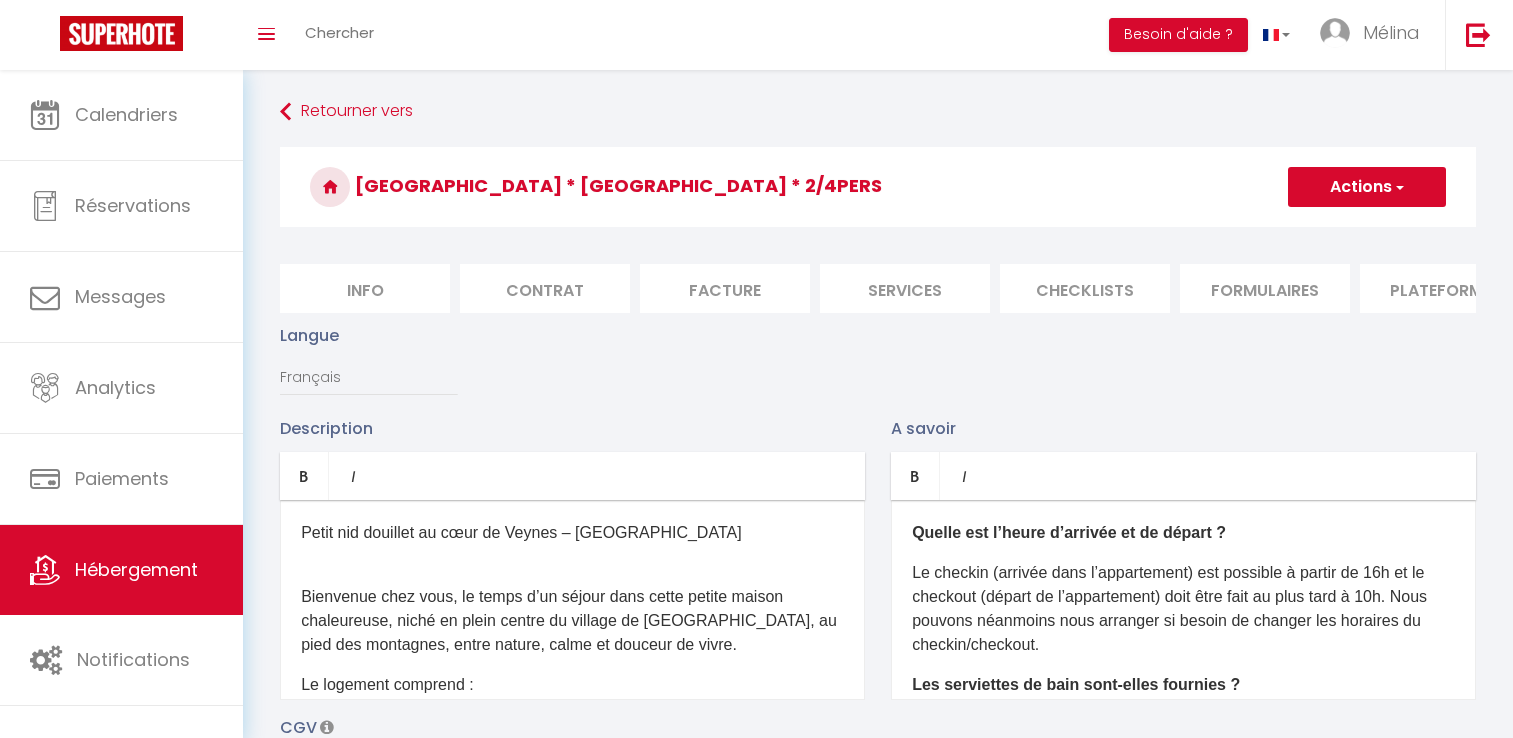 scroll, scrollTop: 992, scrollLeft: 0, axis: vertical 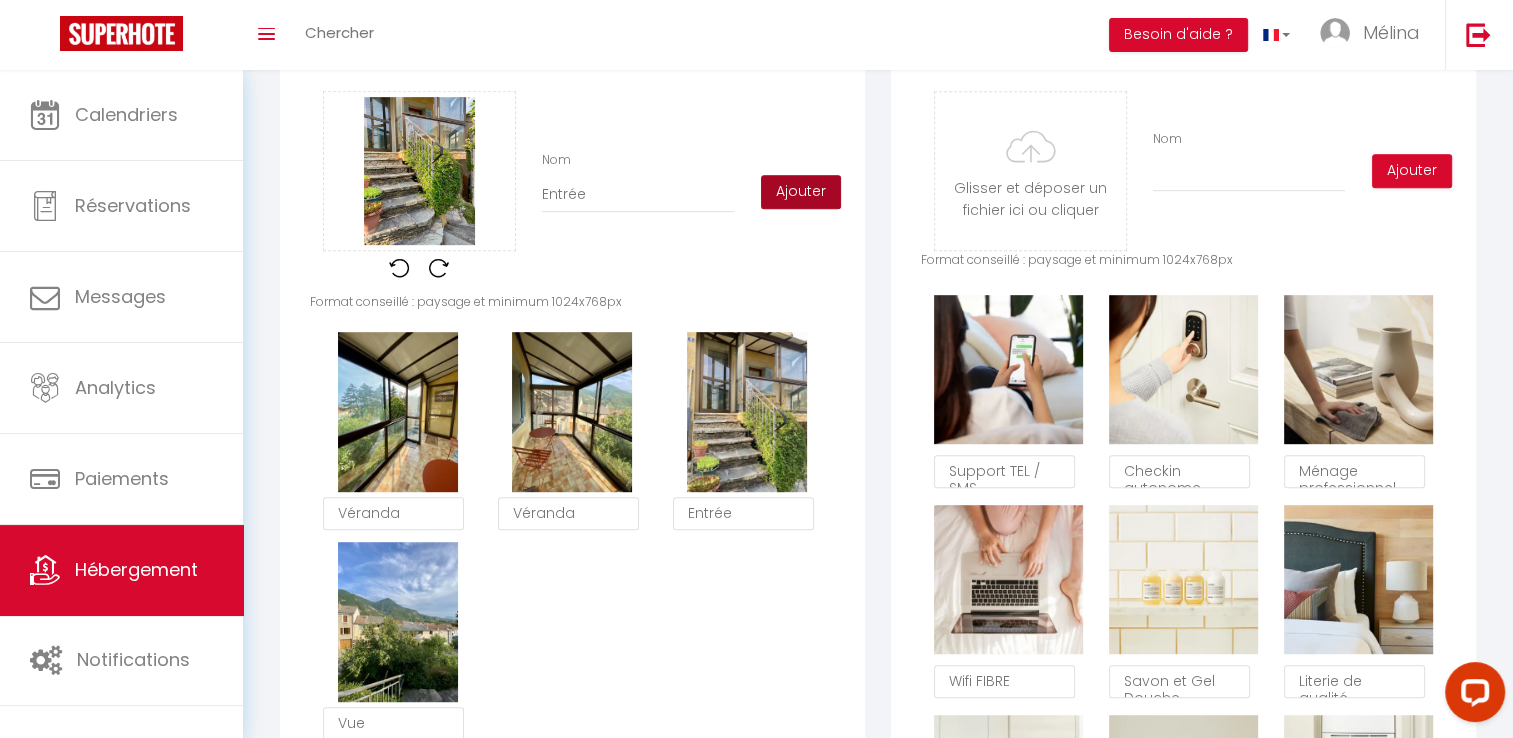 type on "Entrée" 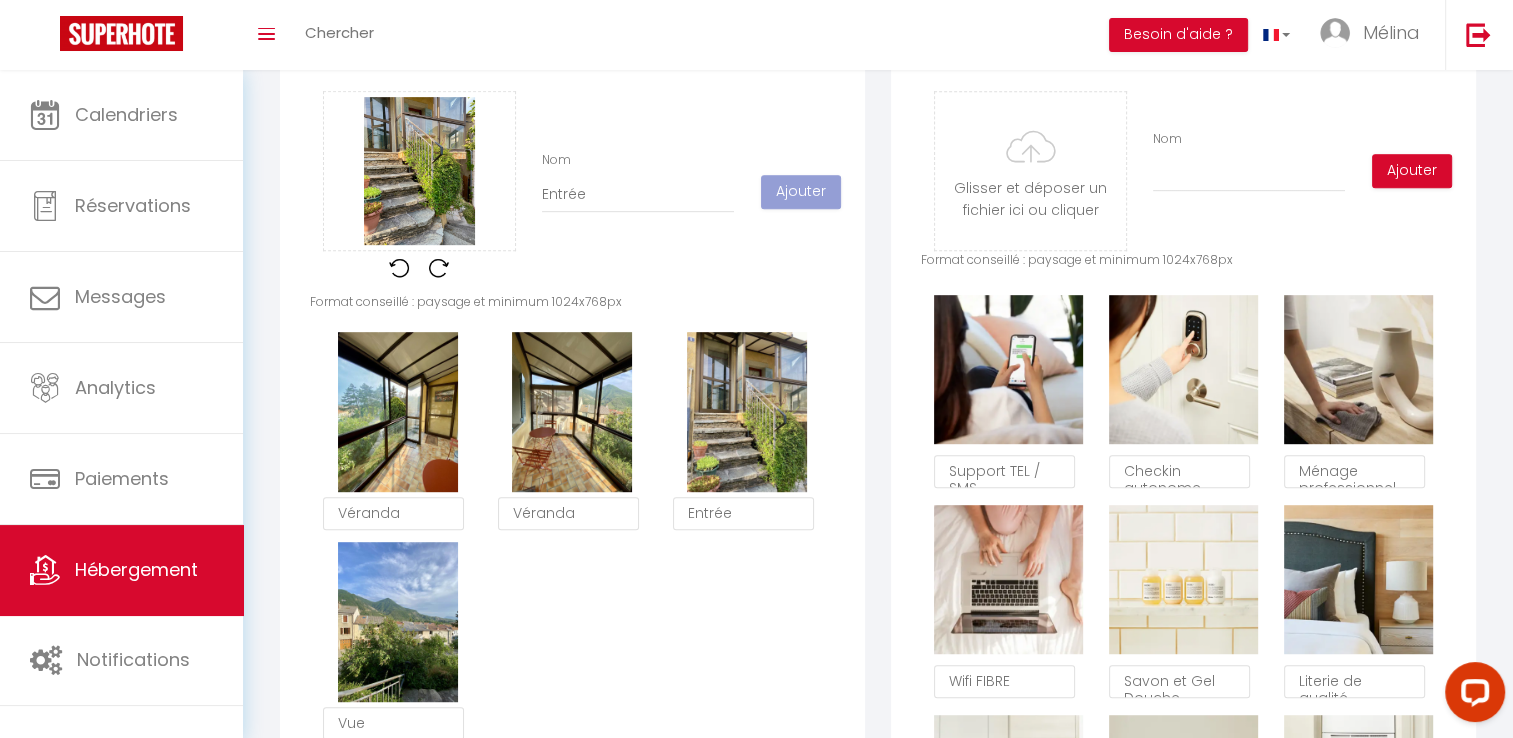 checkbox on "true" 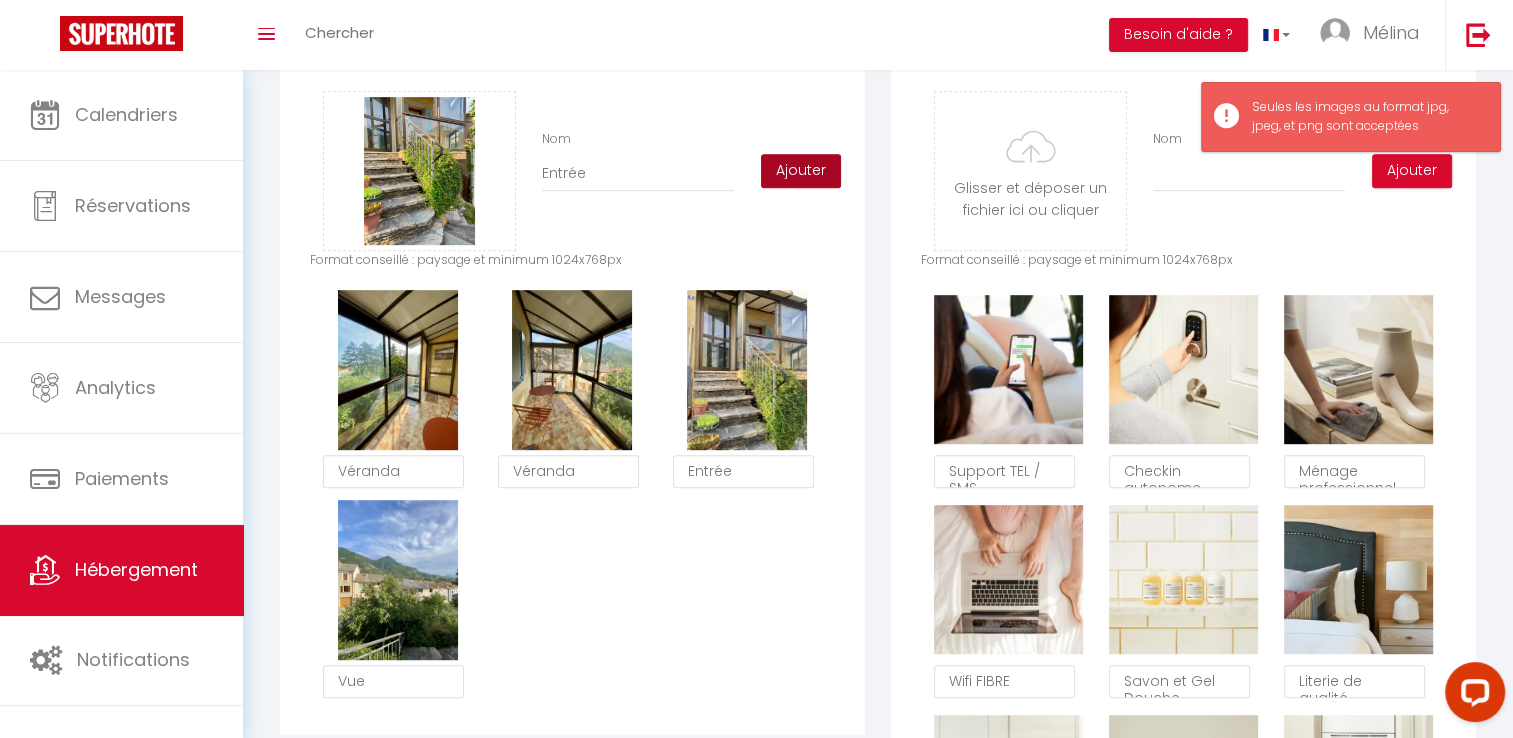 click on "Ajouter" at bounding box center (801, 171) 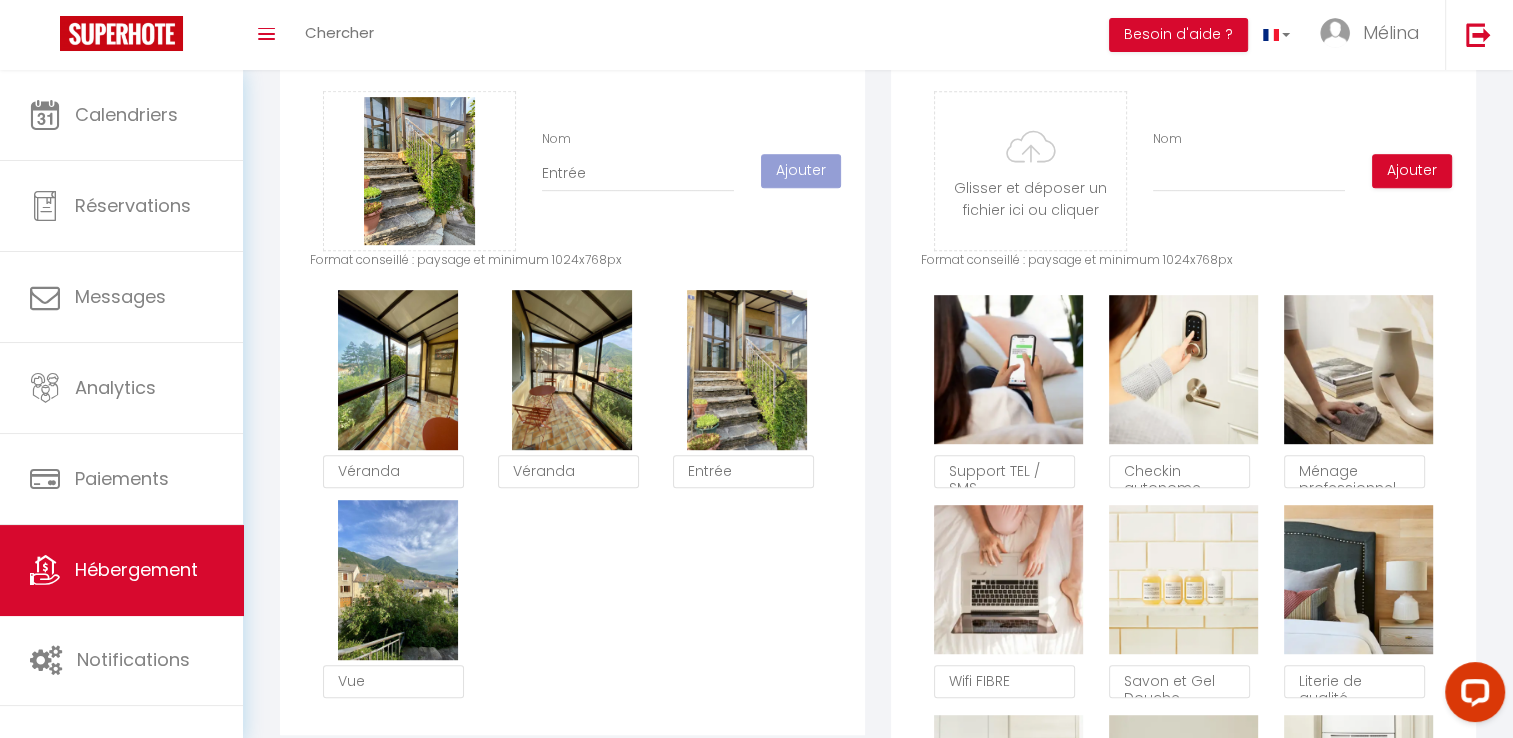 checkbox on "true" 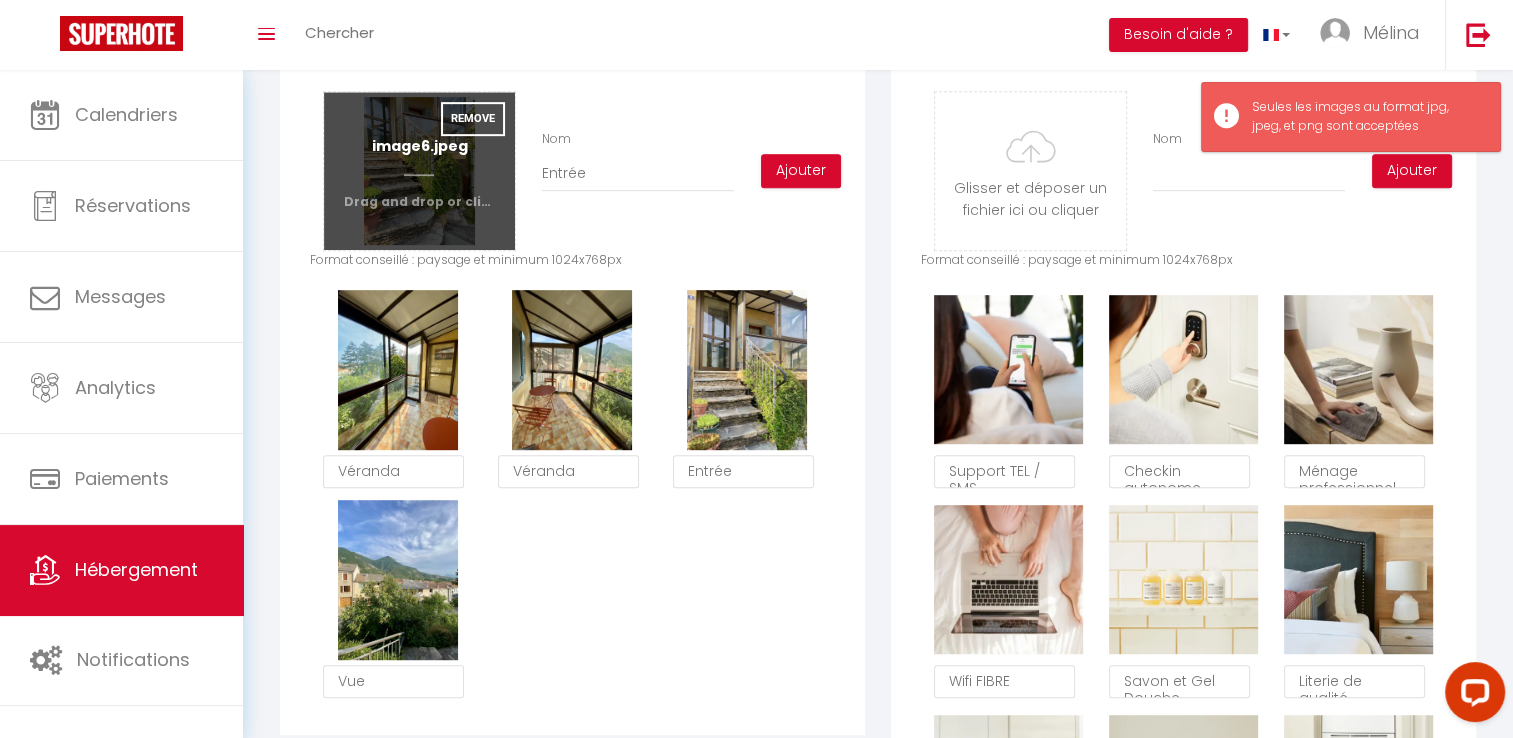 click at bounding box center [419, 171] 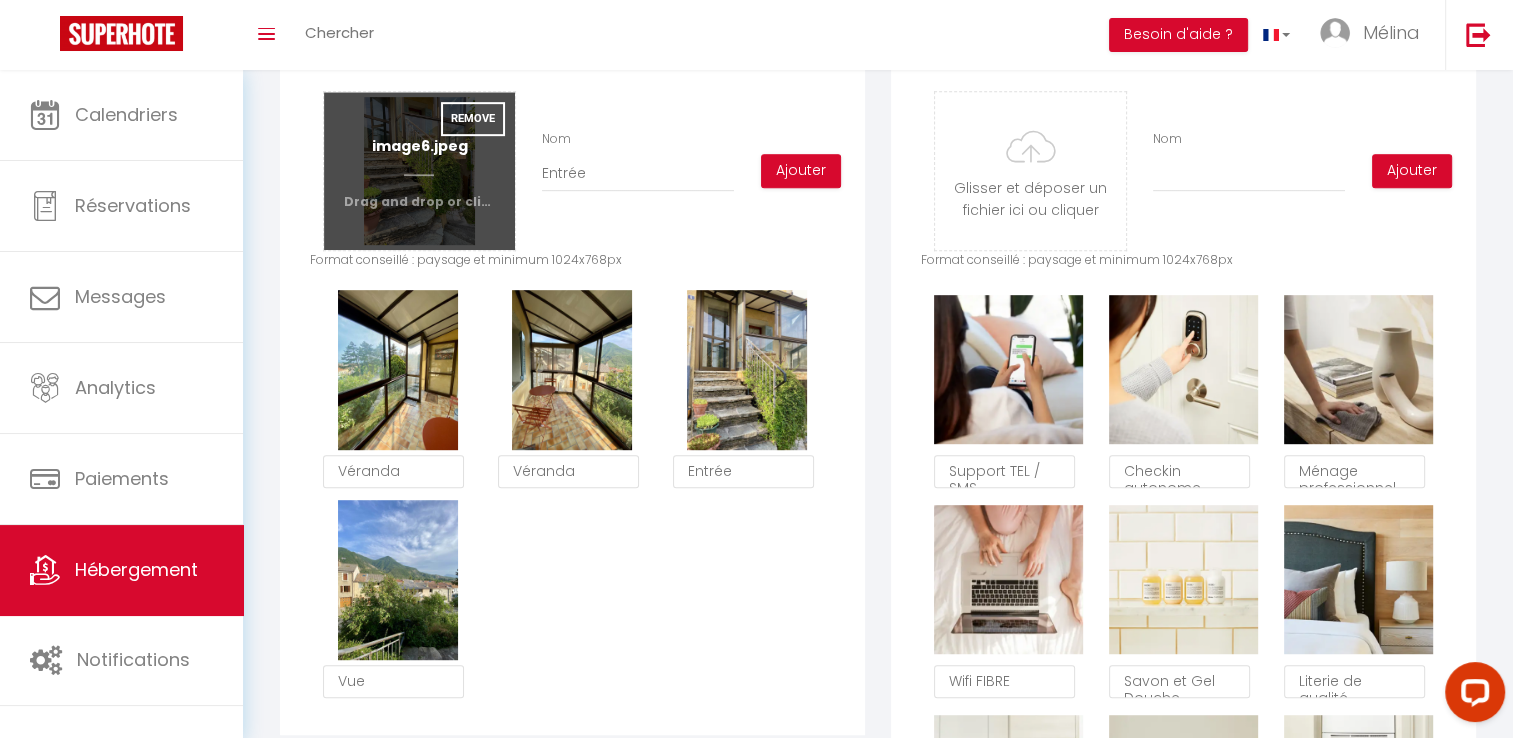 type on "C:\fakepath\image6.jpeg" 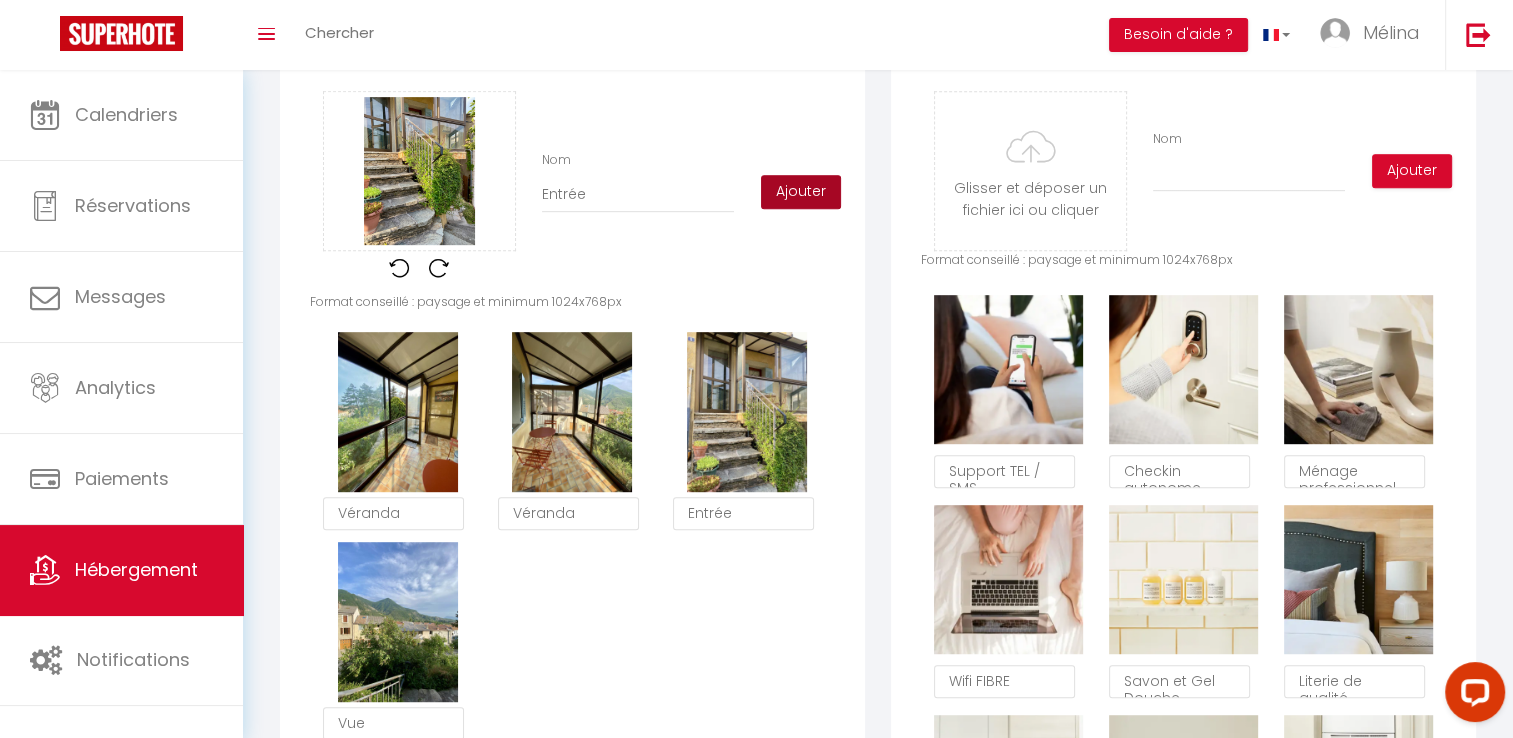 click on "Ajouter" at bounding box center (801, 192) 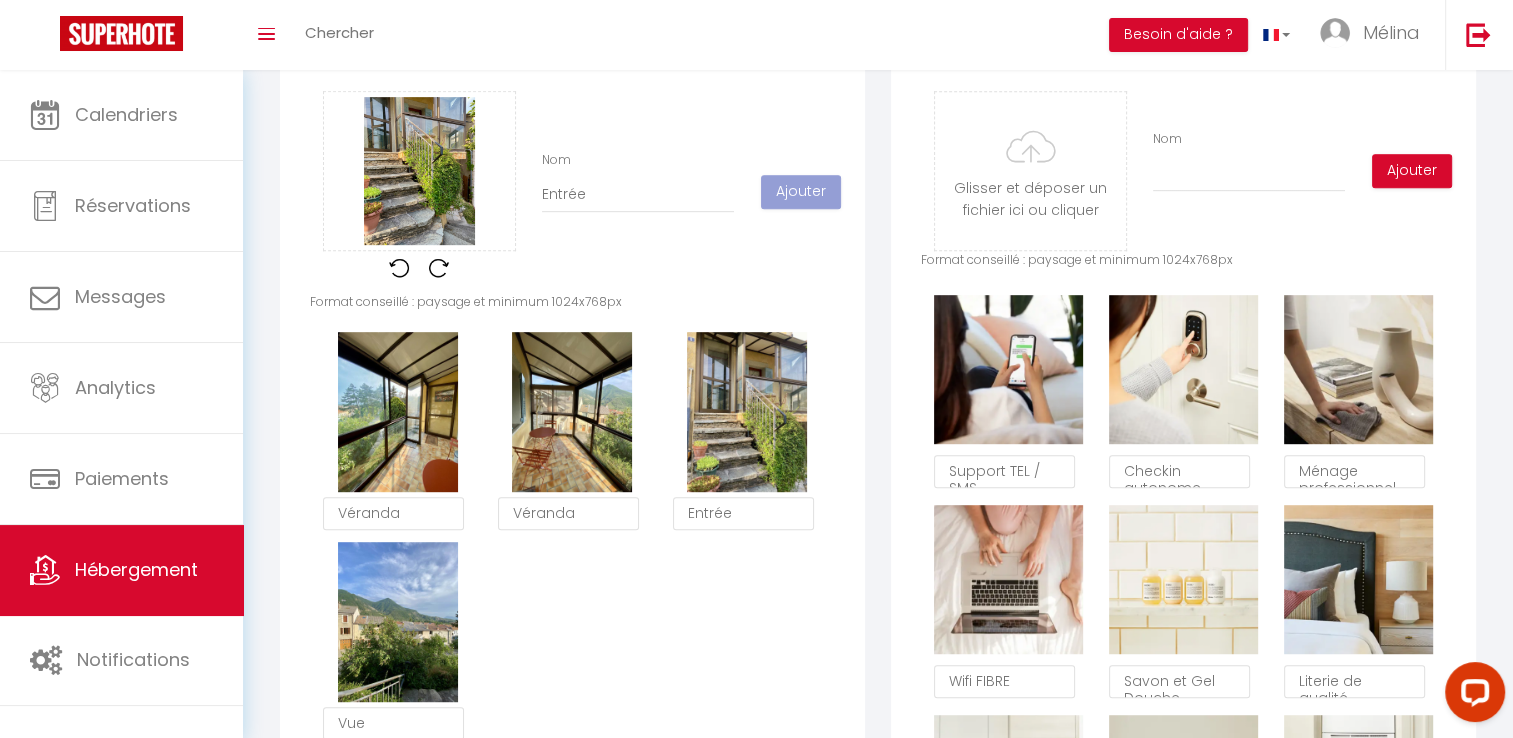 type 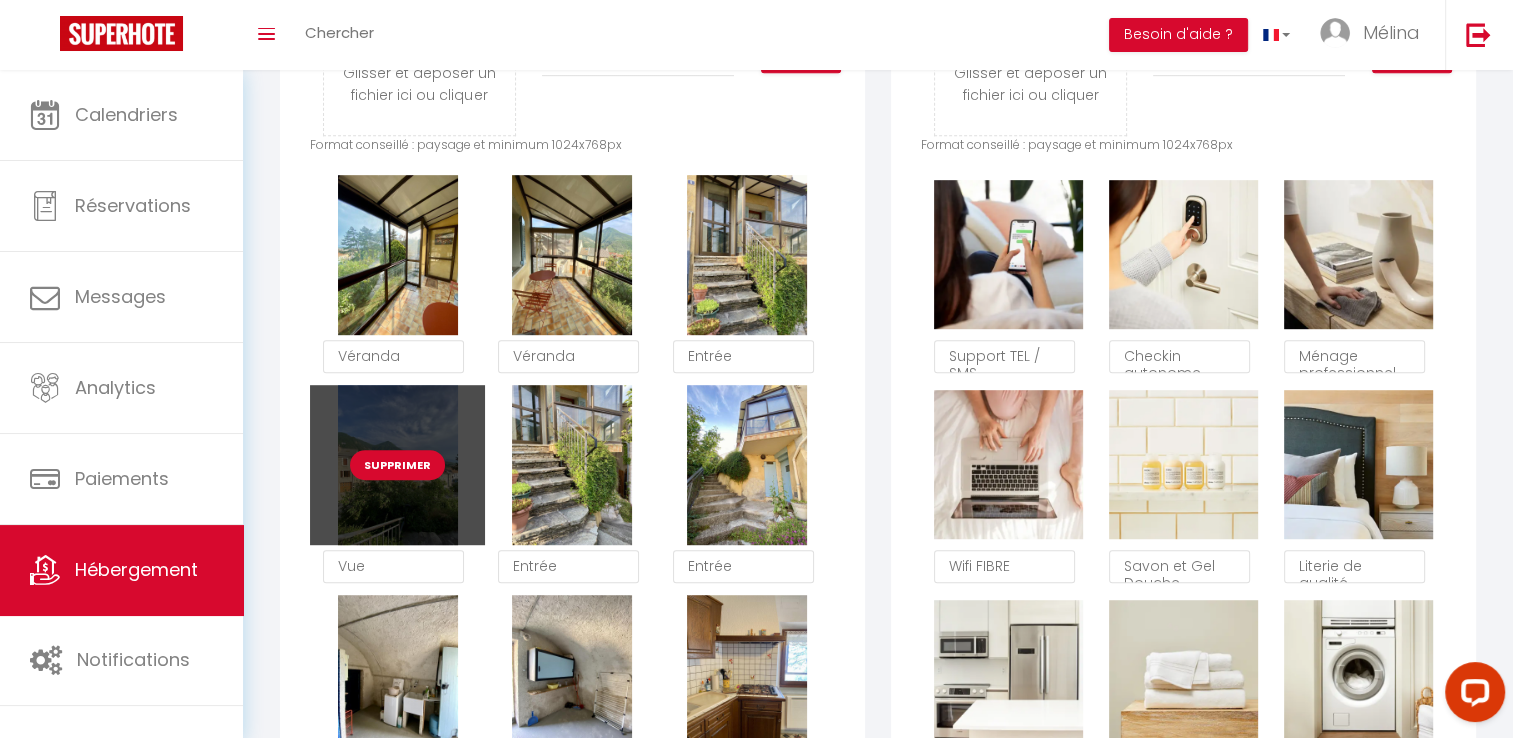 scroll, scrollTop: 1098, scrollLeft: 0, axis: vertical 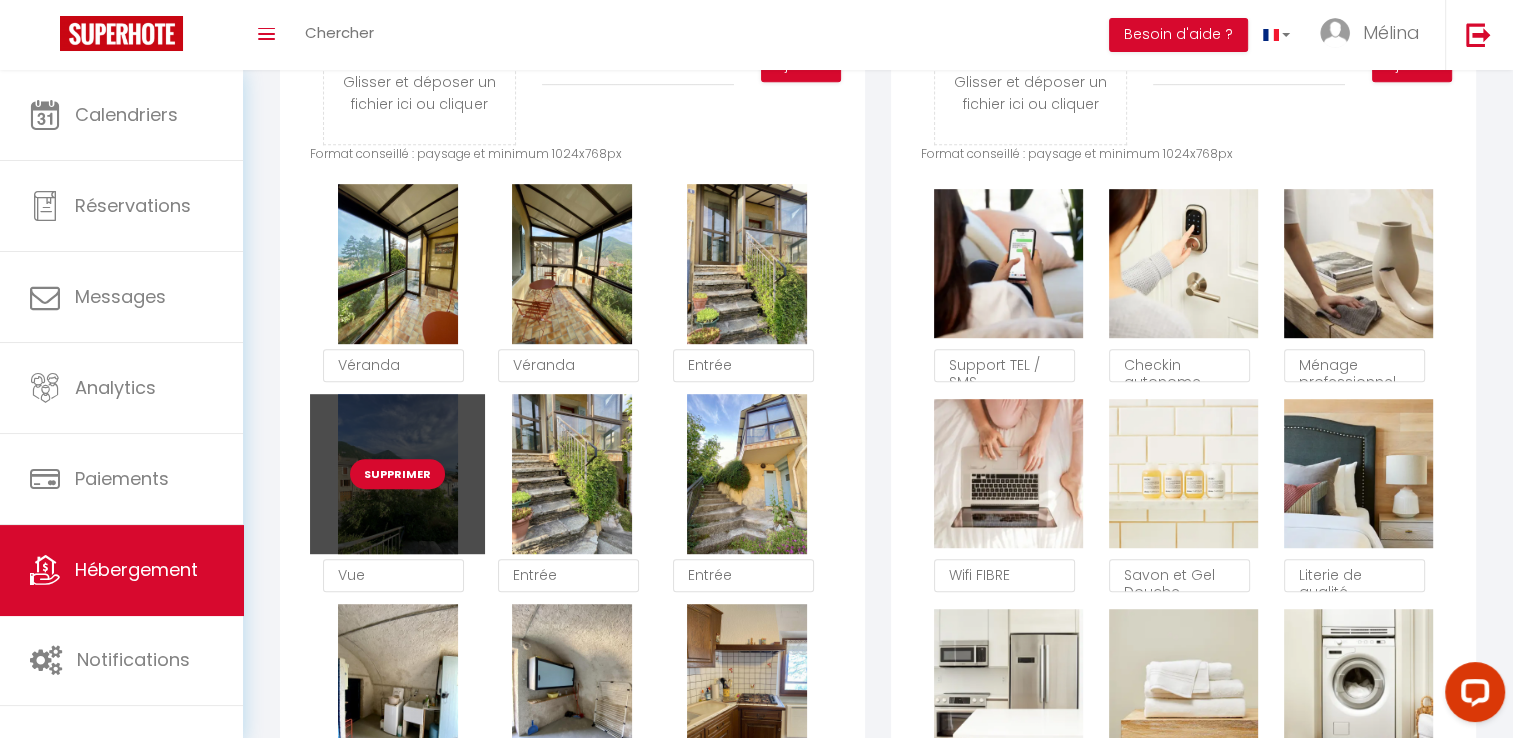 type 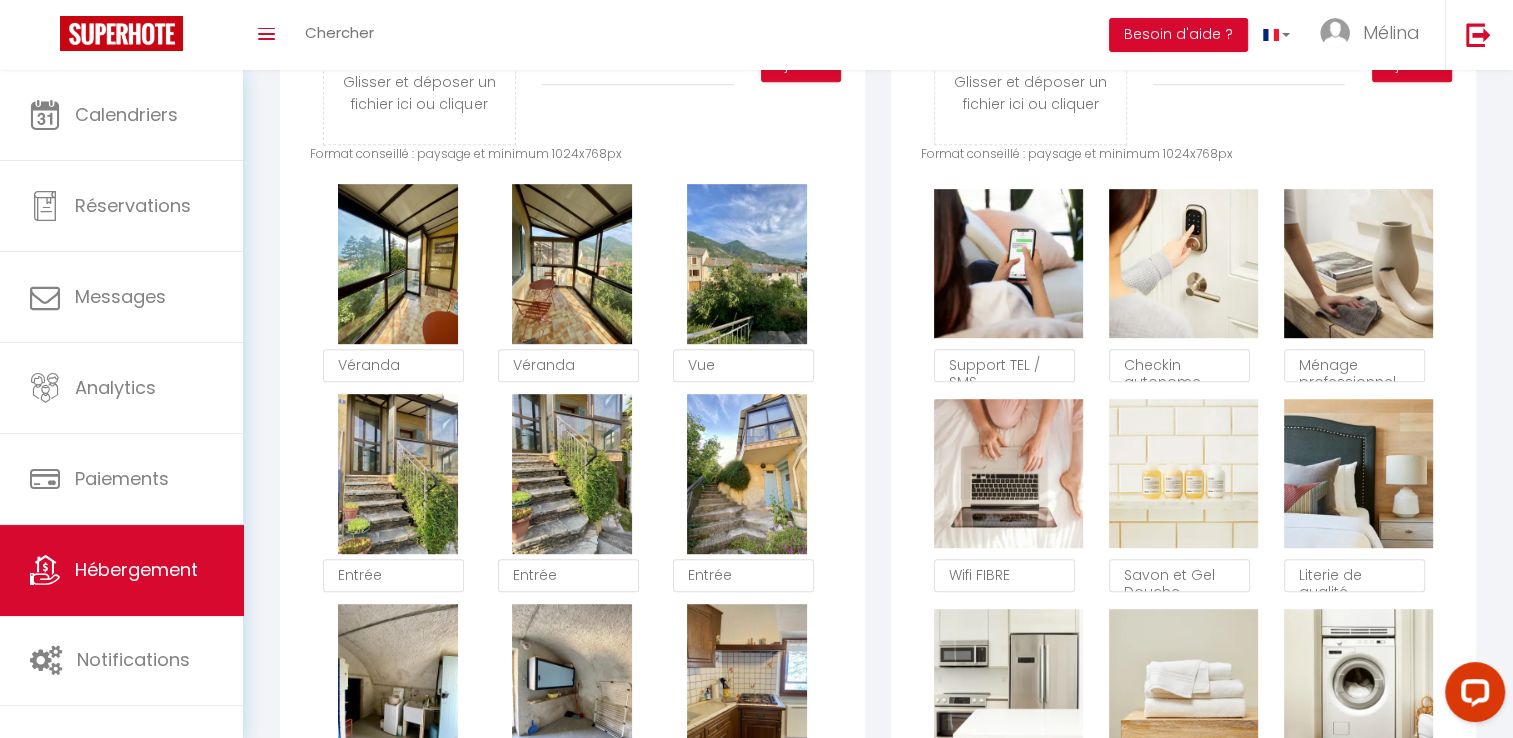 type on "Vue" 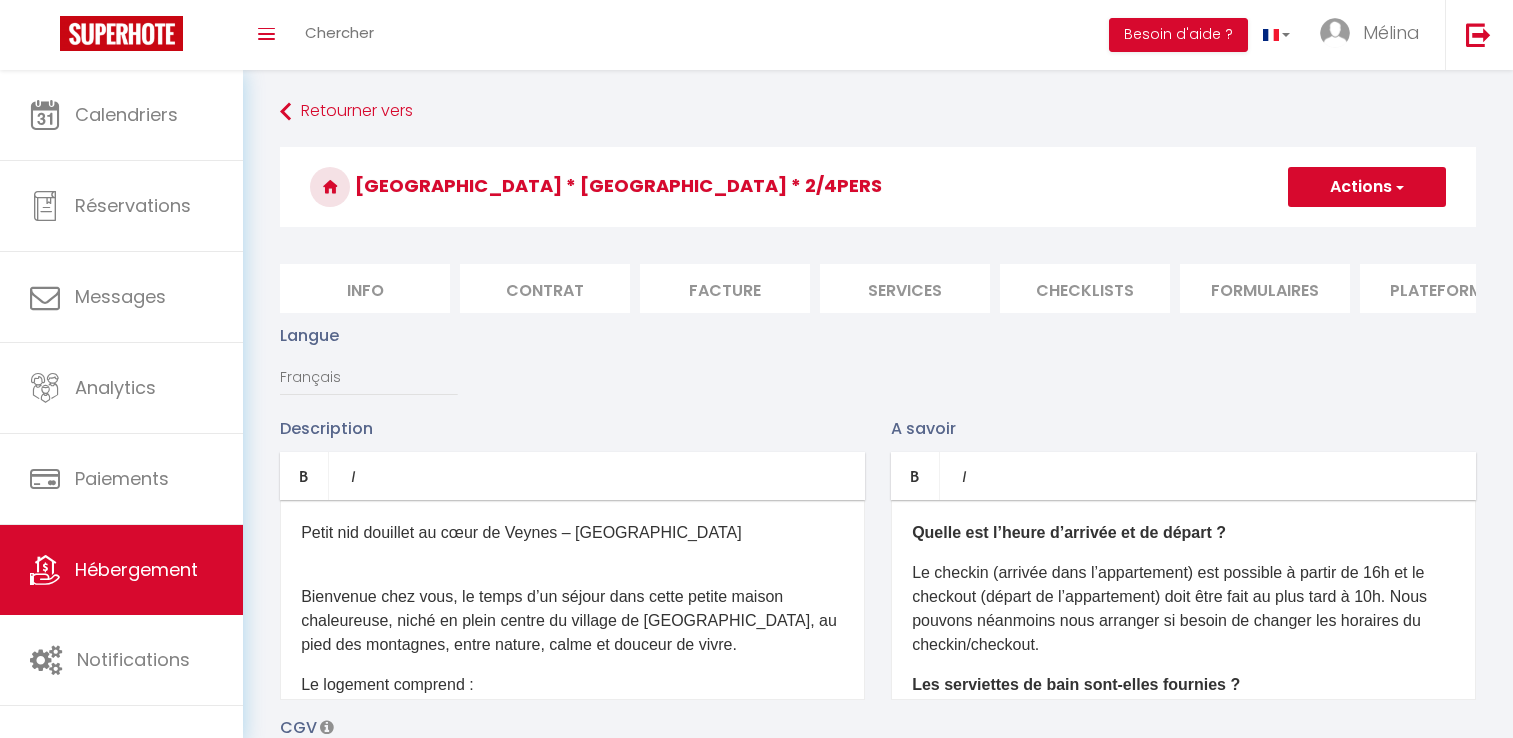scroll, scrollTop: 1098, scrollLeft: 0, axis: vertical 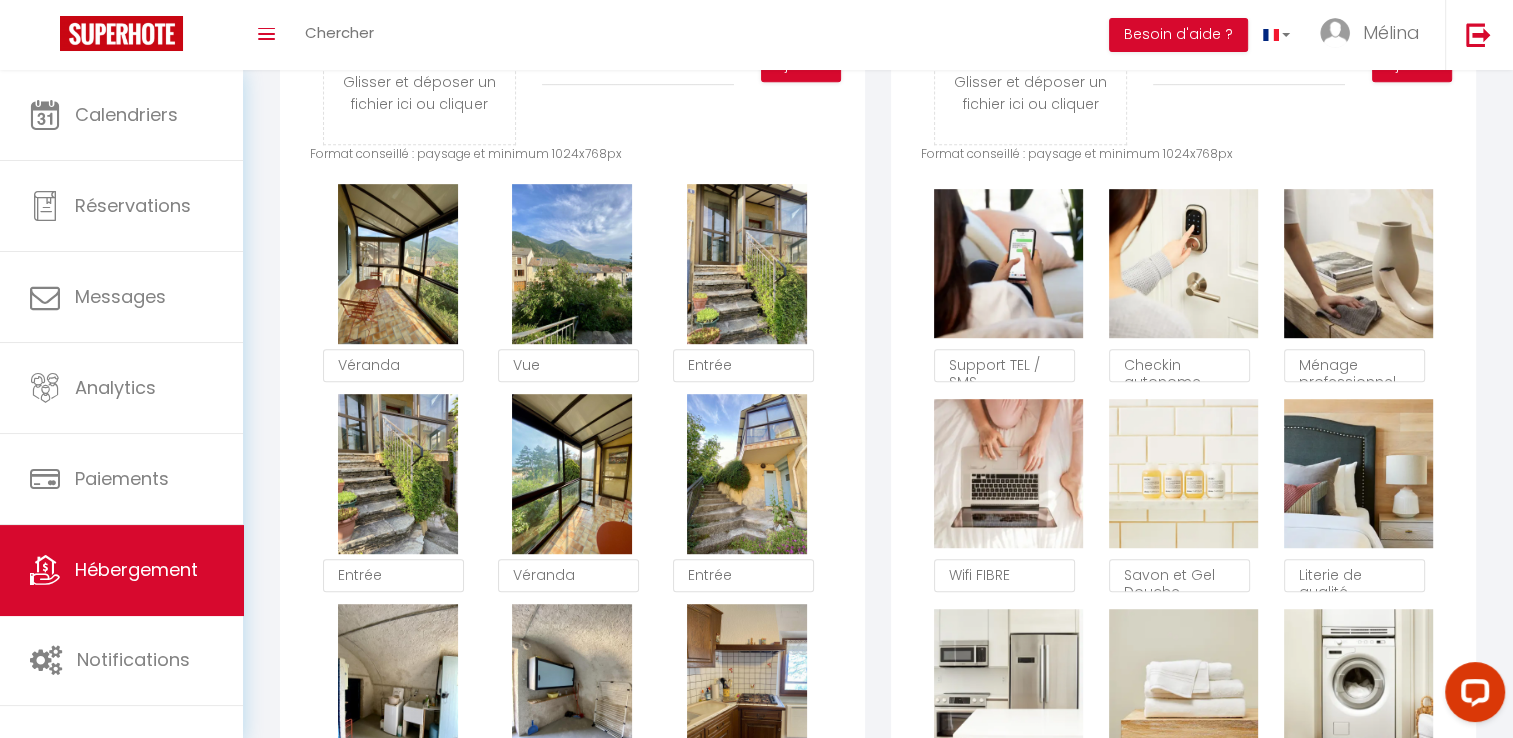 type 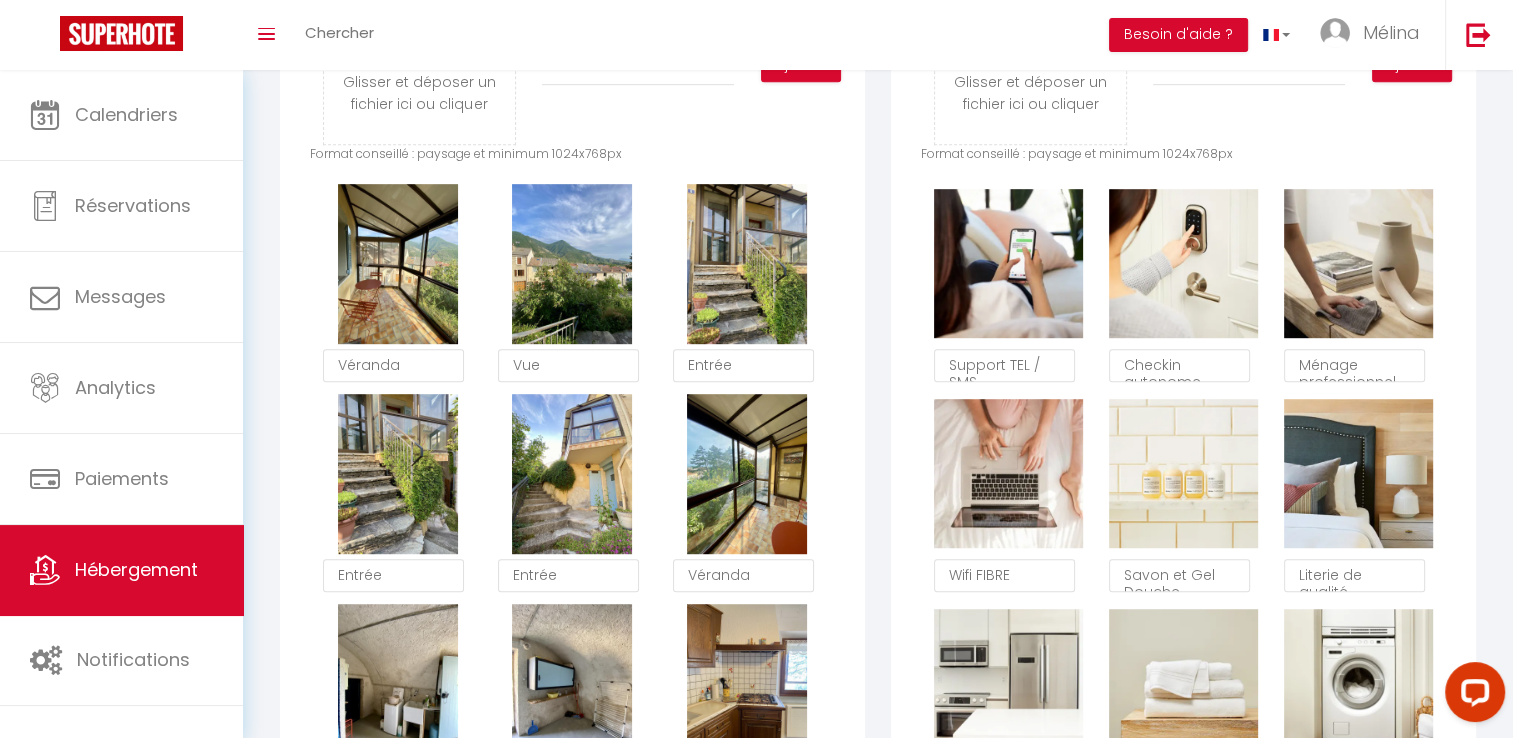type on "Vue" 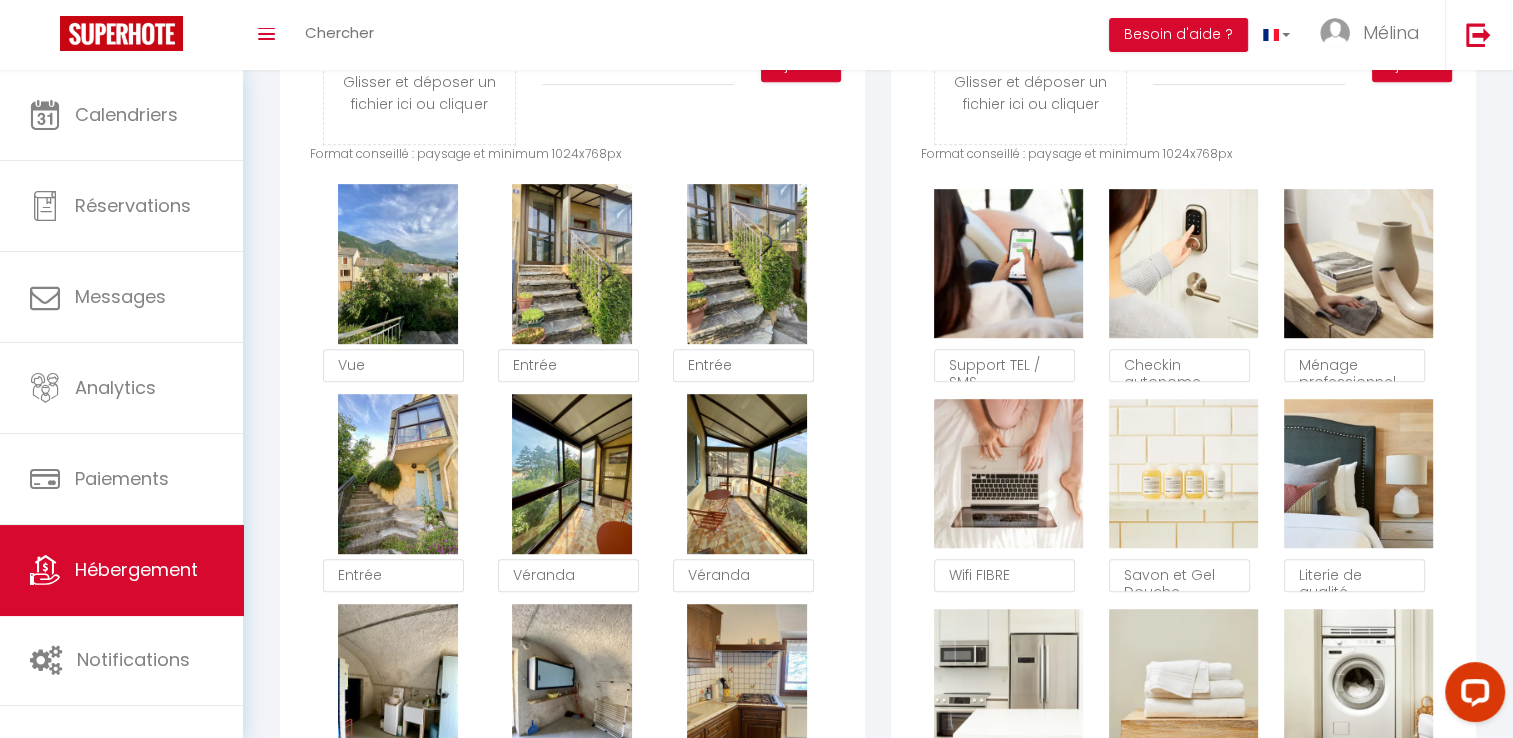 type on "Entrée" 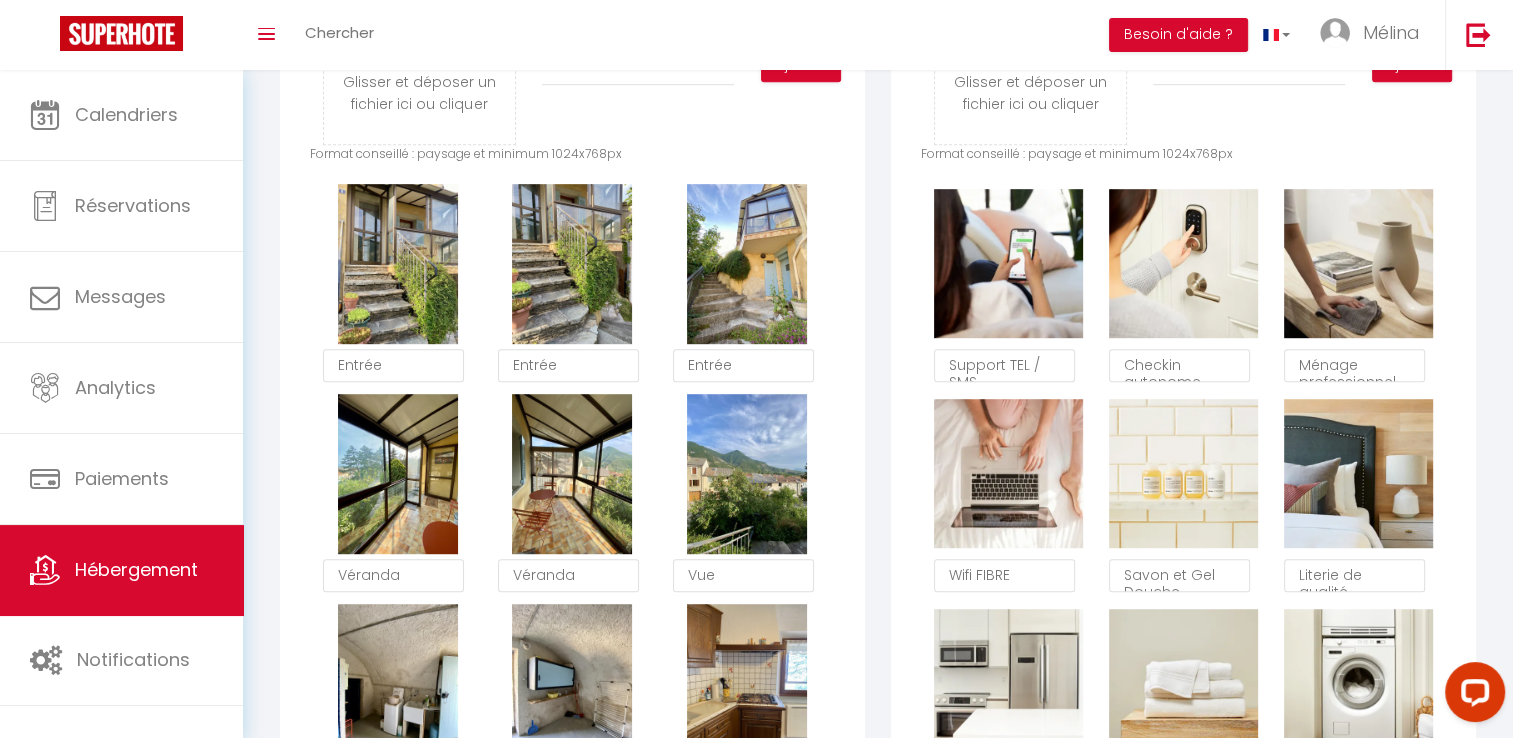 type on "Véranda" 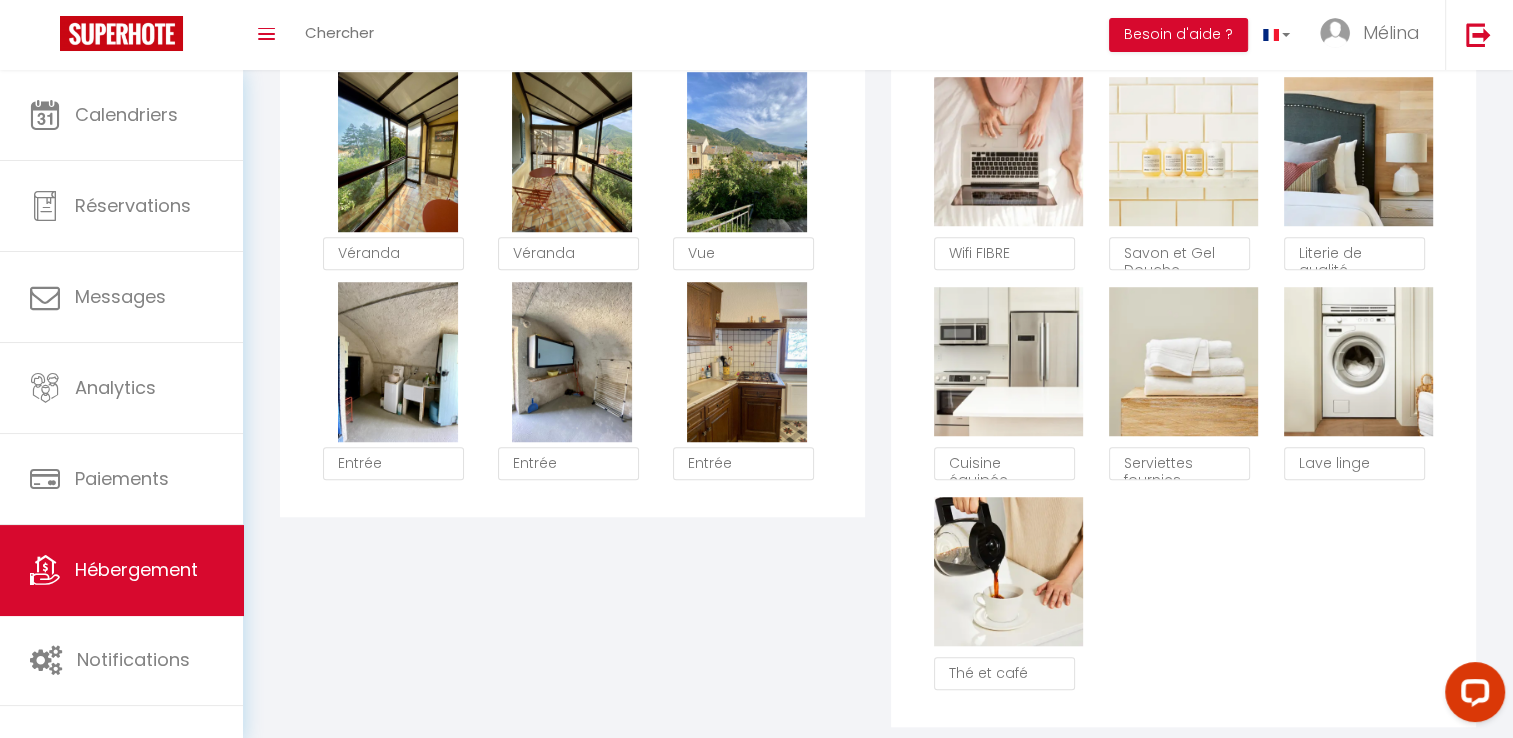 scroll, scrollTop: 1422, scrollLeft: 0, axis: vertical 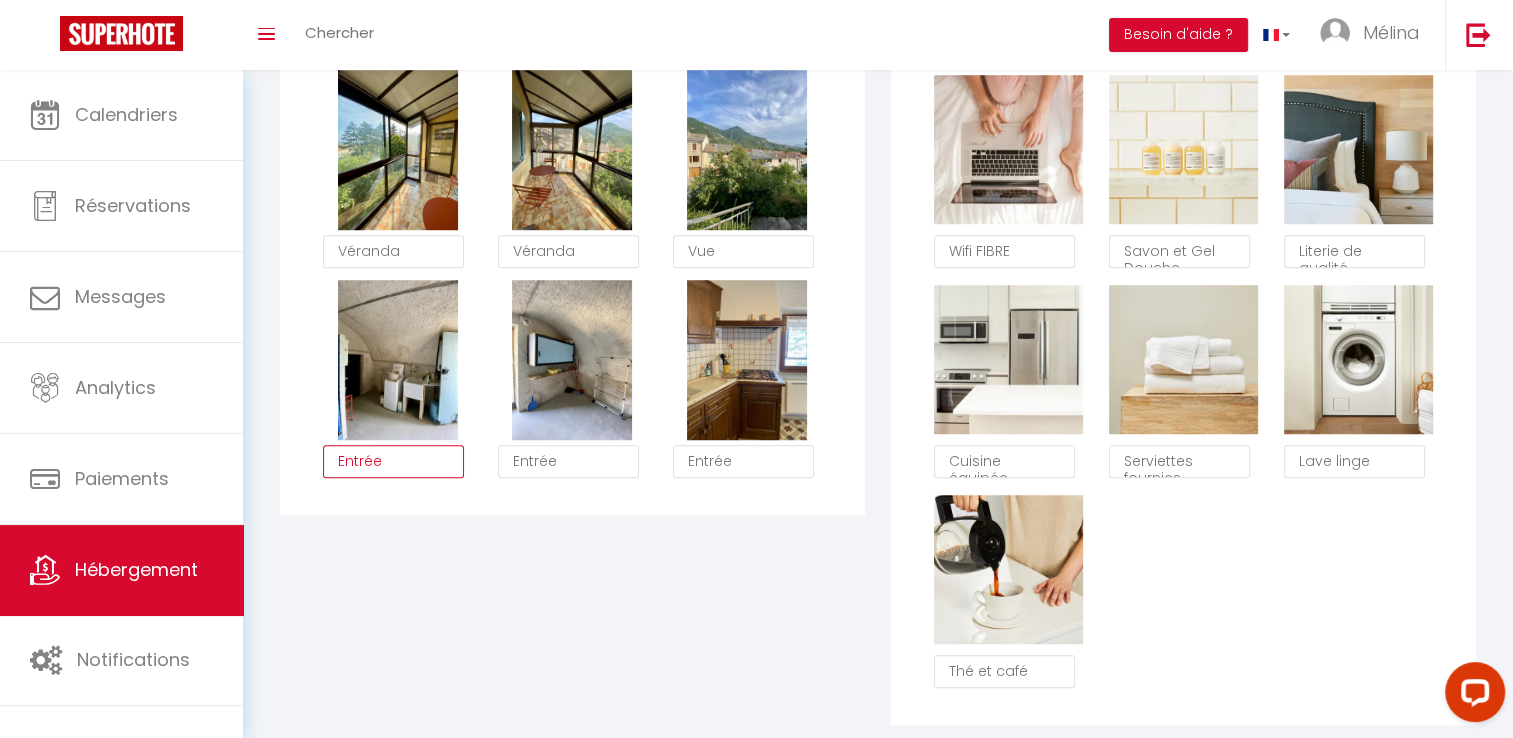 click on "Entrée" at bounding box center (393, 462) 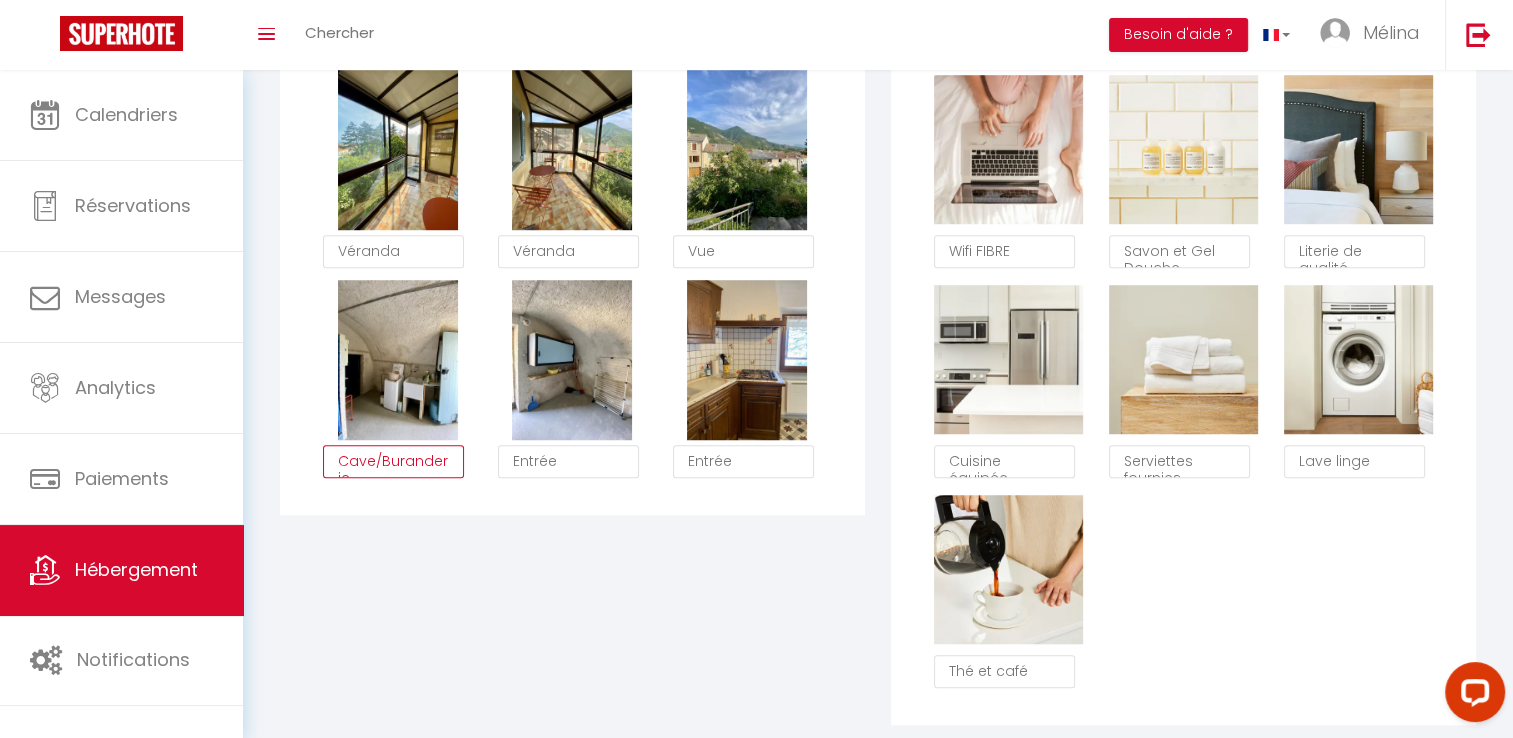 scroll, scrollTop: 11, scrollLeft: 0, axis: vertical 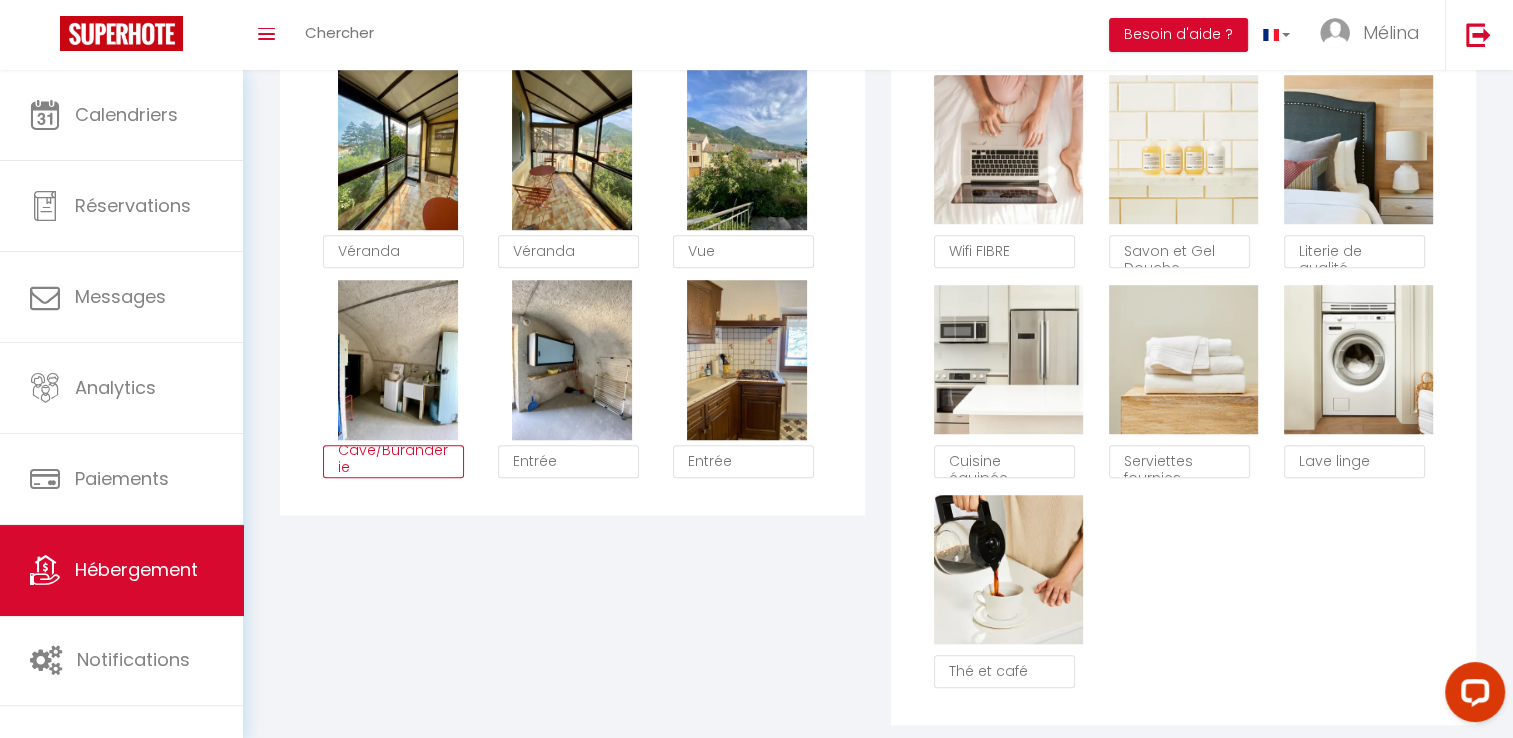 drag, startPoint x: 351, startPoint y: 462, endPoint x: 415, endPoint y: 482, distance: 67.052216 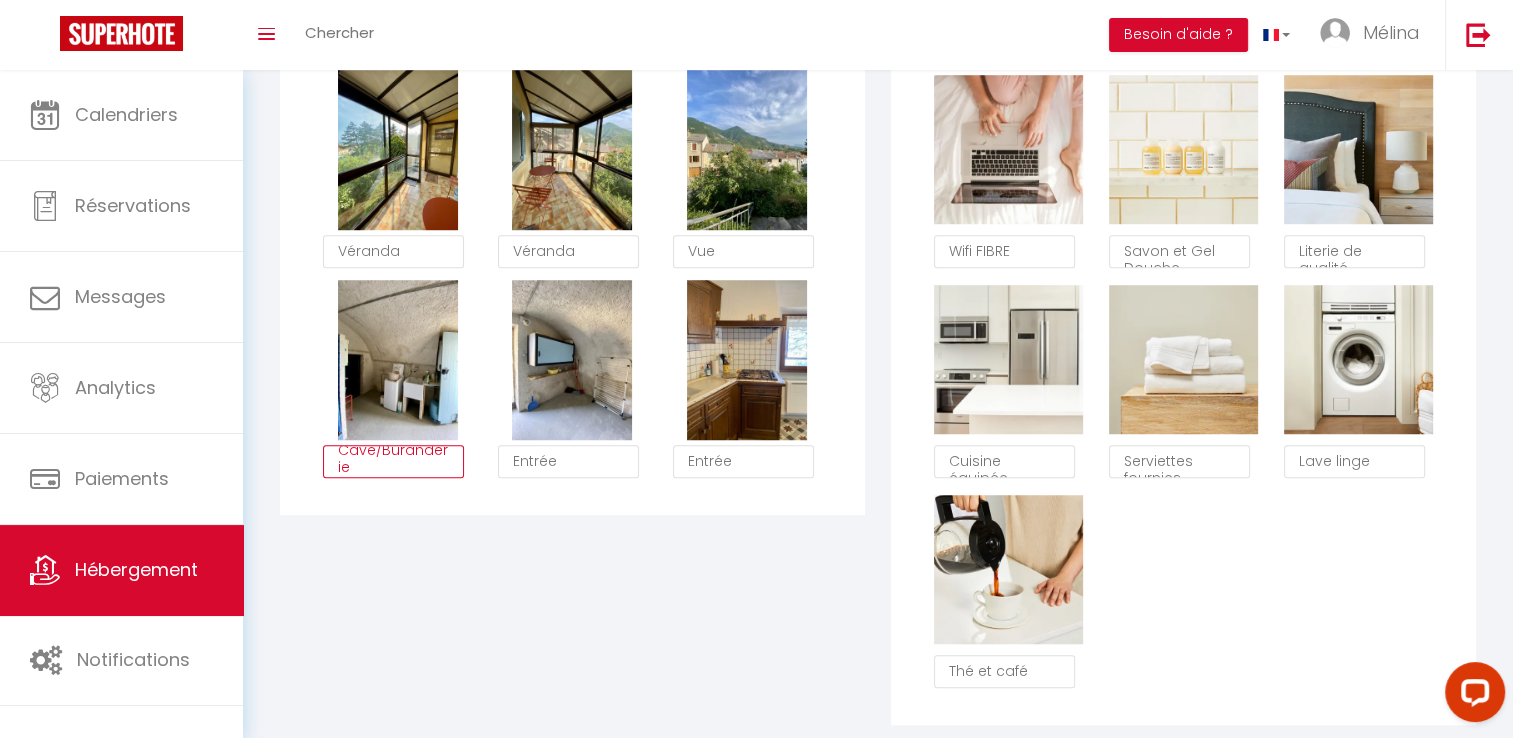 click on "Cave/Buranderie" at bounding box center [393, 462] 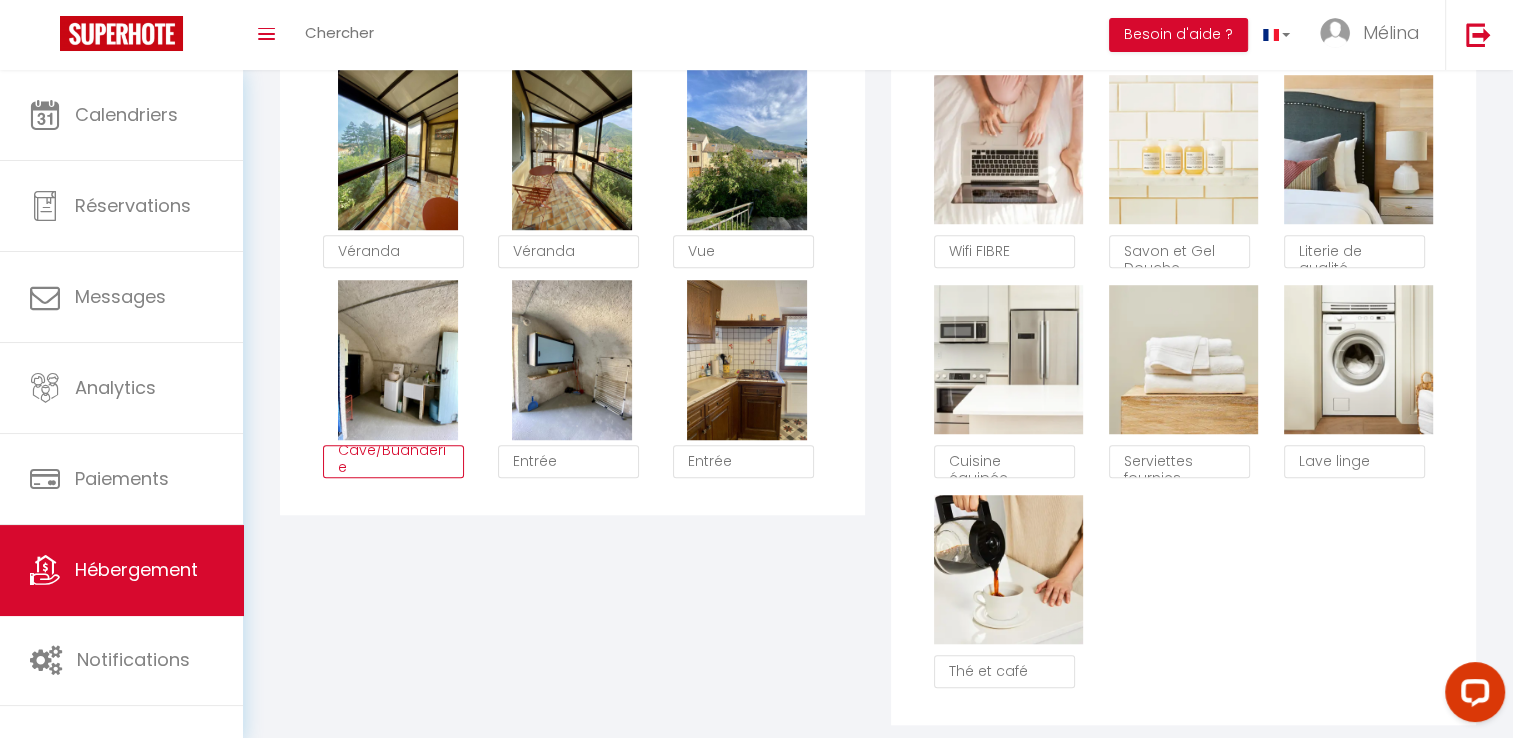 scroll, scrollTop: 4, scrollLeft: 0, axis: vertical 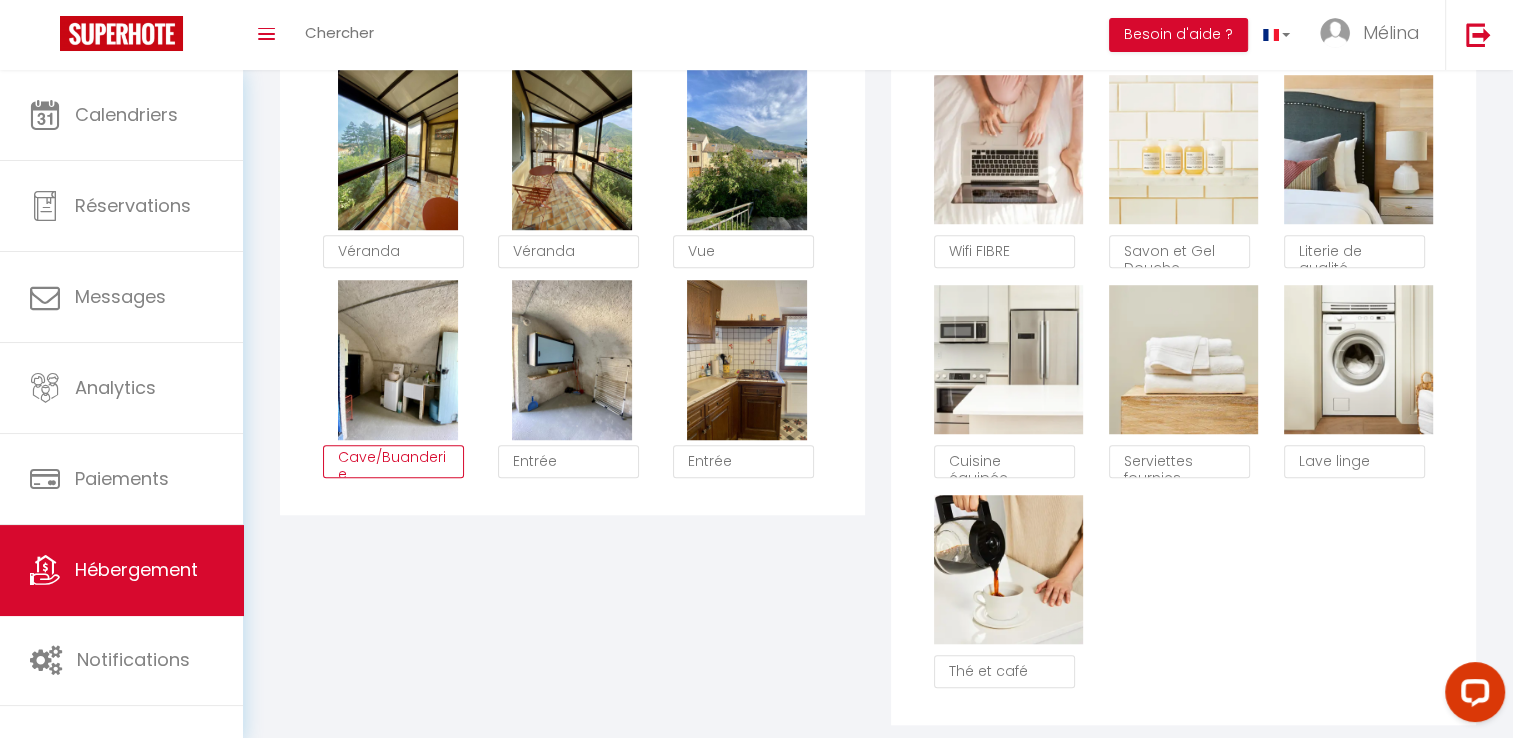 click on "Cave/Buanderie" at bounding box center (393, 462) 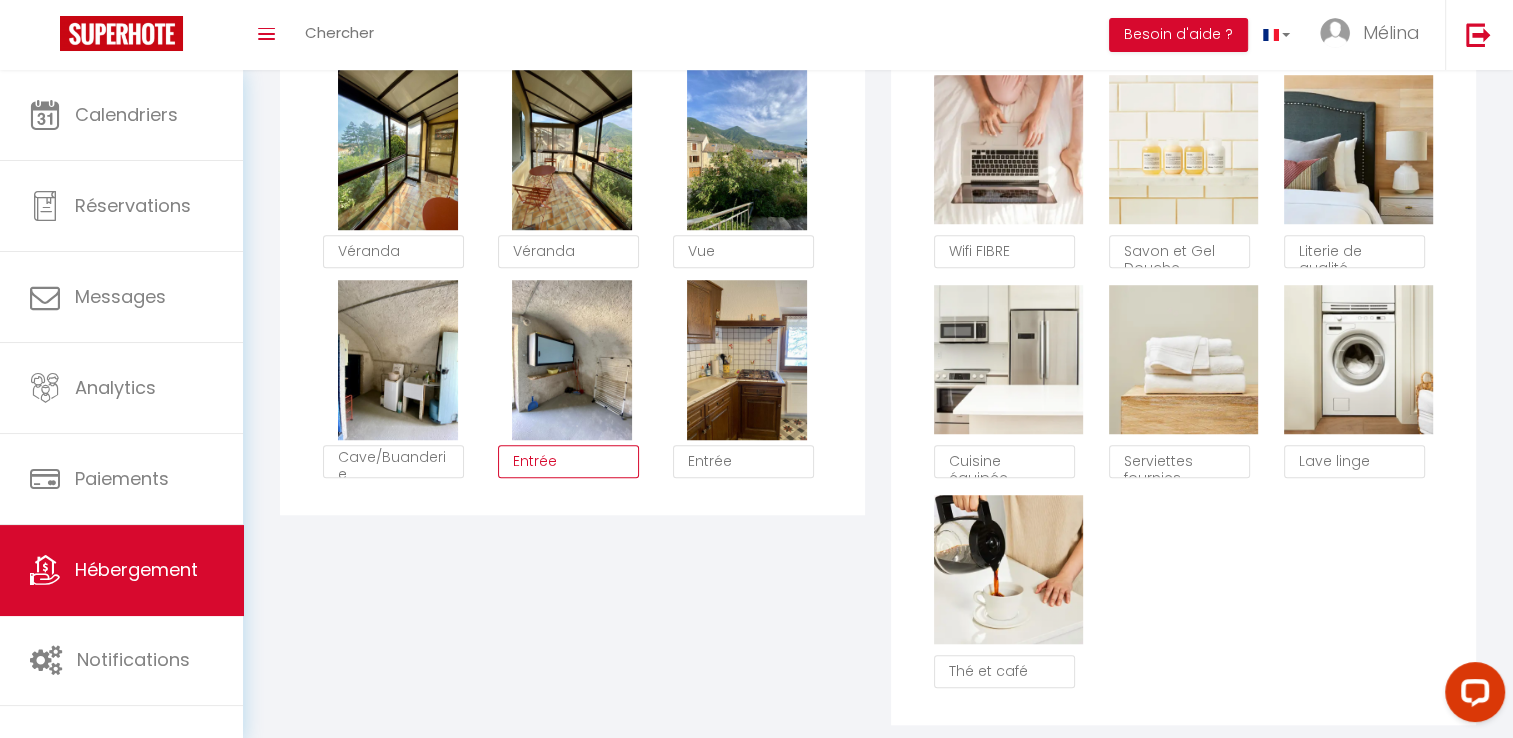 click on "Entrée" at bounding box center (568, 462) 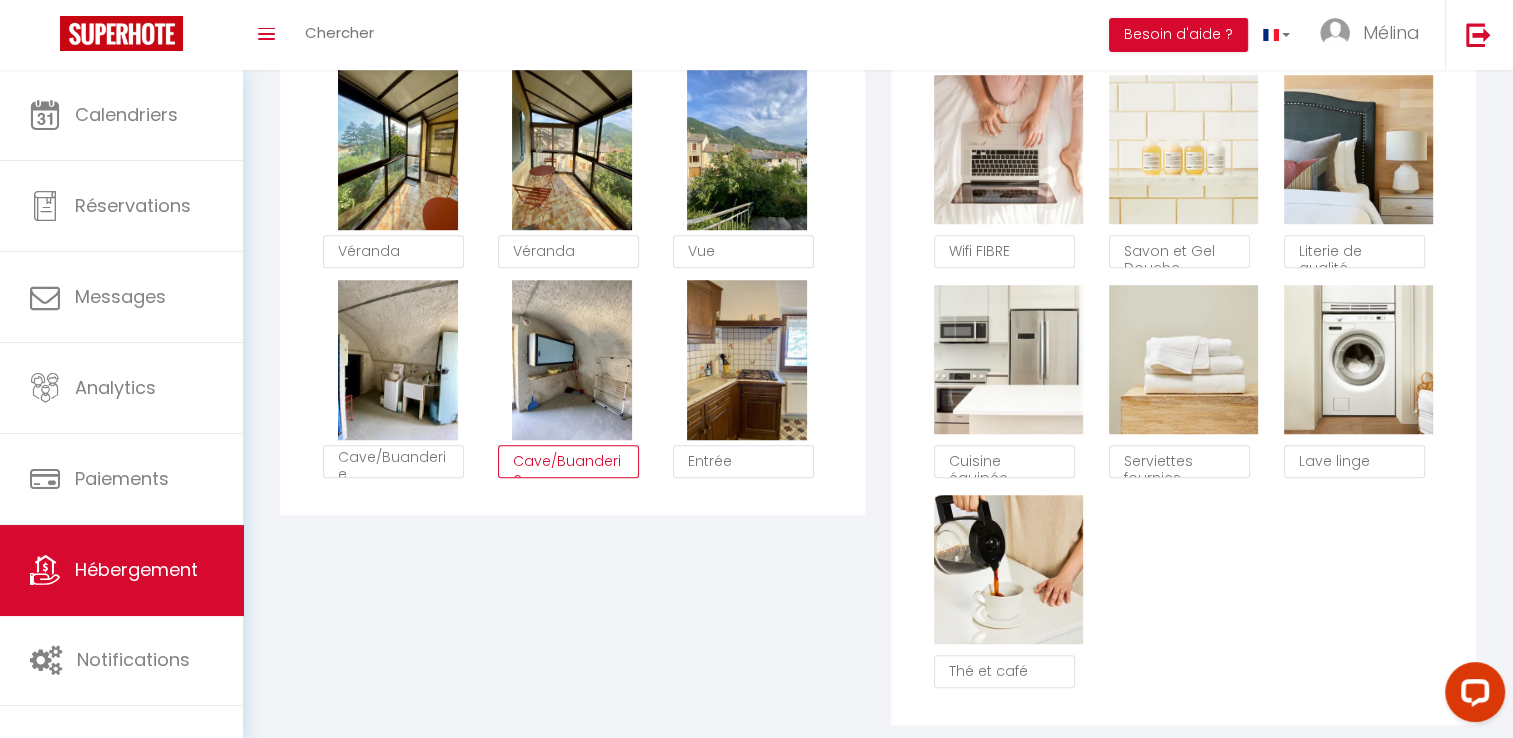 scroll, scrollTop: 11, scrollLeft: 0, axis: vertical 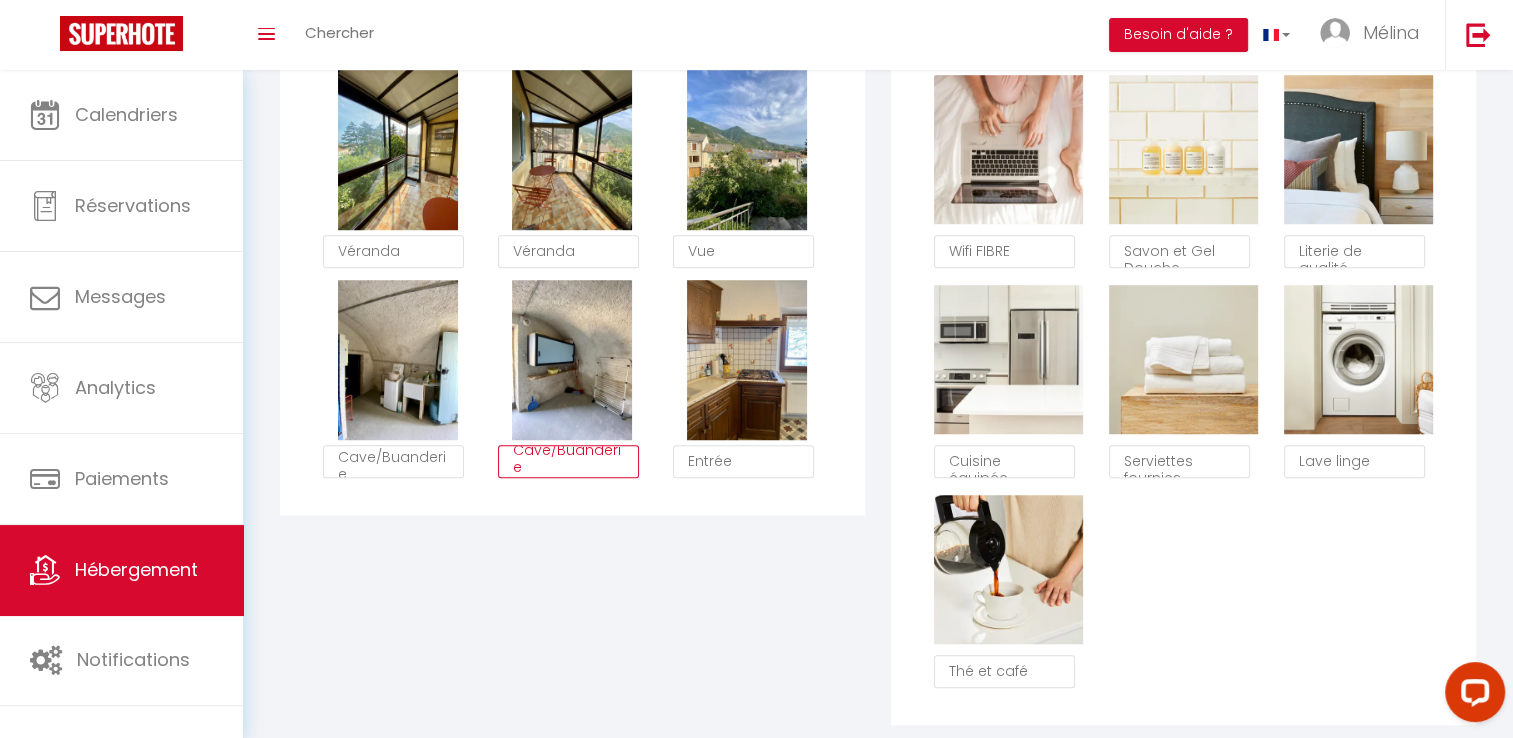 type on "Cave/Buanderie" 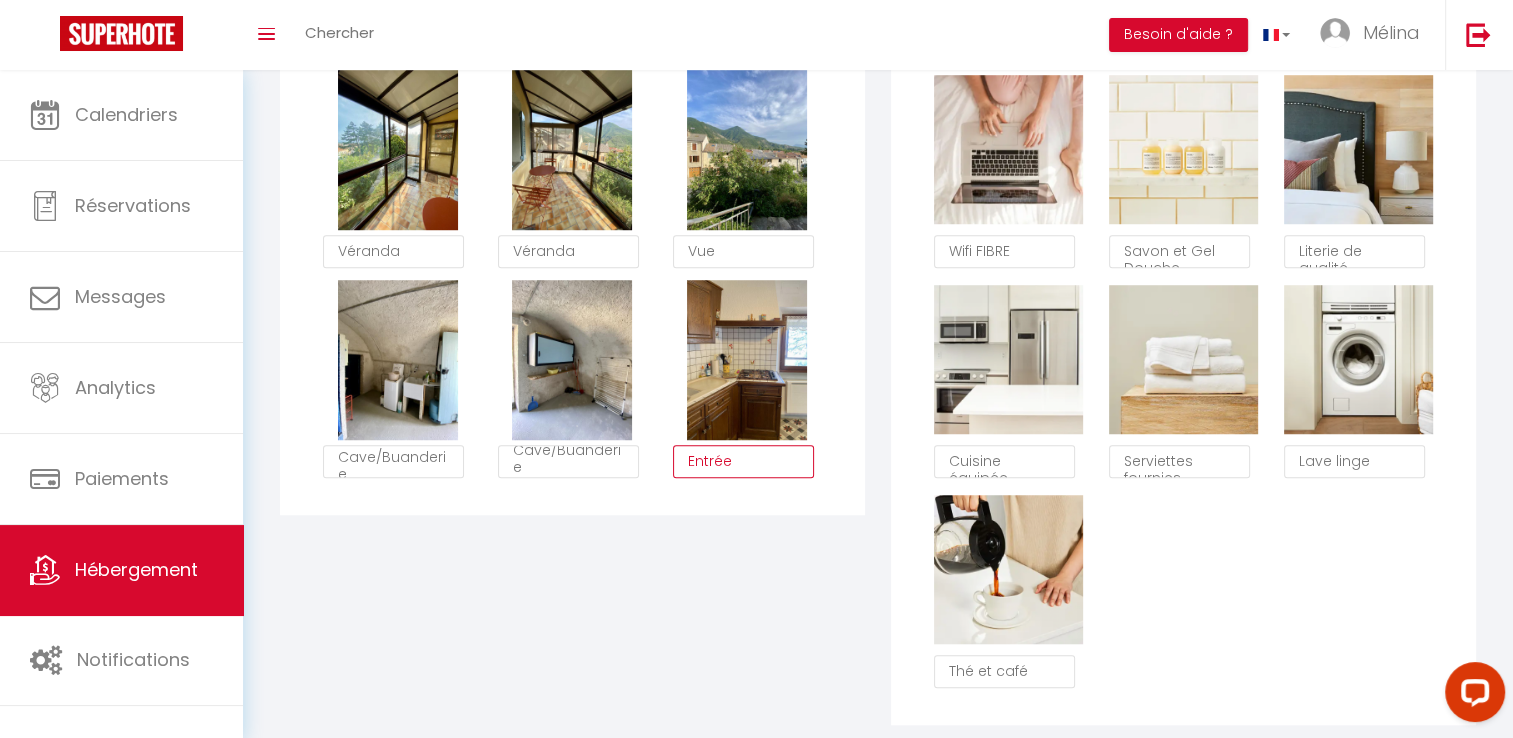 click on "Entrée" at bounding box center (743, 462) 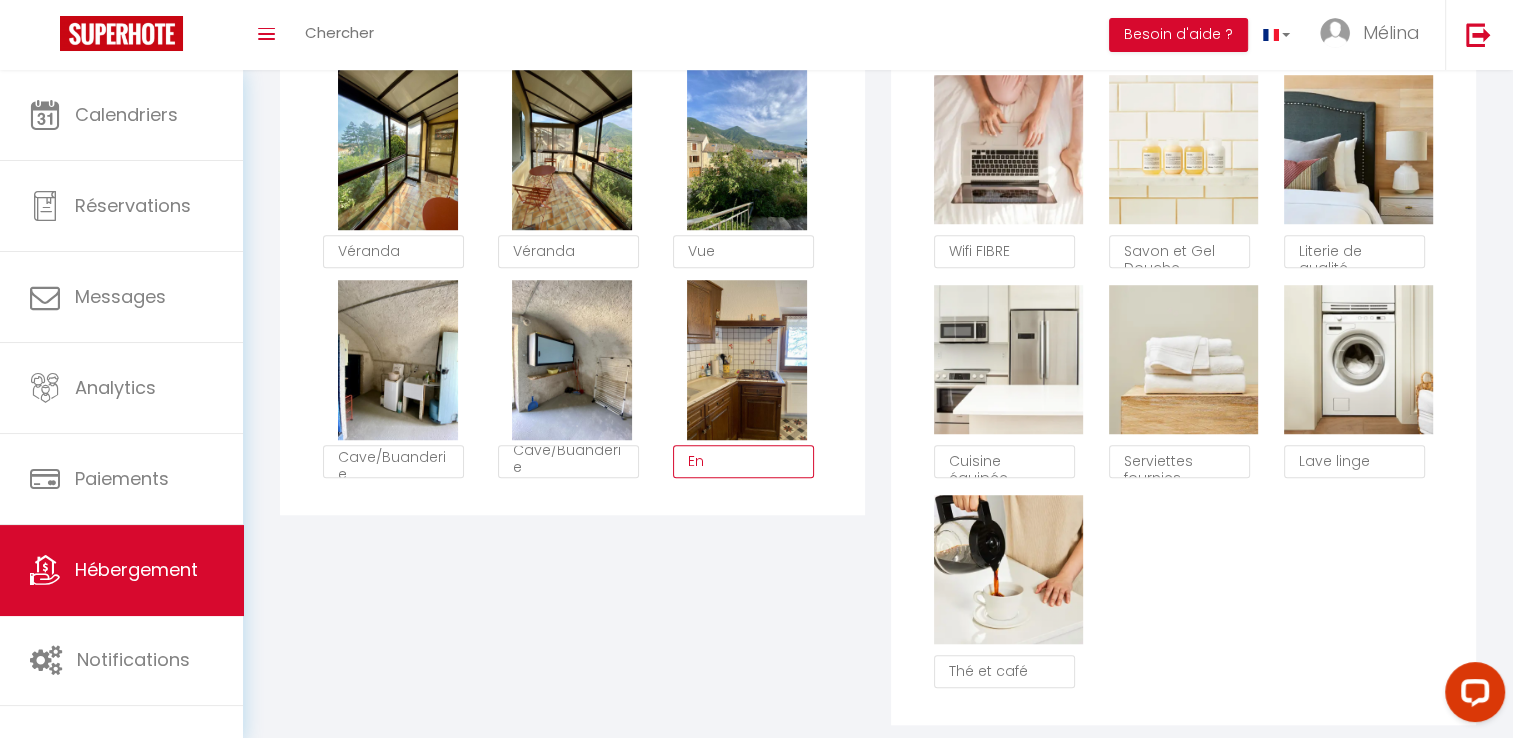 type on "E" 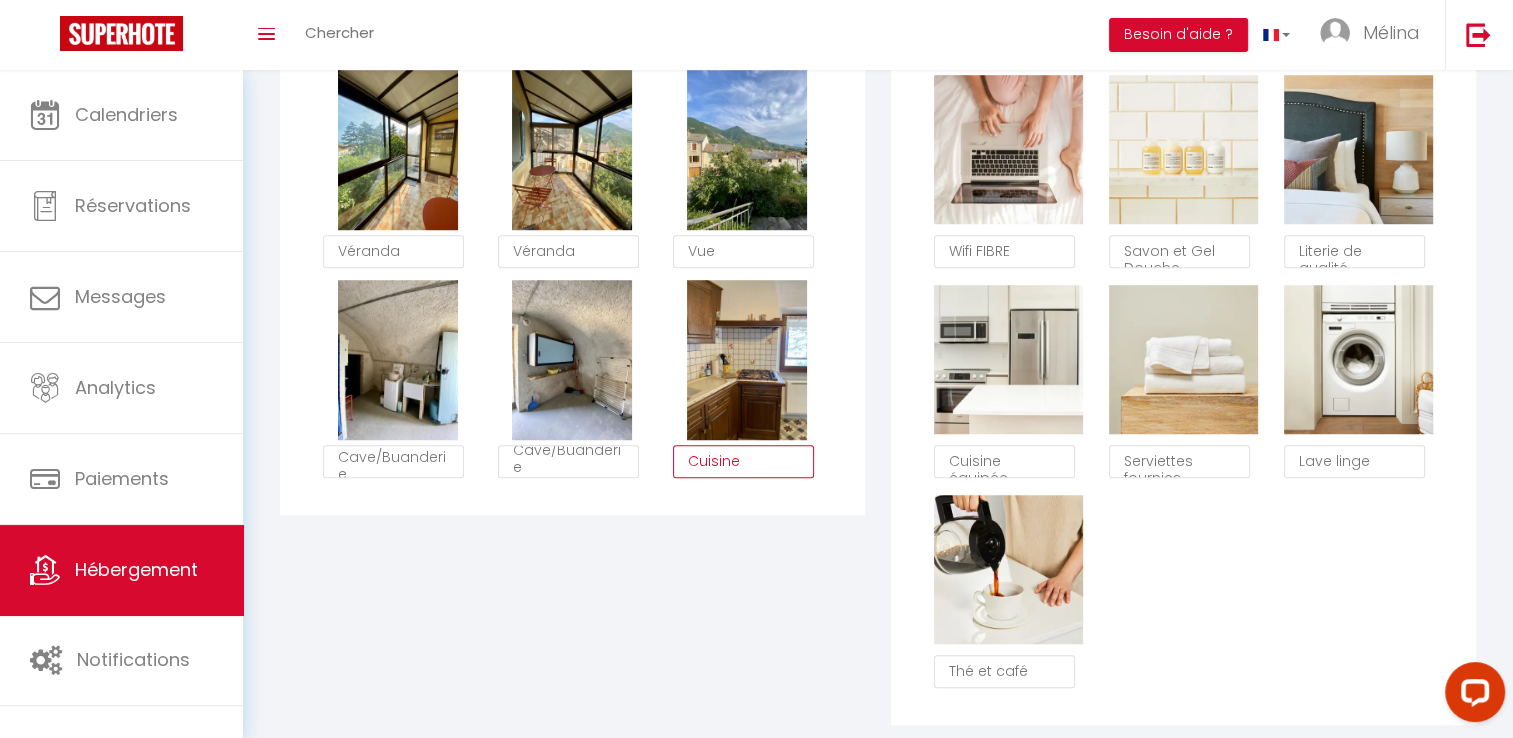 type on "Cuisine" 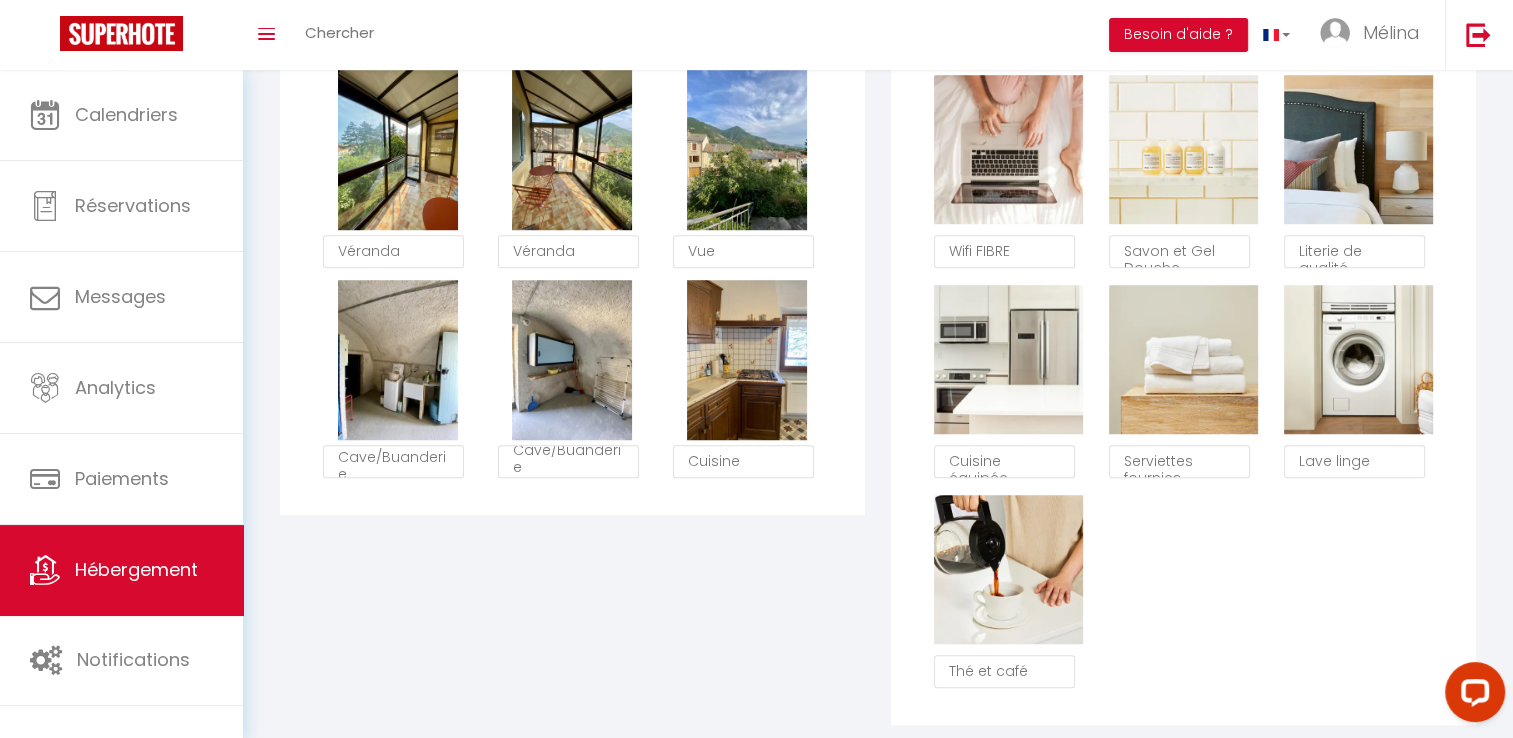 click on "Les Espaces     Glisser et déposer un fichier ici ou cliquer Ooops, something wrong happened. Remove   image6.jpeg Drag and drop or click to replace
Nom
Ajouter
Format conseillé : paysage et minimum 1024x768px
Supprimer
Entrée
Supprimer
Entrée
Supprimer
Entrée
Supprimer
Véranda
Supprimer
Véranda
Supprimer
Vue
Supprimer
Cave/Buanderie
Supprimer
Cave/Buanderie
Supprimer
Cuisine" at bounding box center (572, 150) 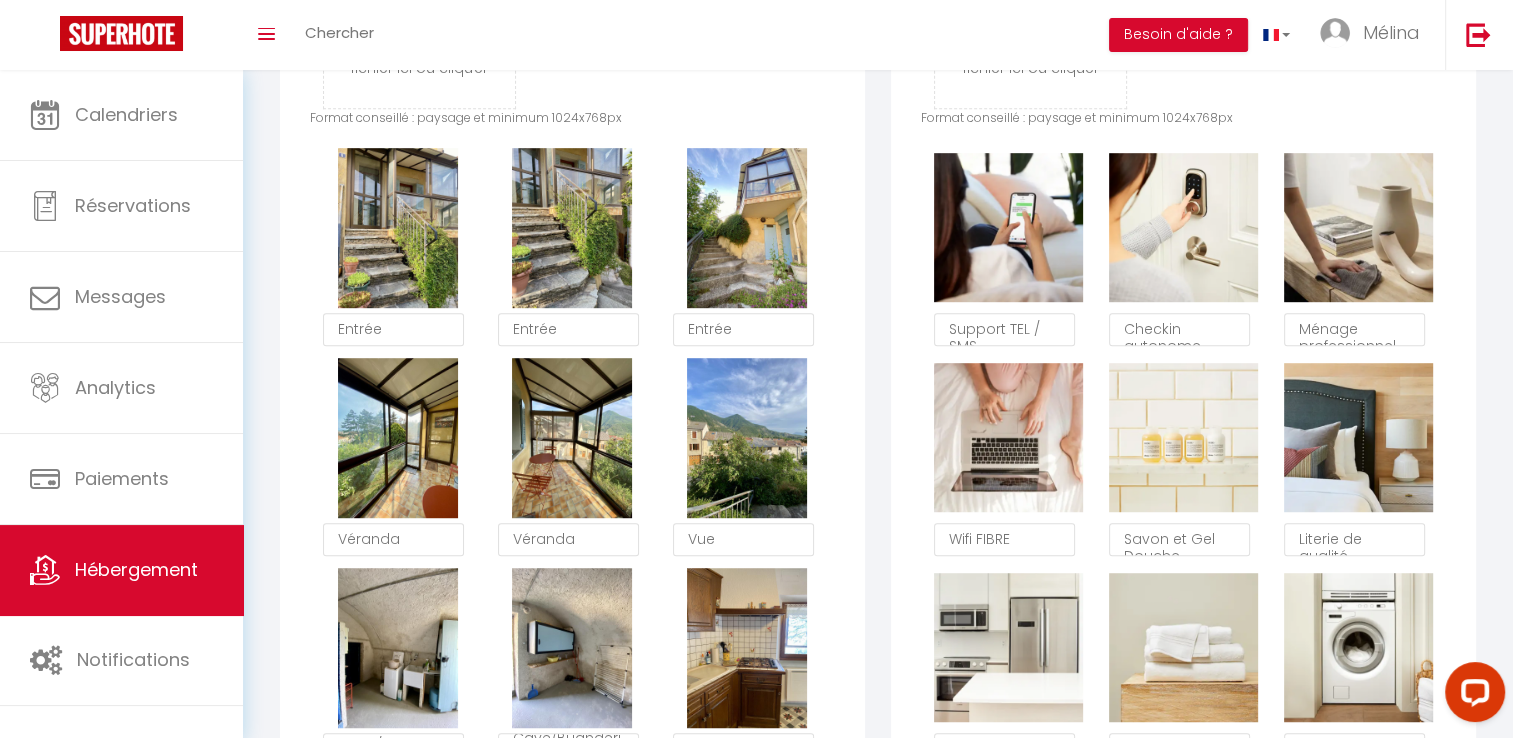 scroll, scrollTop: 988, scrollLeft: 0, axis: vertical 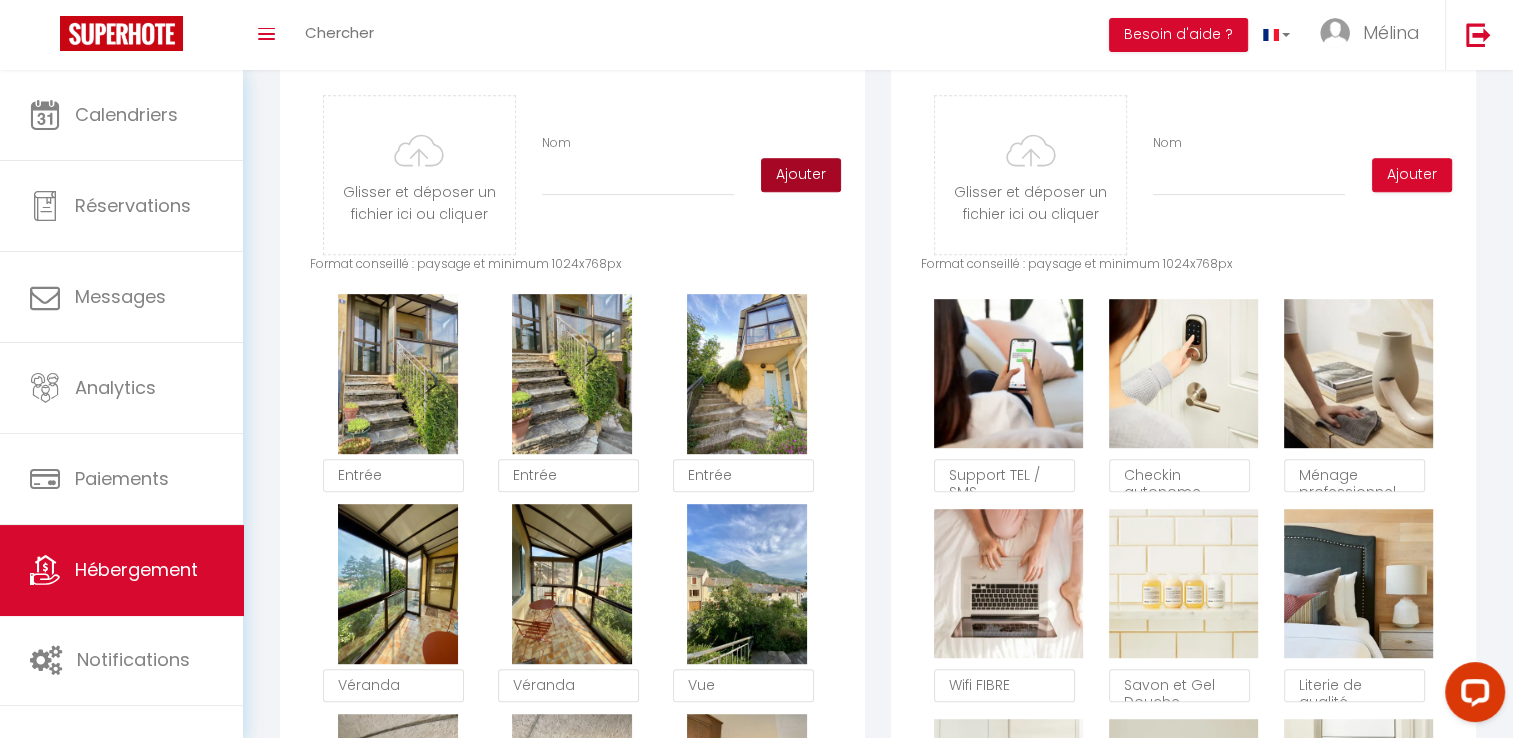 click on "Ajouter" at bounding box center [801, 175] 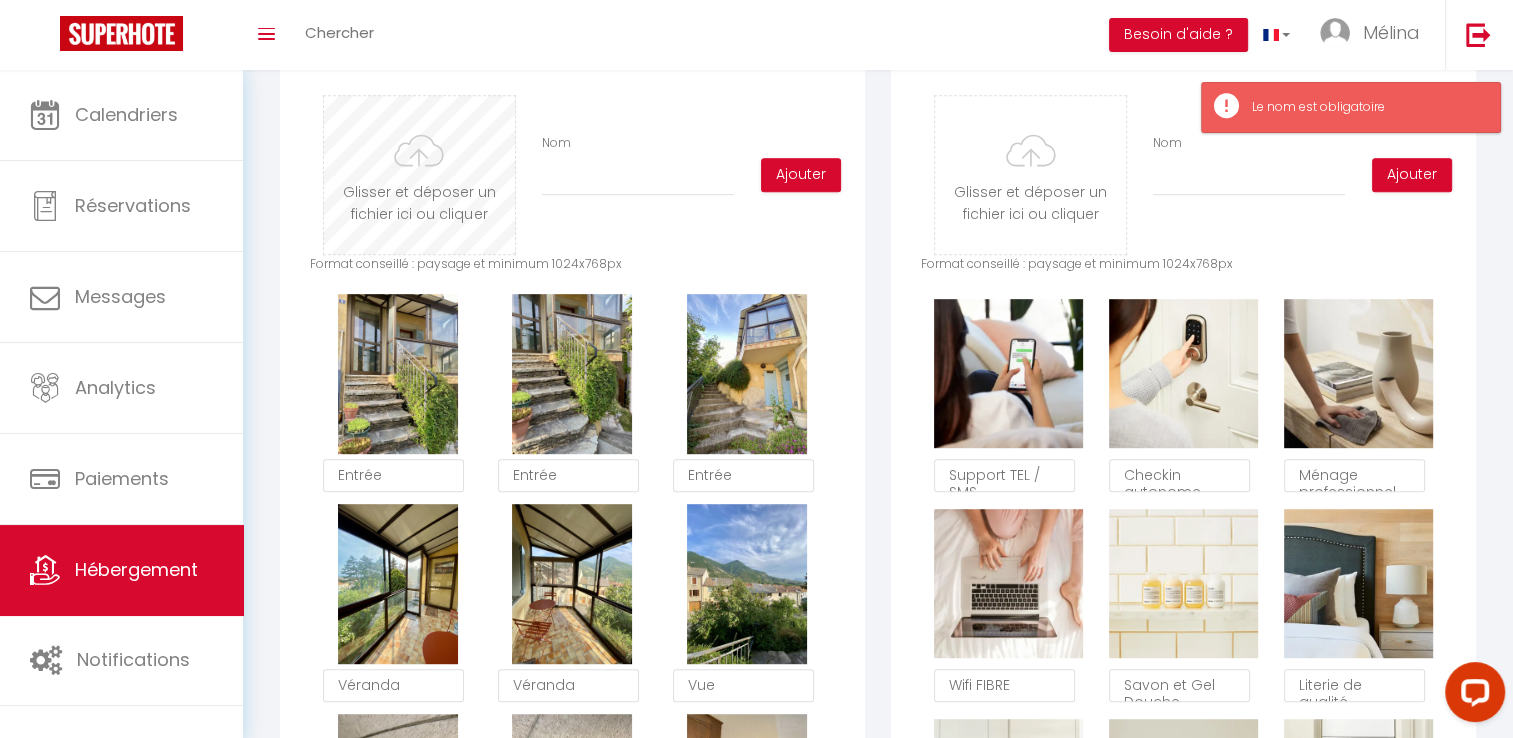 click at bounding box center [419, 175] 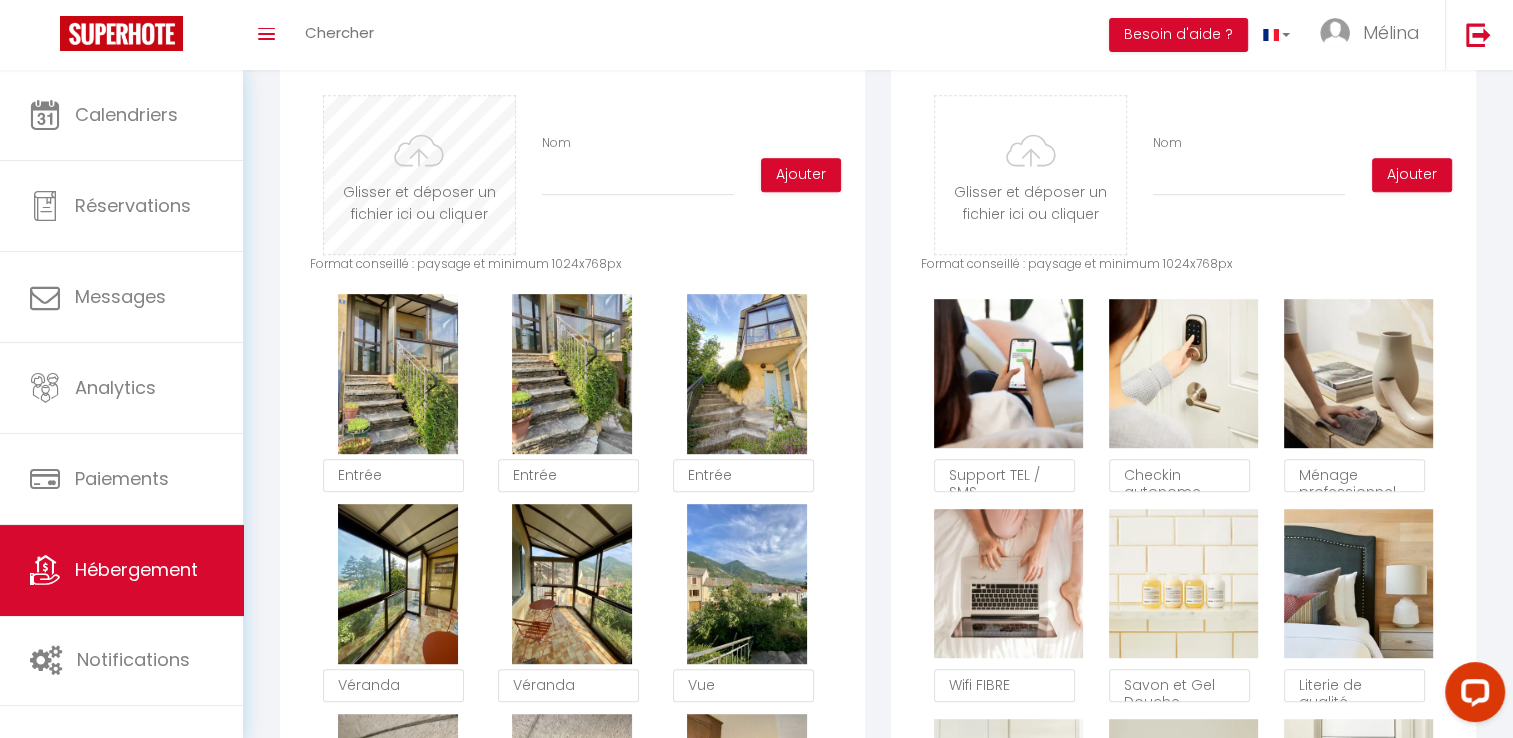 type on "C:\fakepath\image11.jpeg" 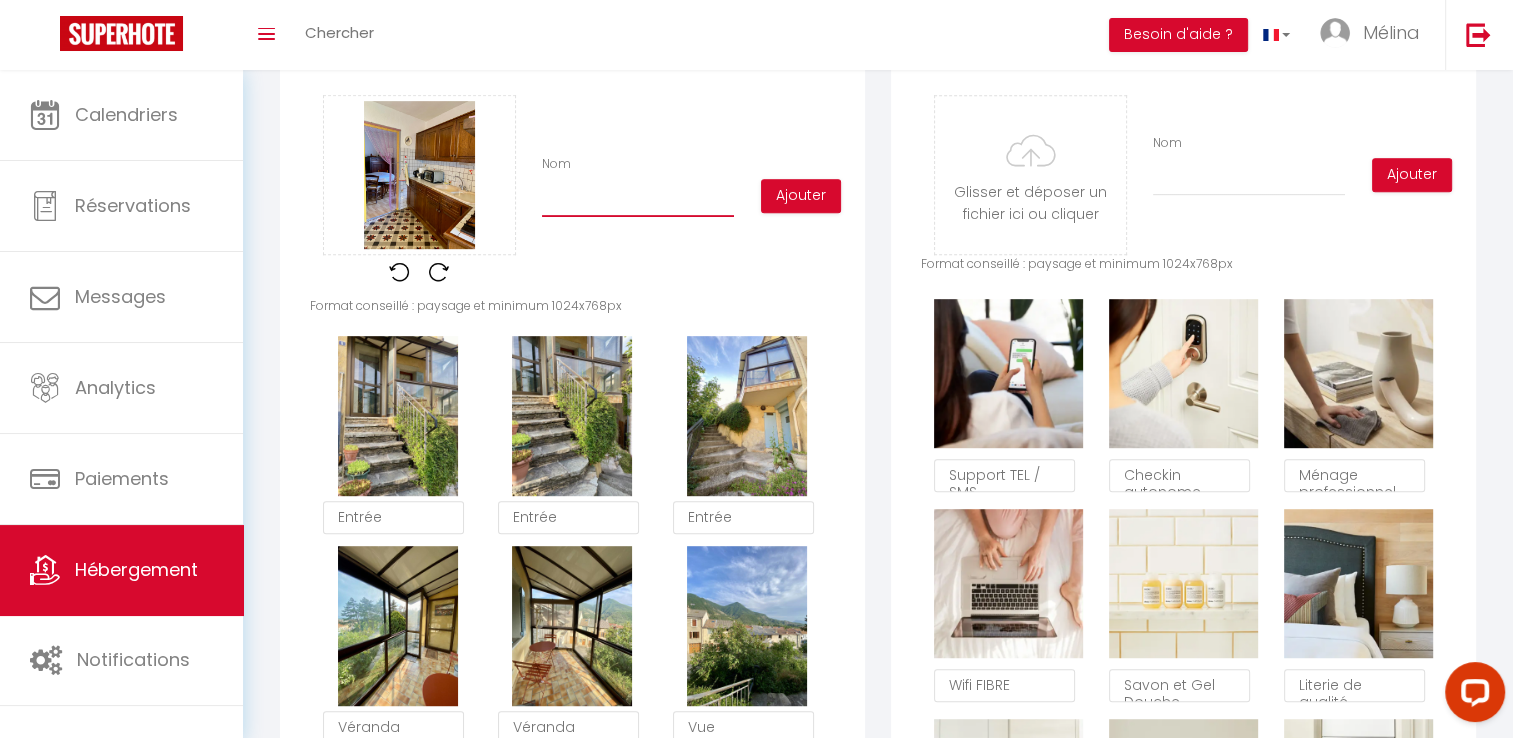 click on "Nom" at bounding box center (638, 199) 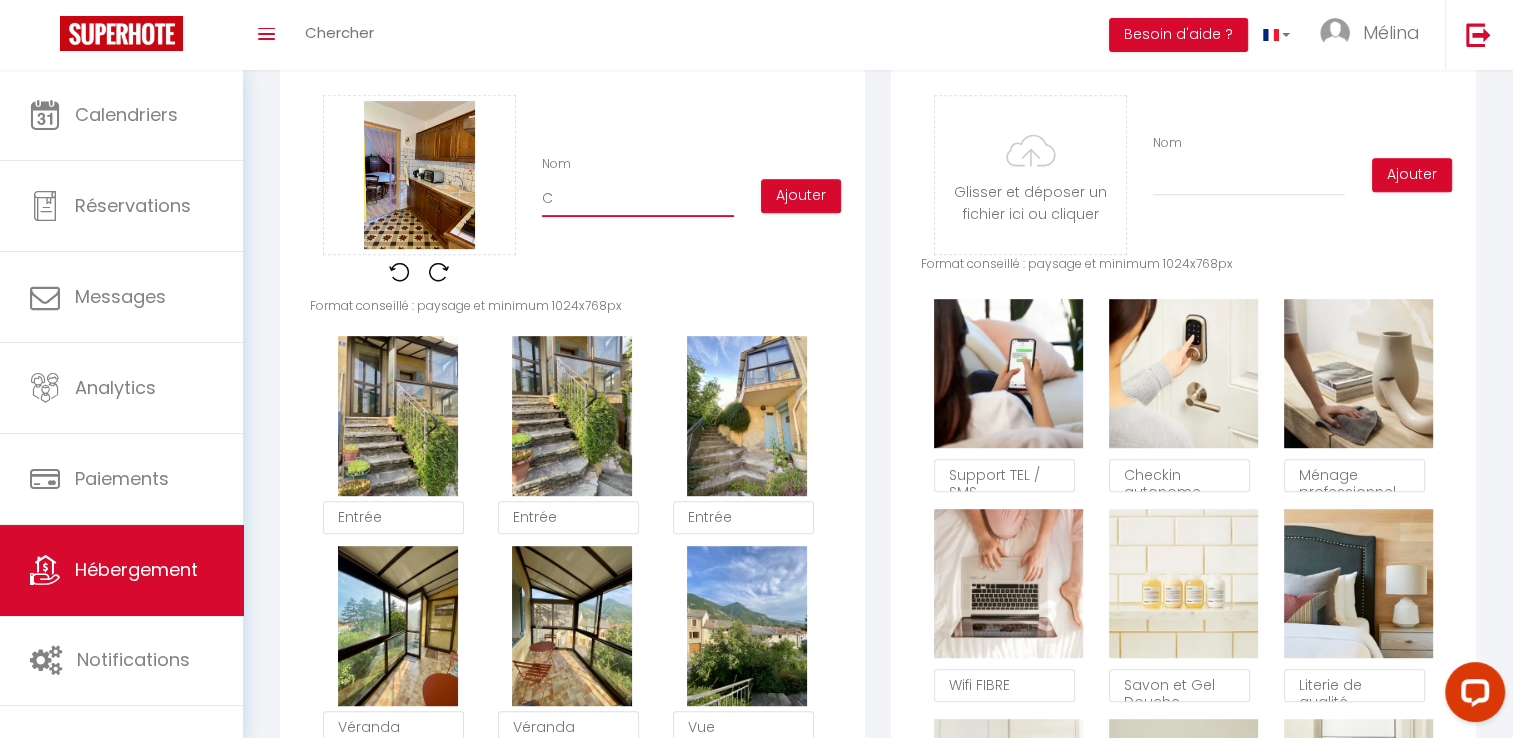 checkbox on "true" 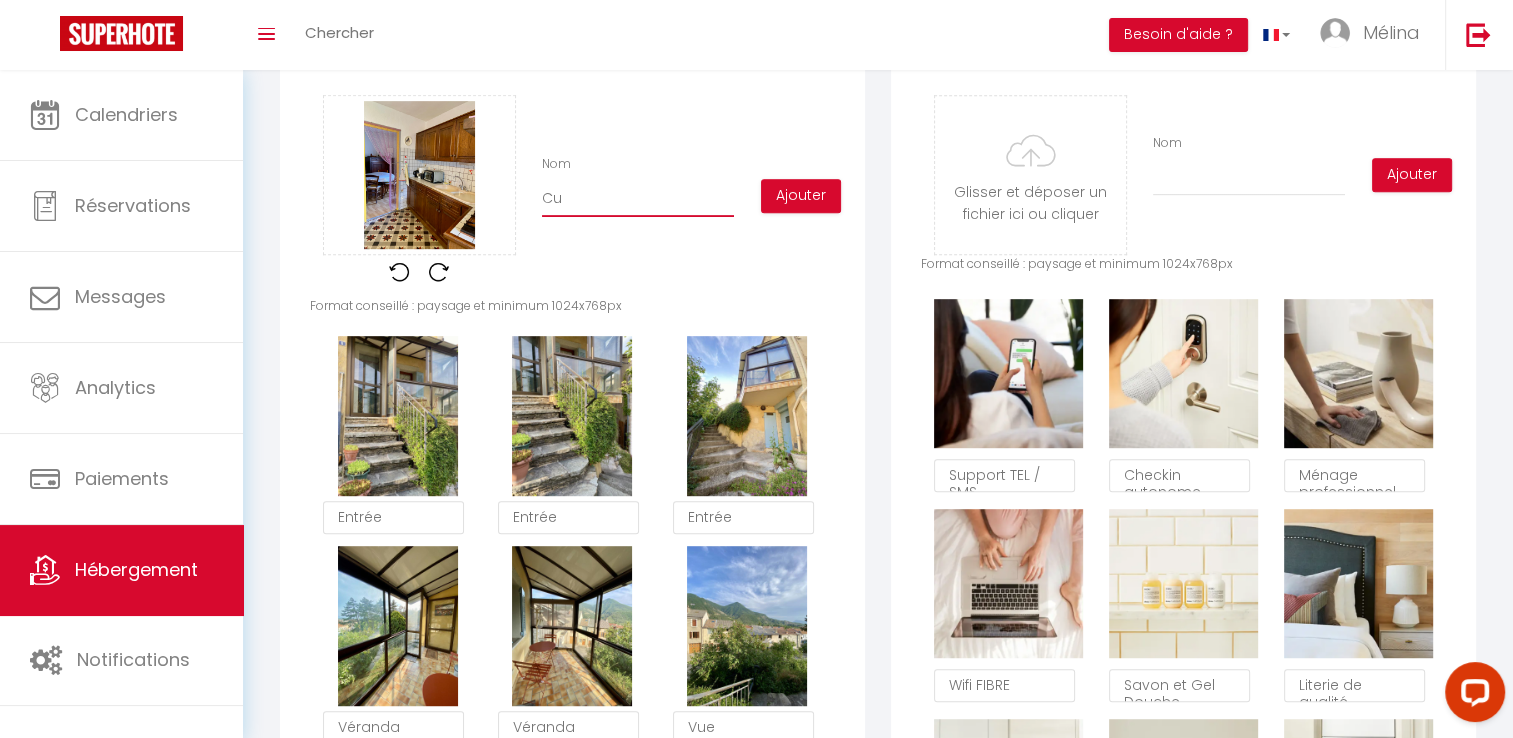 checkbox on "true" 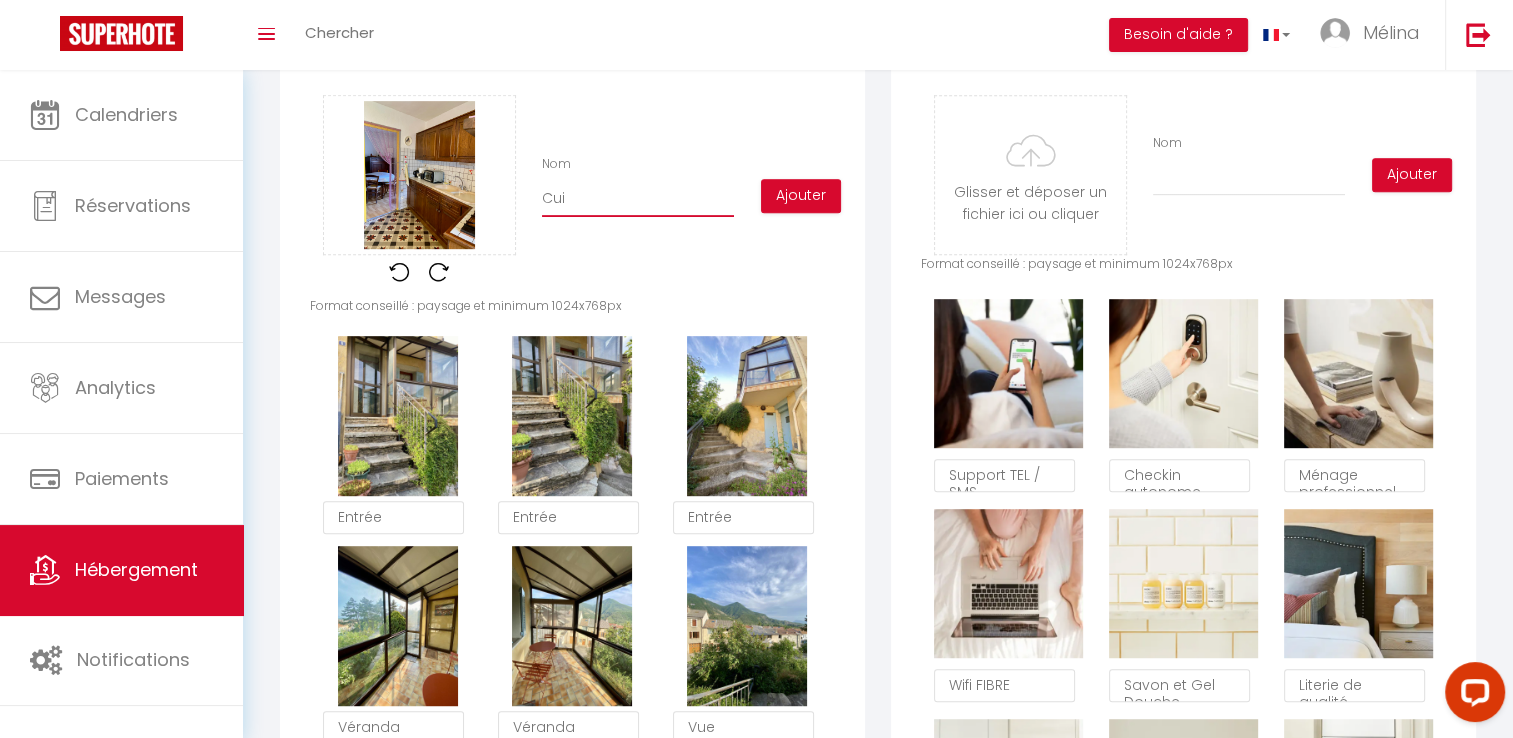 checkbox on "true" 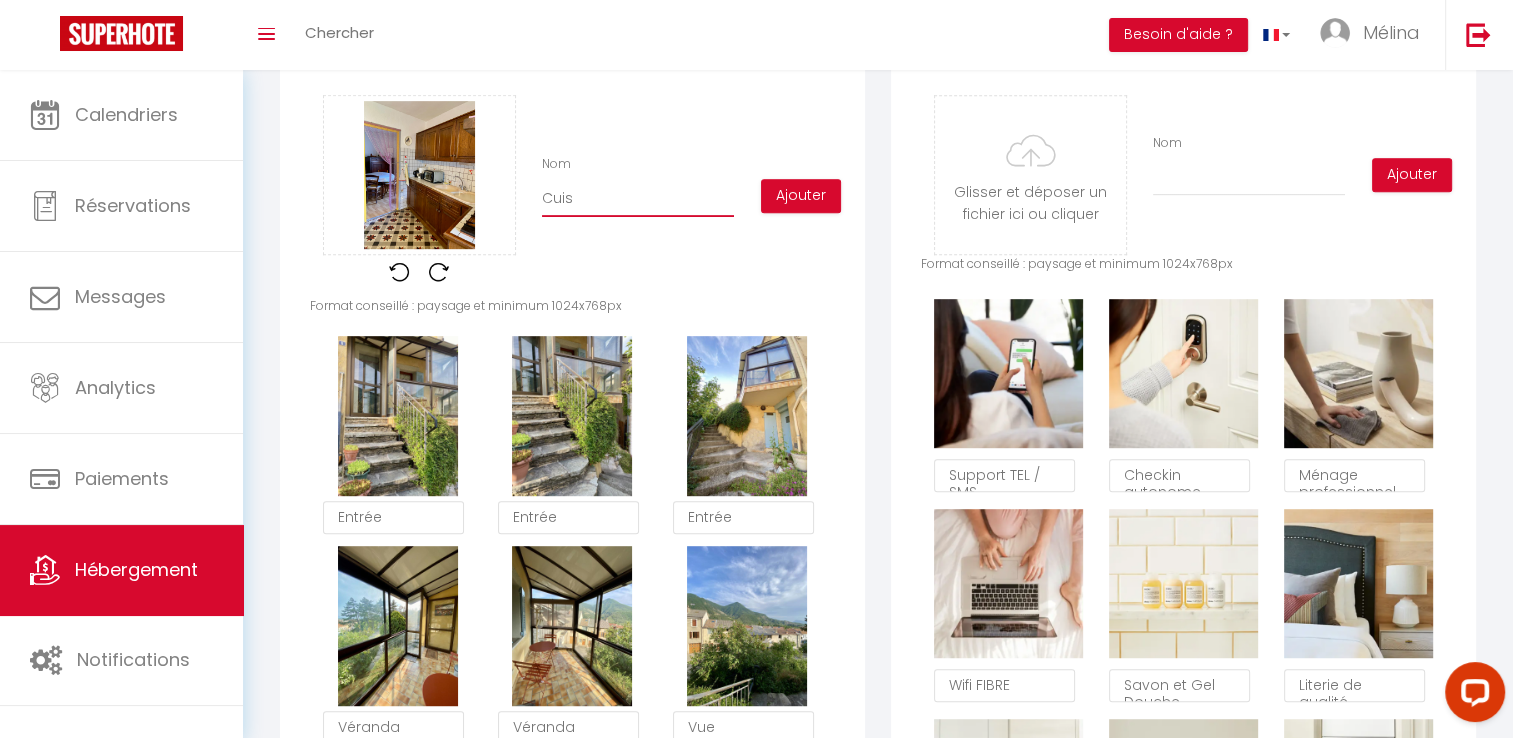 checkbox on "true" 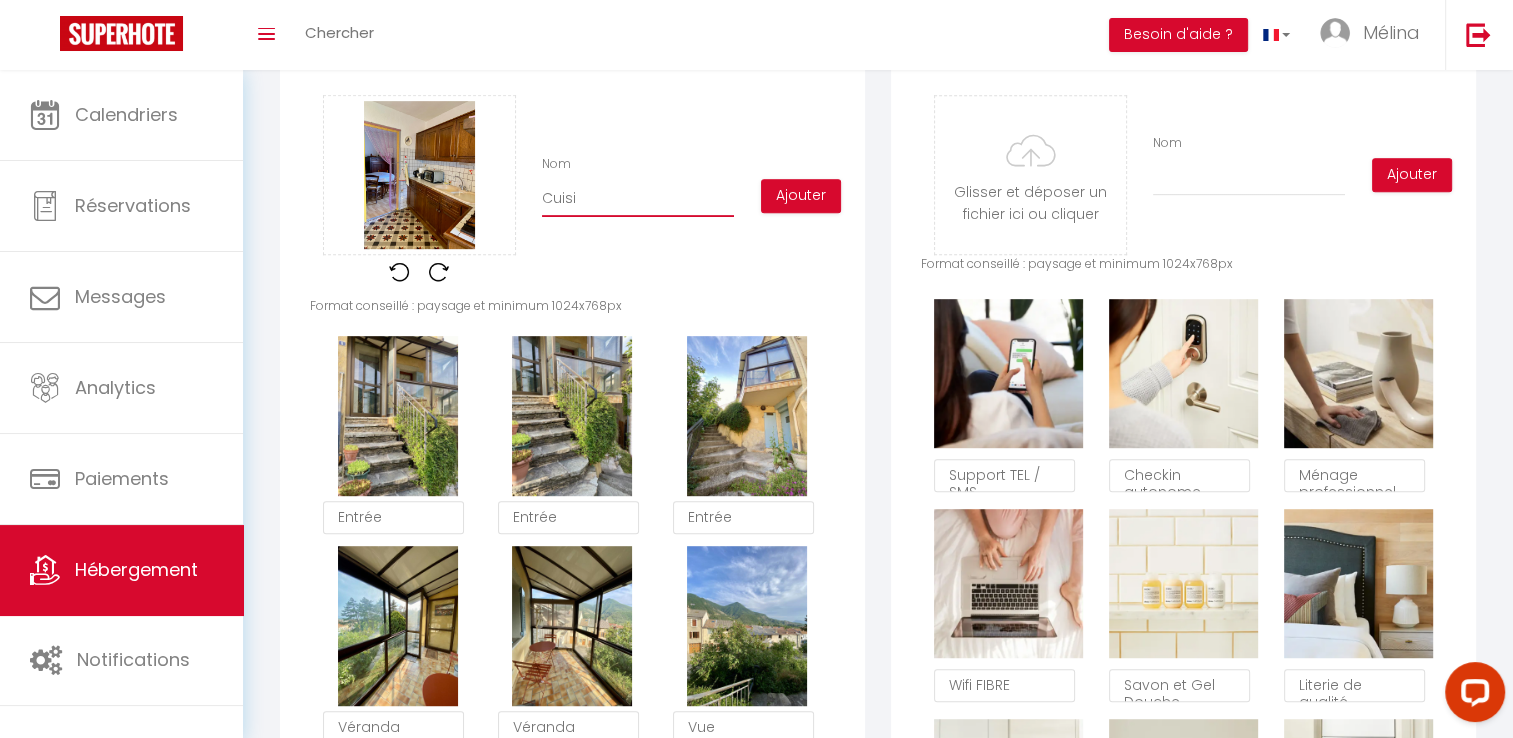 checkbox on "true" 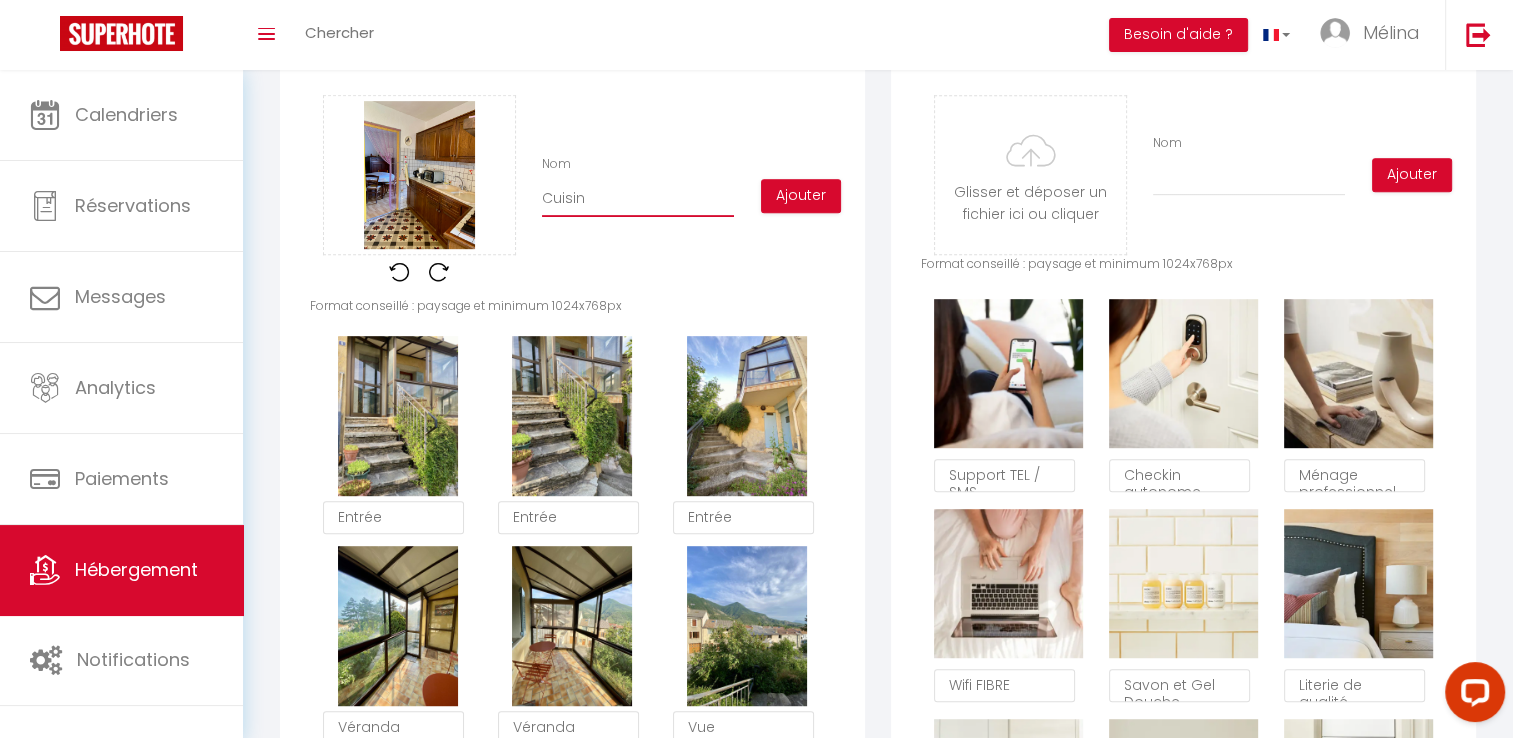 checkbox on "true" 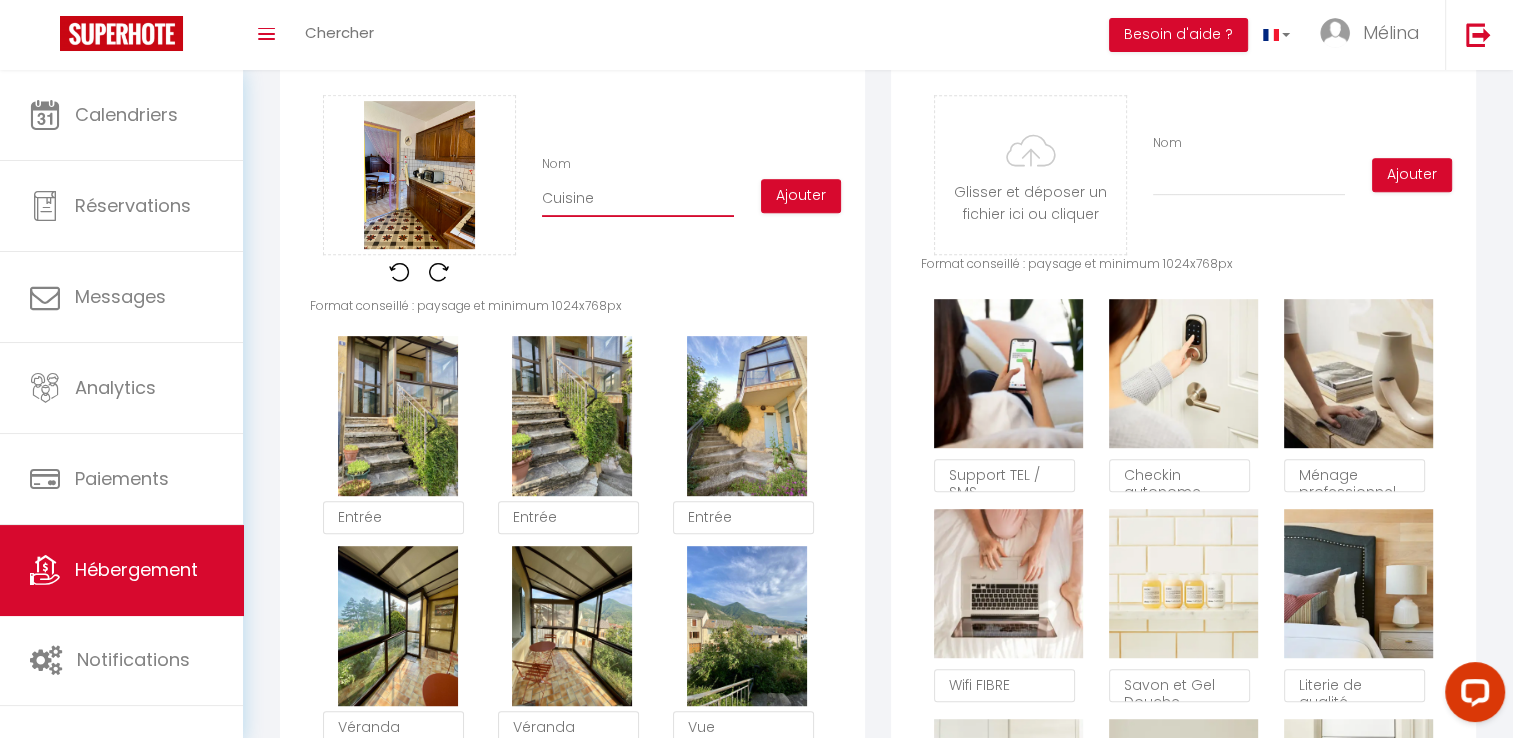checkbox on "true" 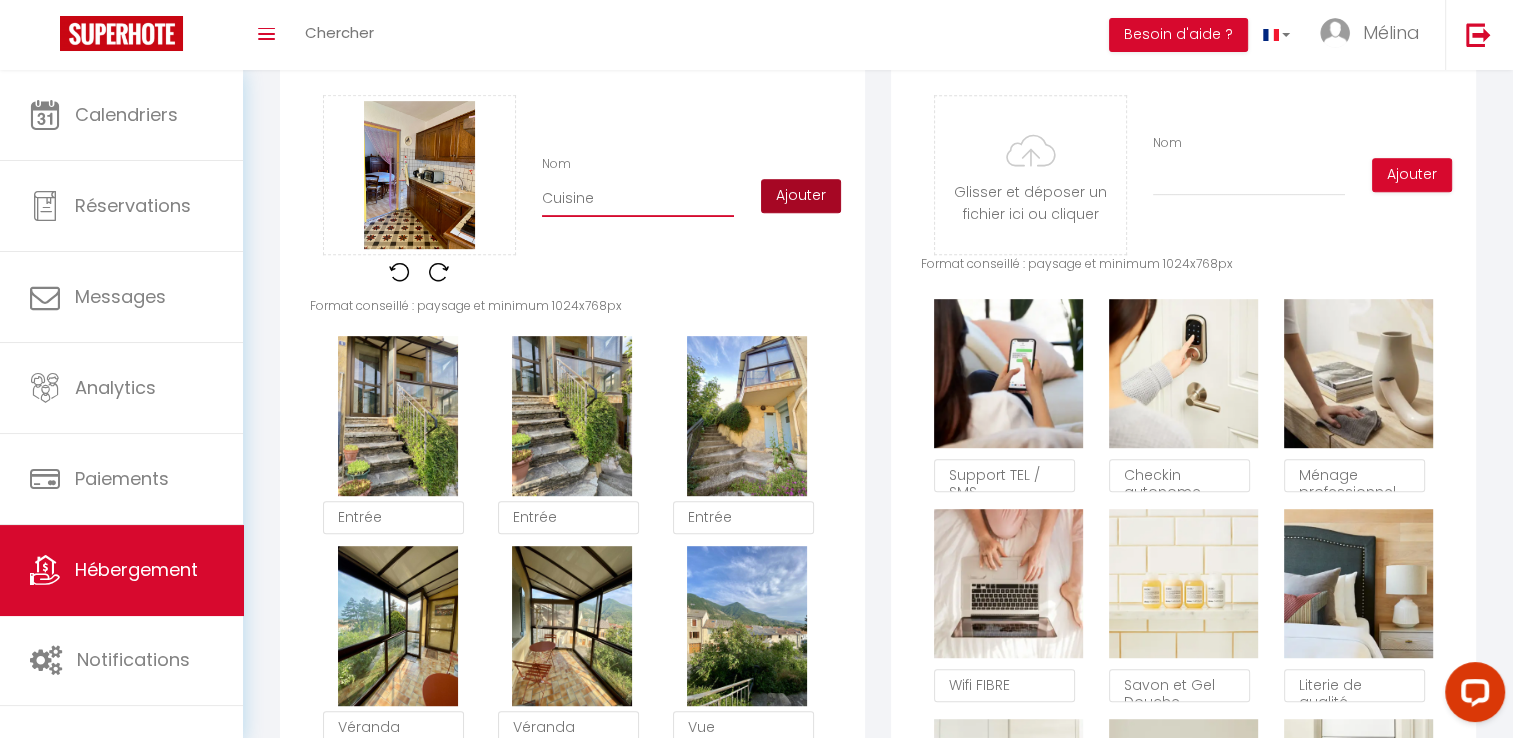type on "Cuisine" 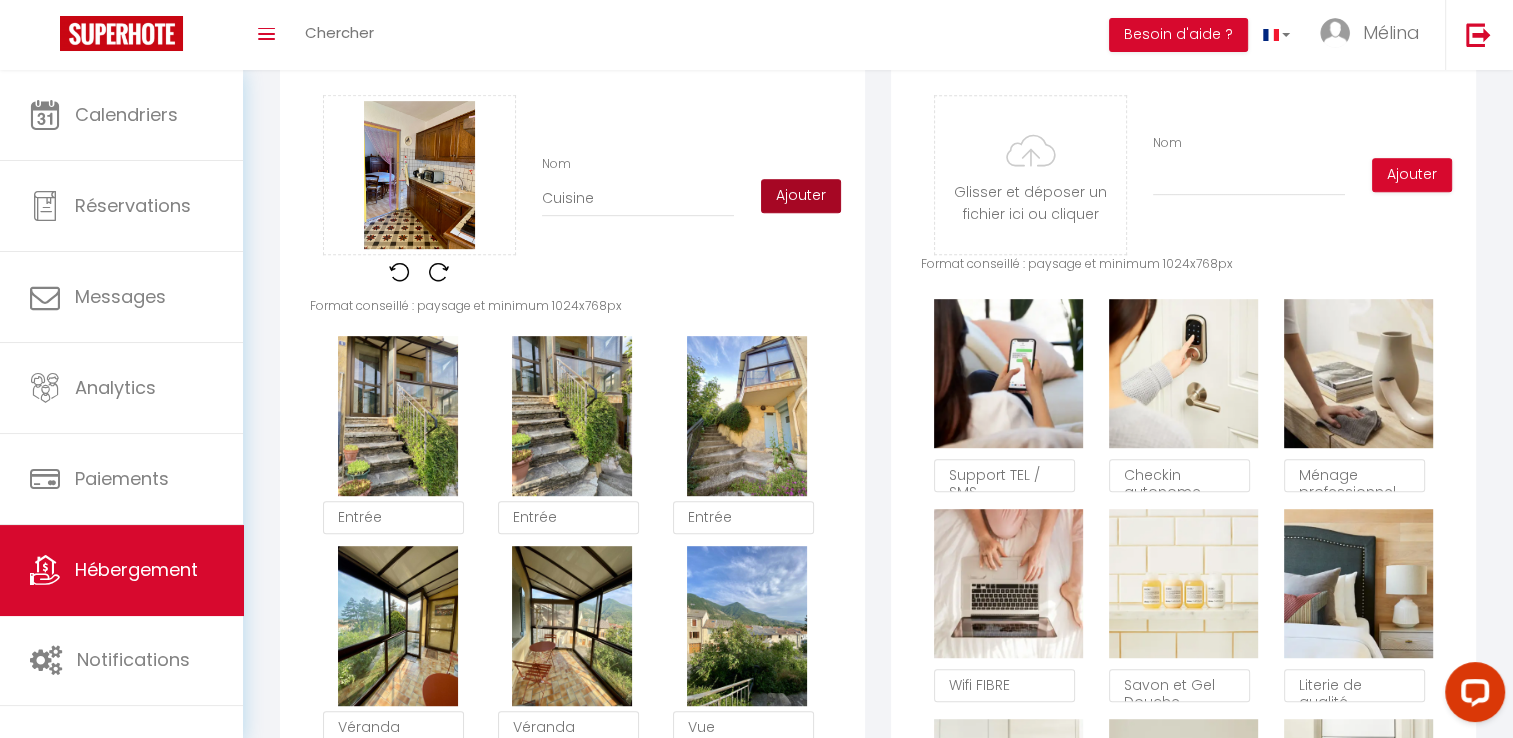 click on "Ajouter" at bounding box center (801, 196) 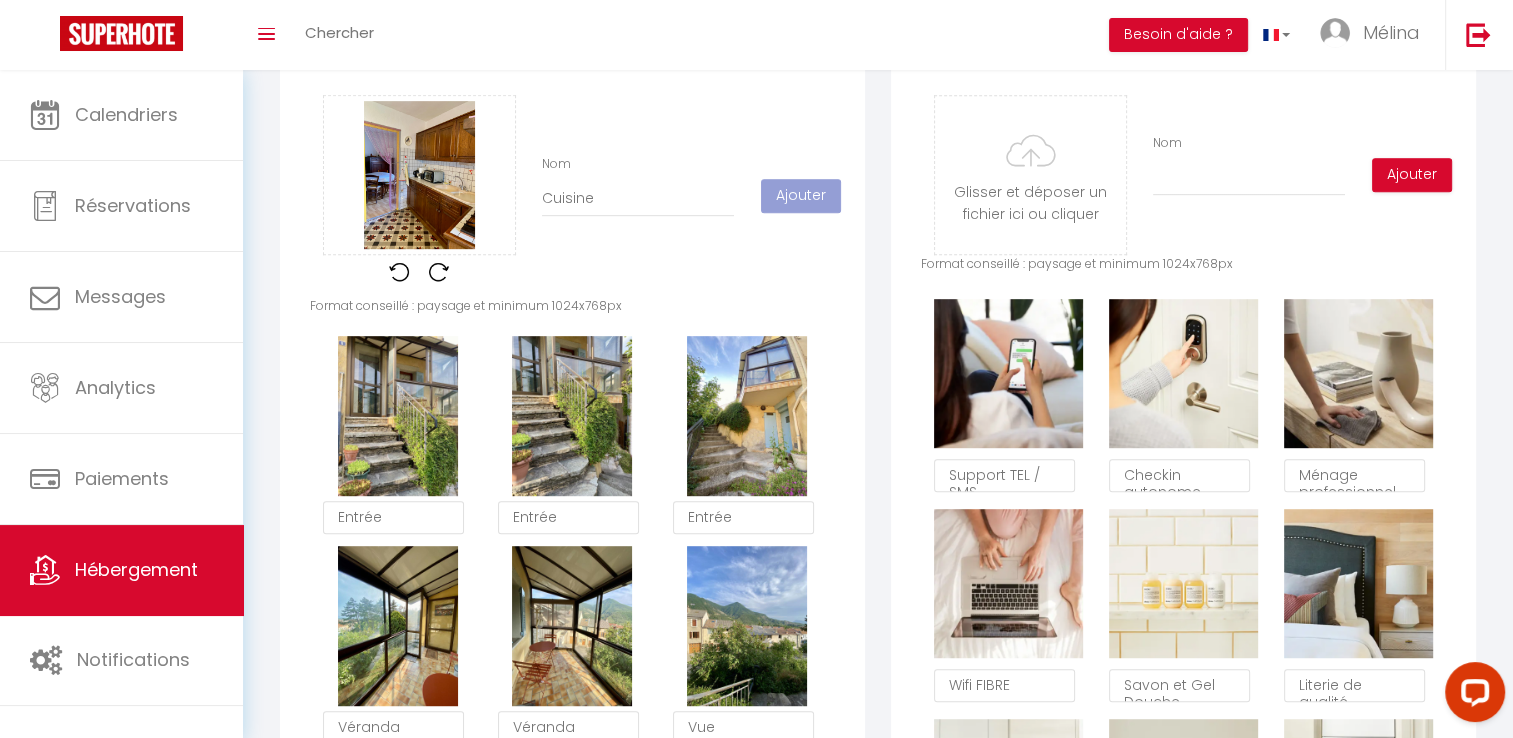 type 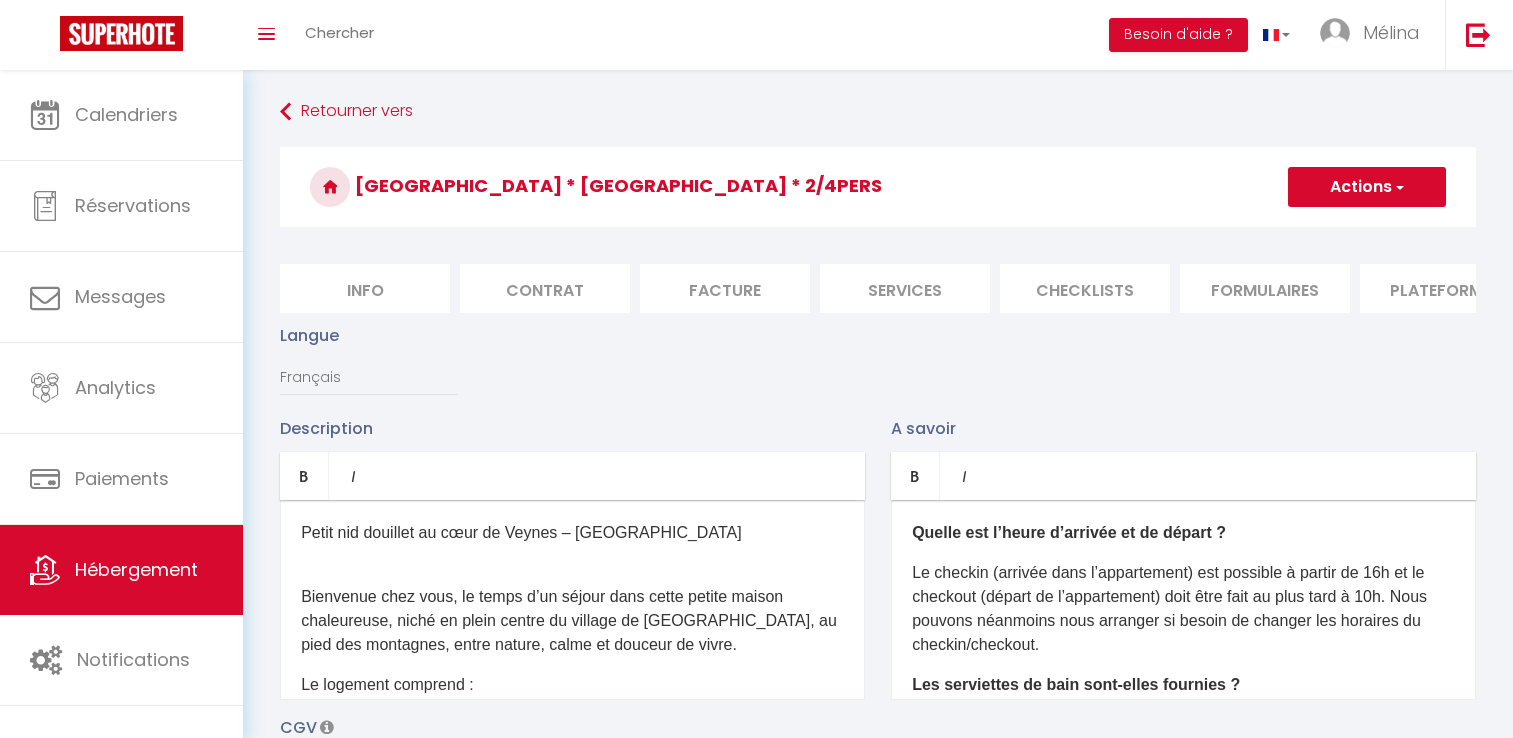 scroll, scrollTop: 988, scrollLeft: 0, axis: vertical 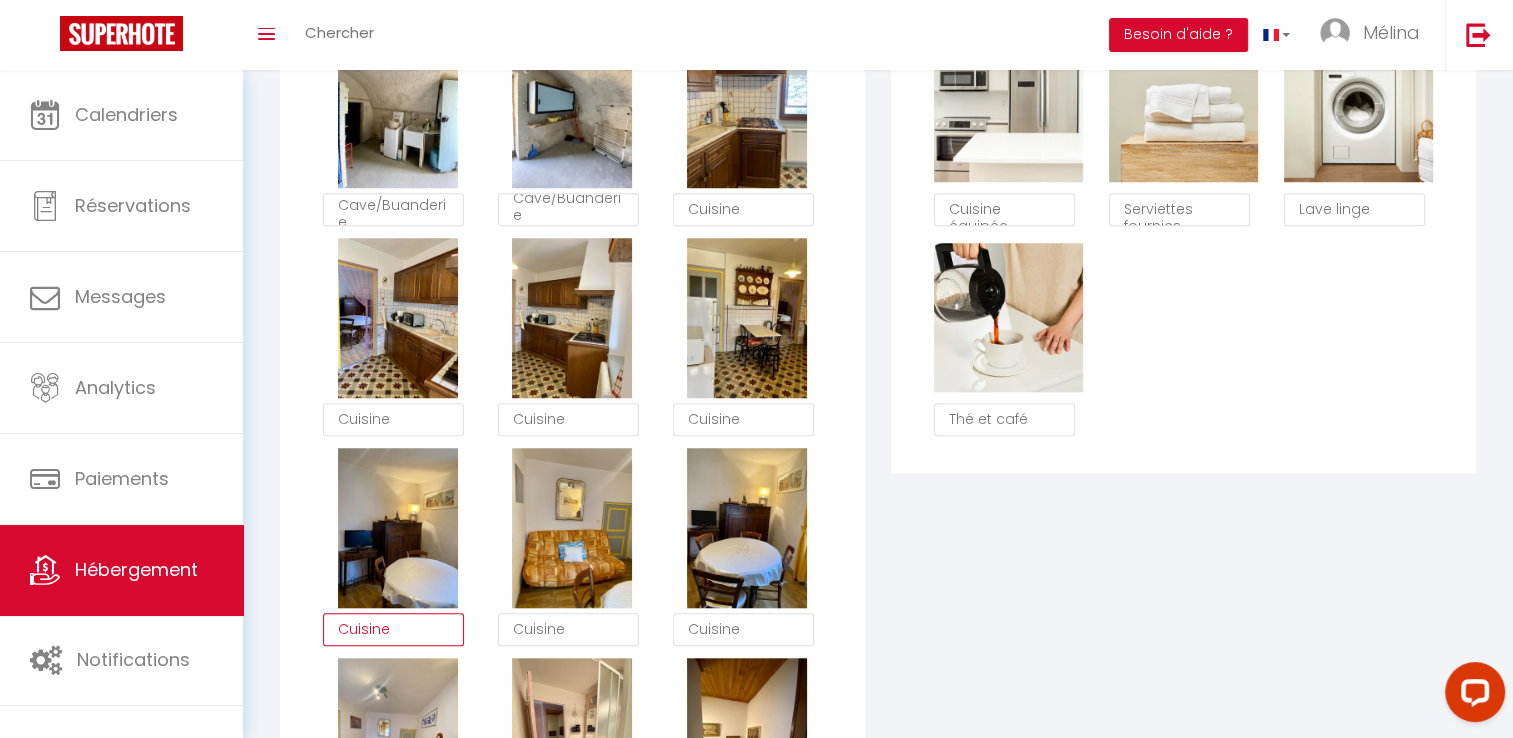 click on "Cuisine" at bounding box center [393, 630] 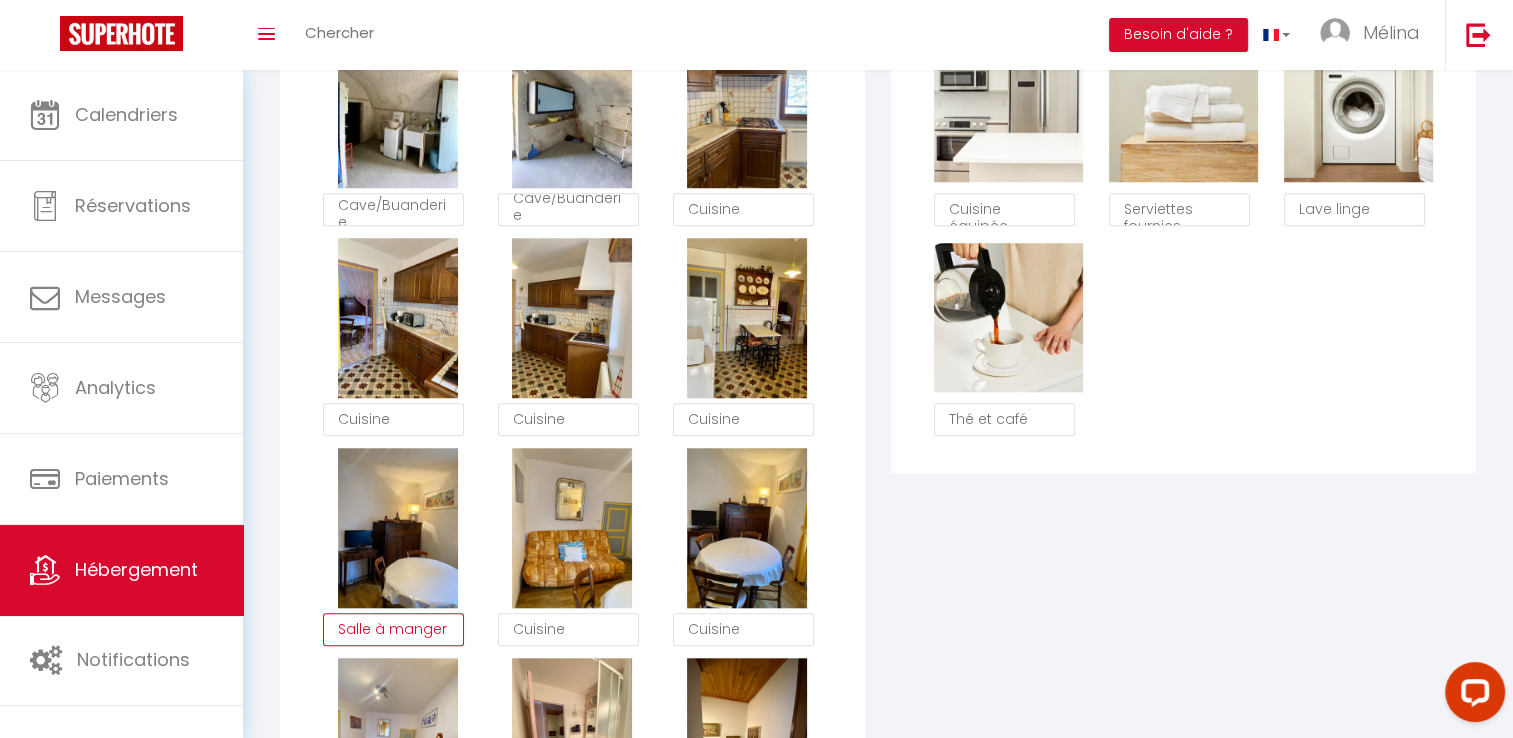 type on "Salle à manger" 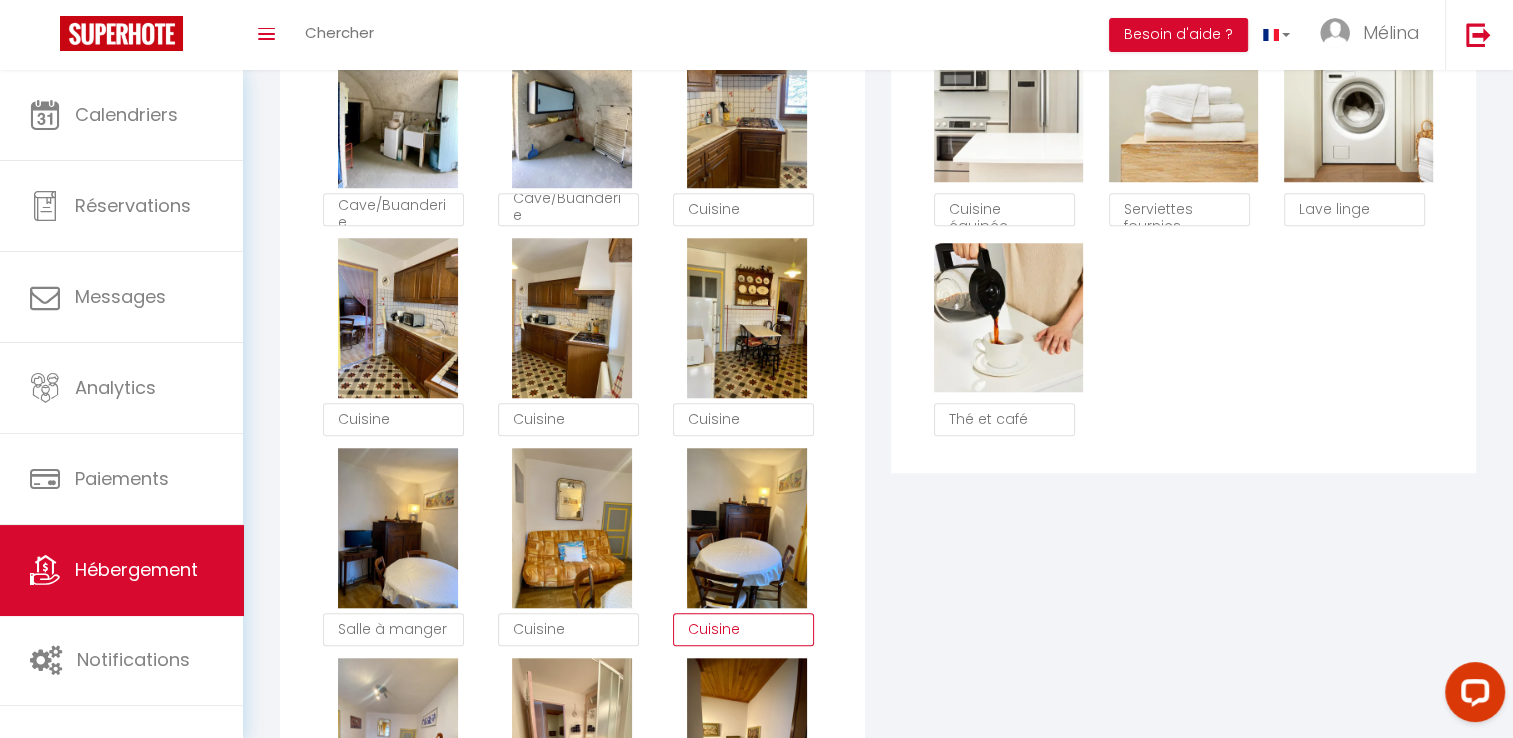 click on "Cuisine" at bounding box center (743, 630) 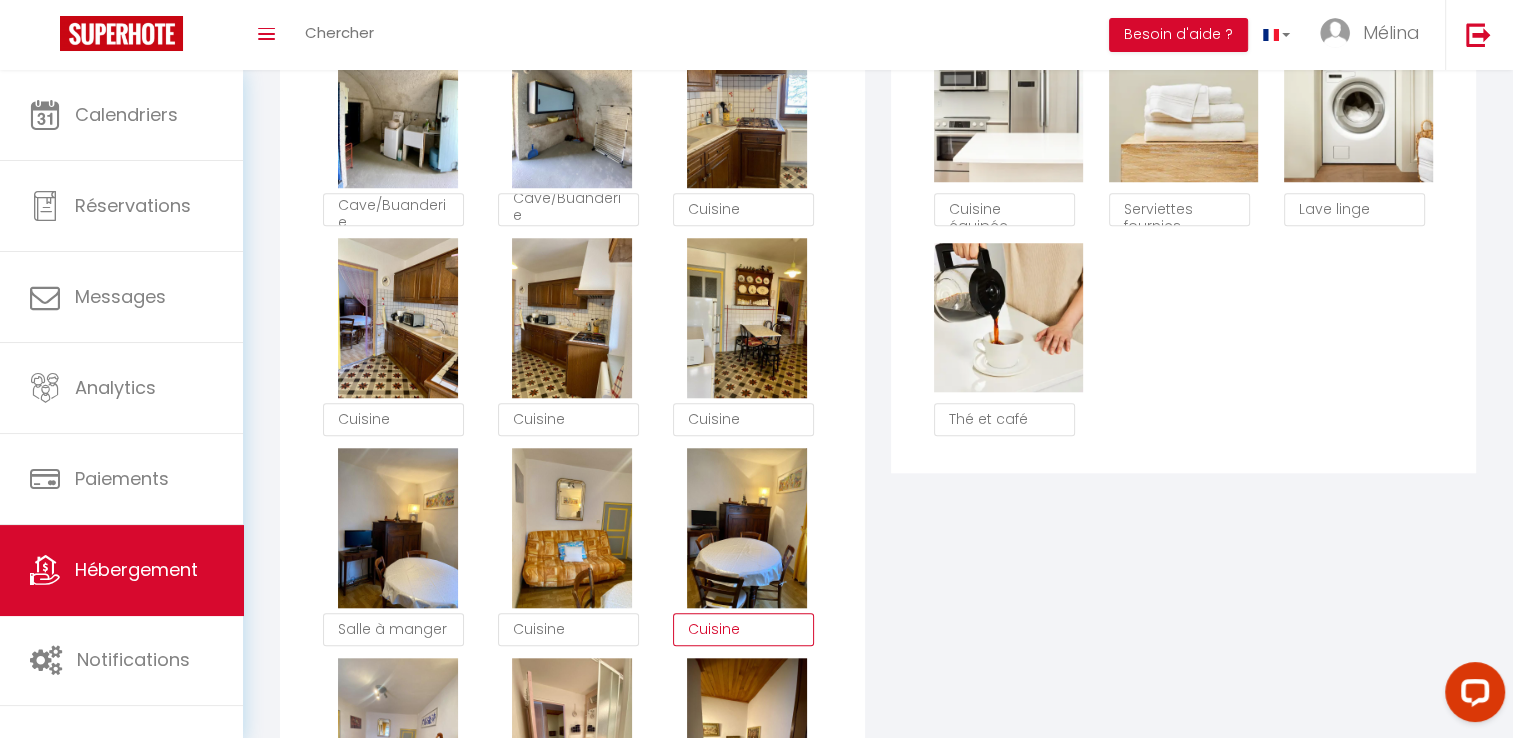 paste on "Salle à manger" 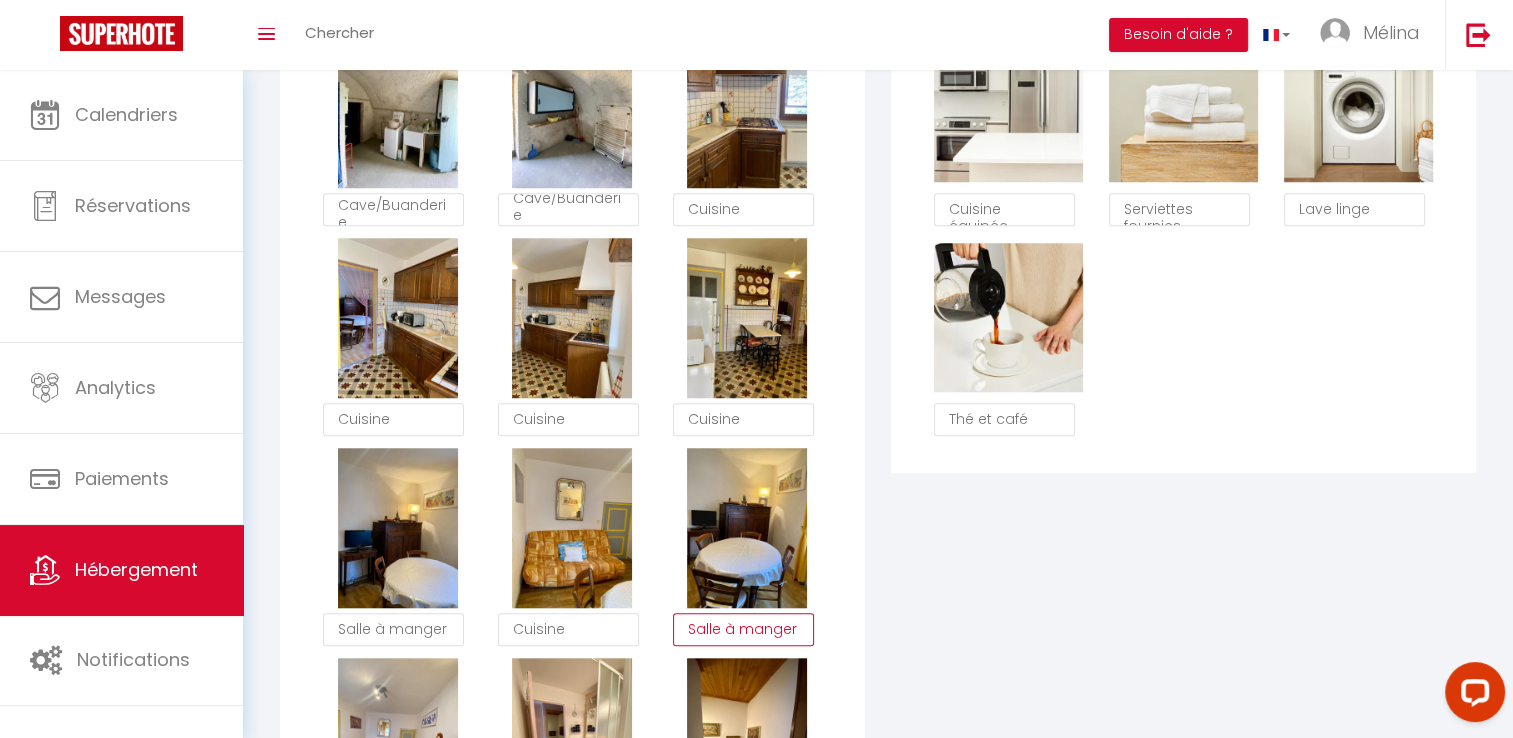 type on "Salle à manger" 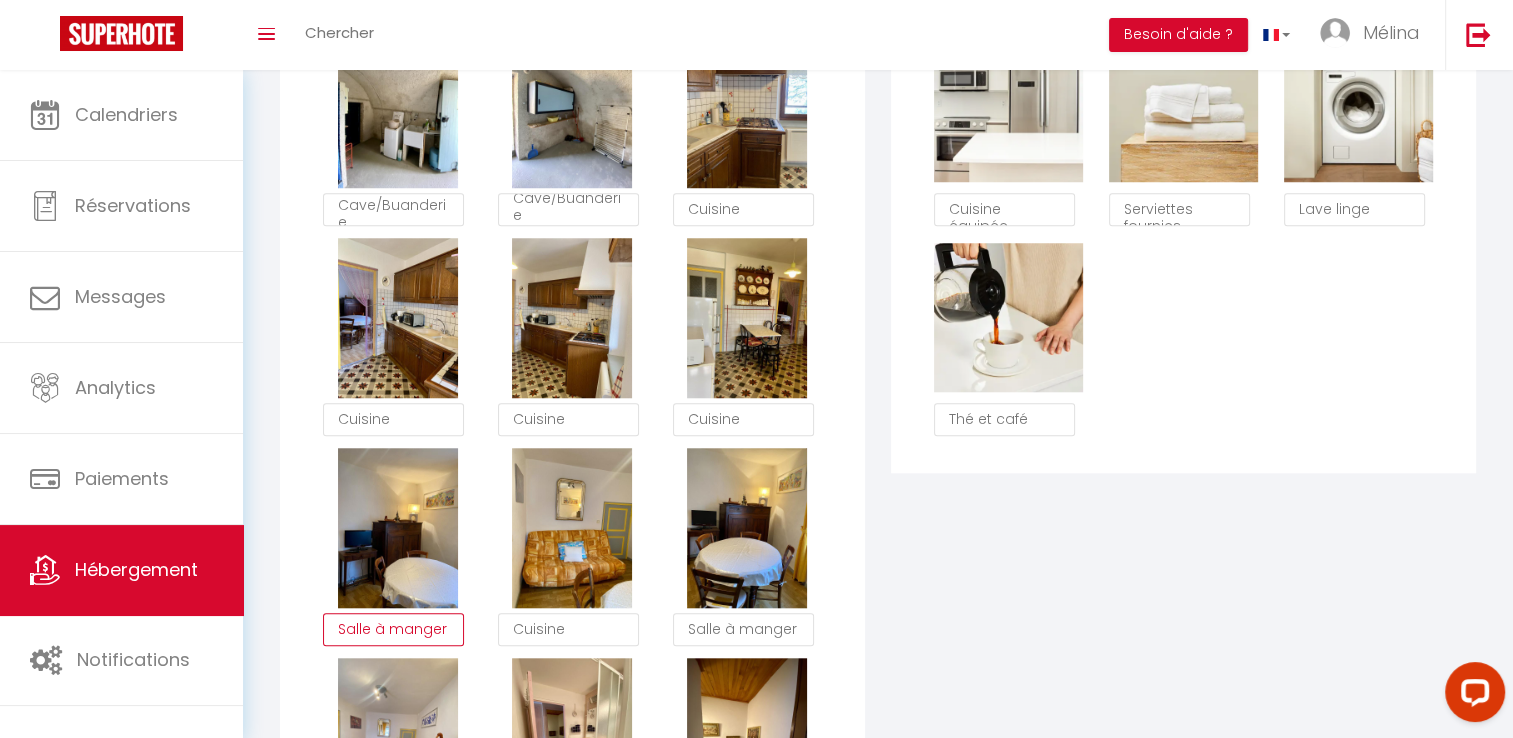 click on "Salle à manger" at bounding box center (393, 630) 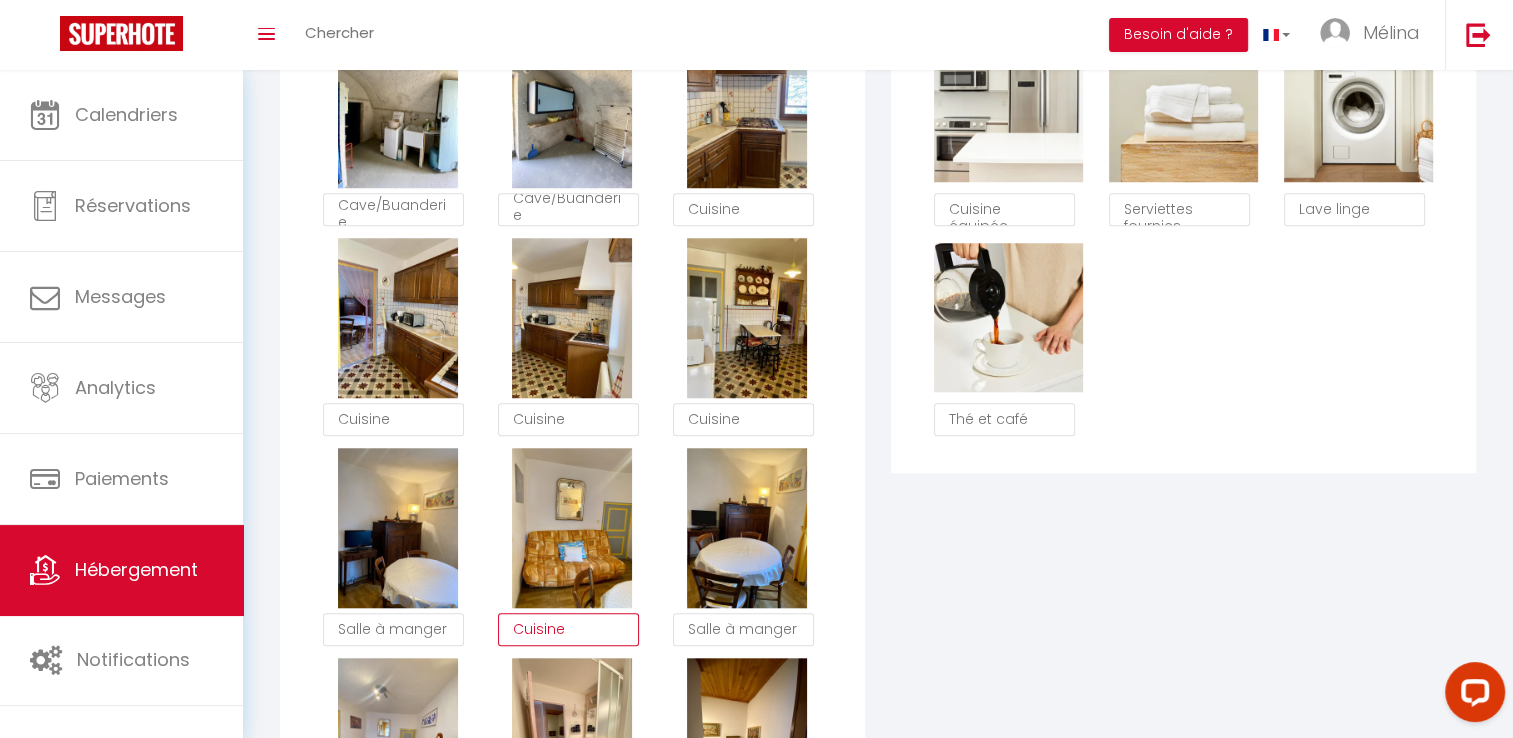 click on "Cuisine" at bounding box center [568, 630] 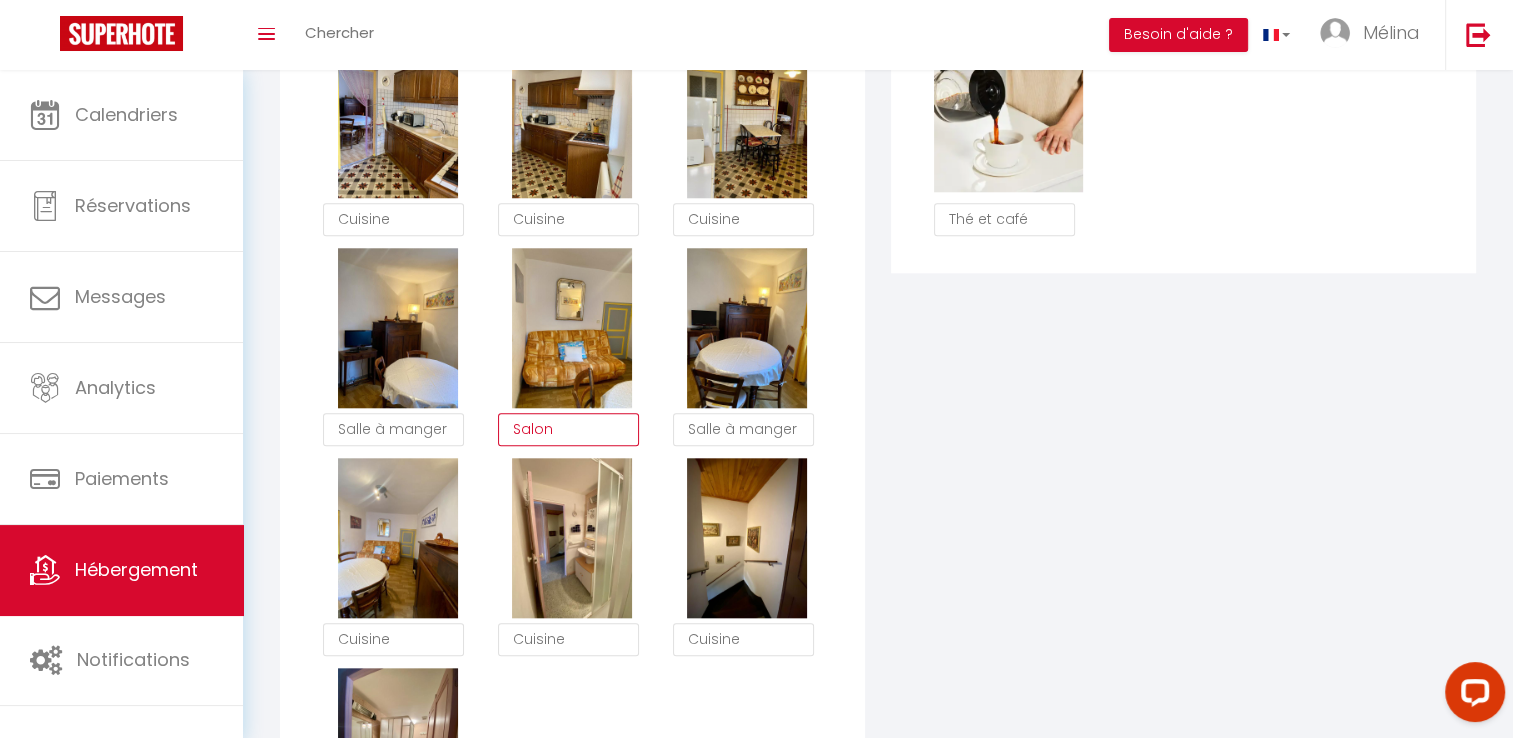 scroll, scrollTop: 1879, scrollLeft: 0, axis: vertical 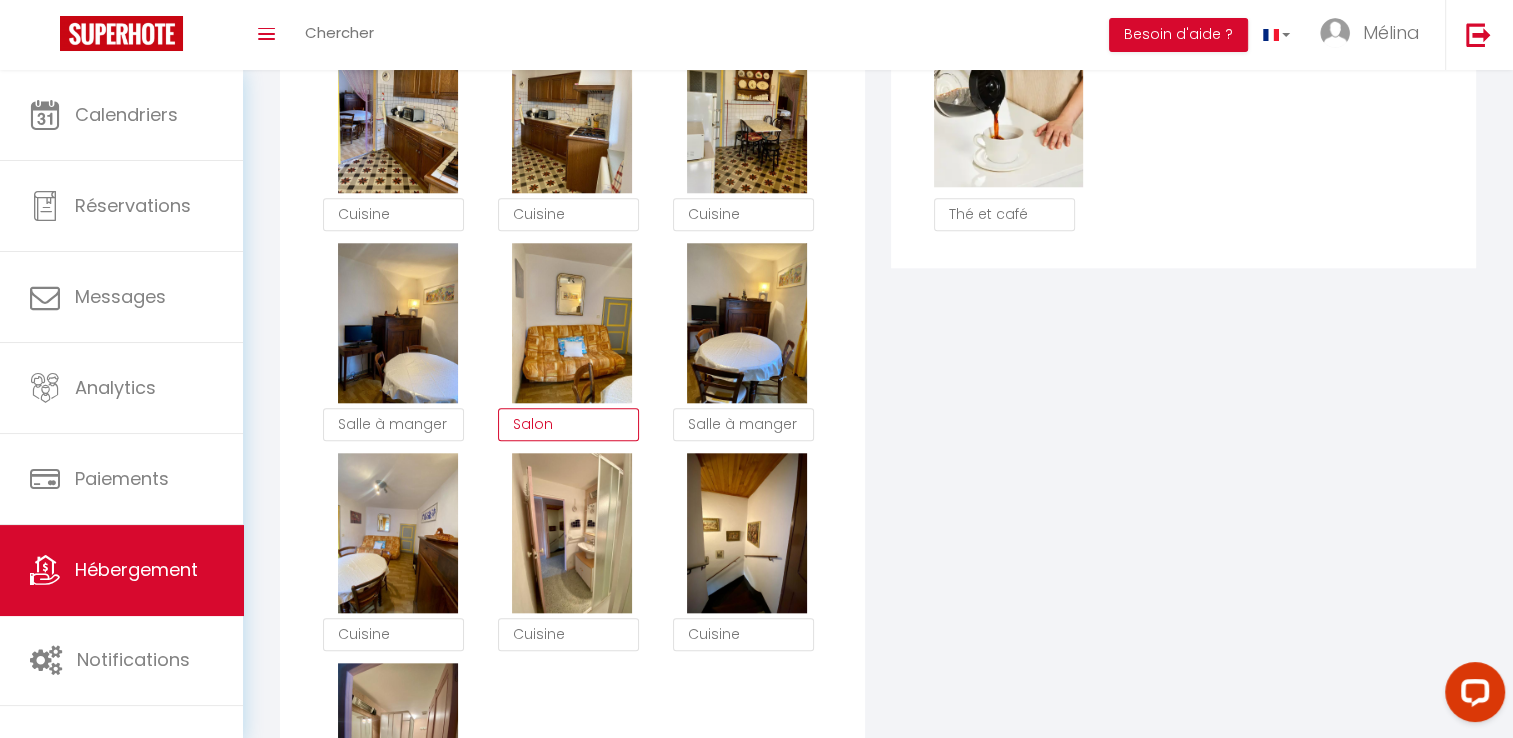 type on "Salon" 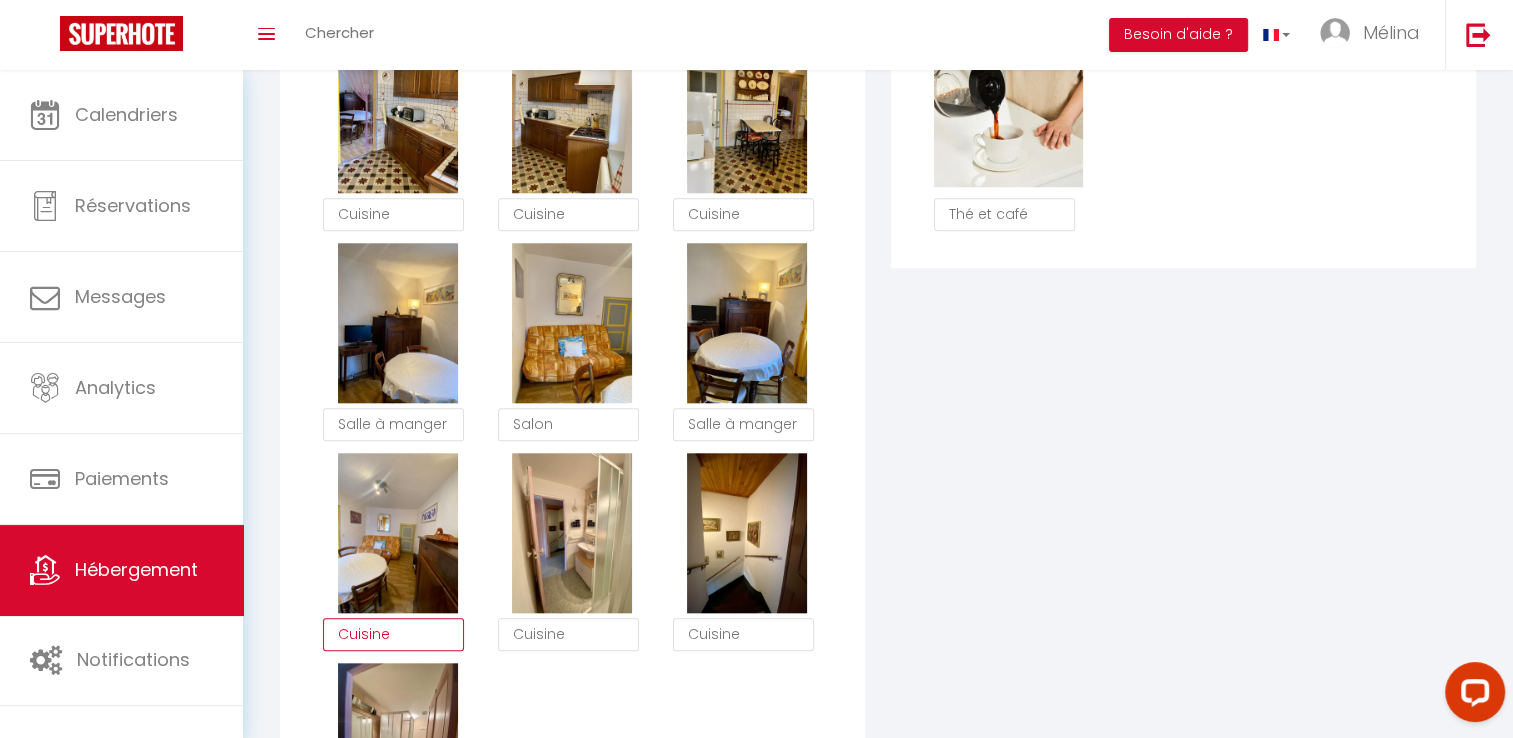 click on "Cuisine" at bounding box center (393, 635) 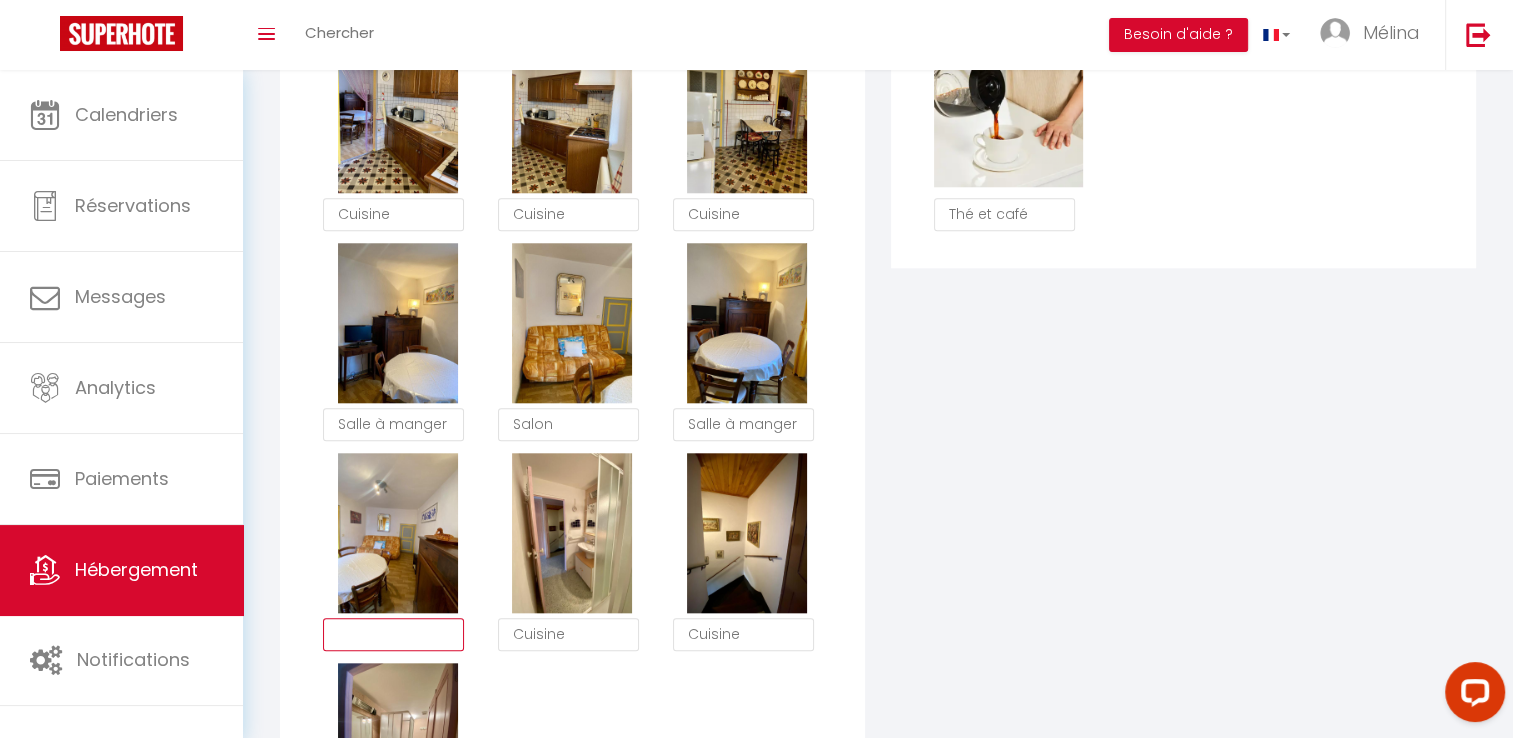 type on "S" 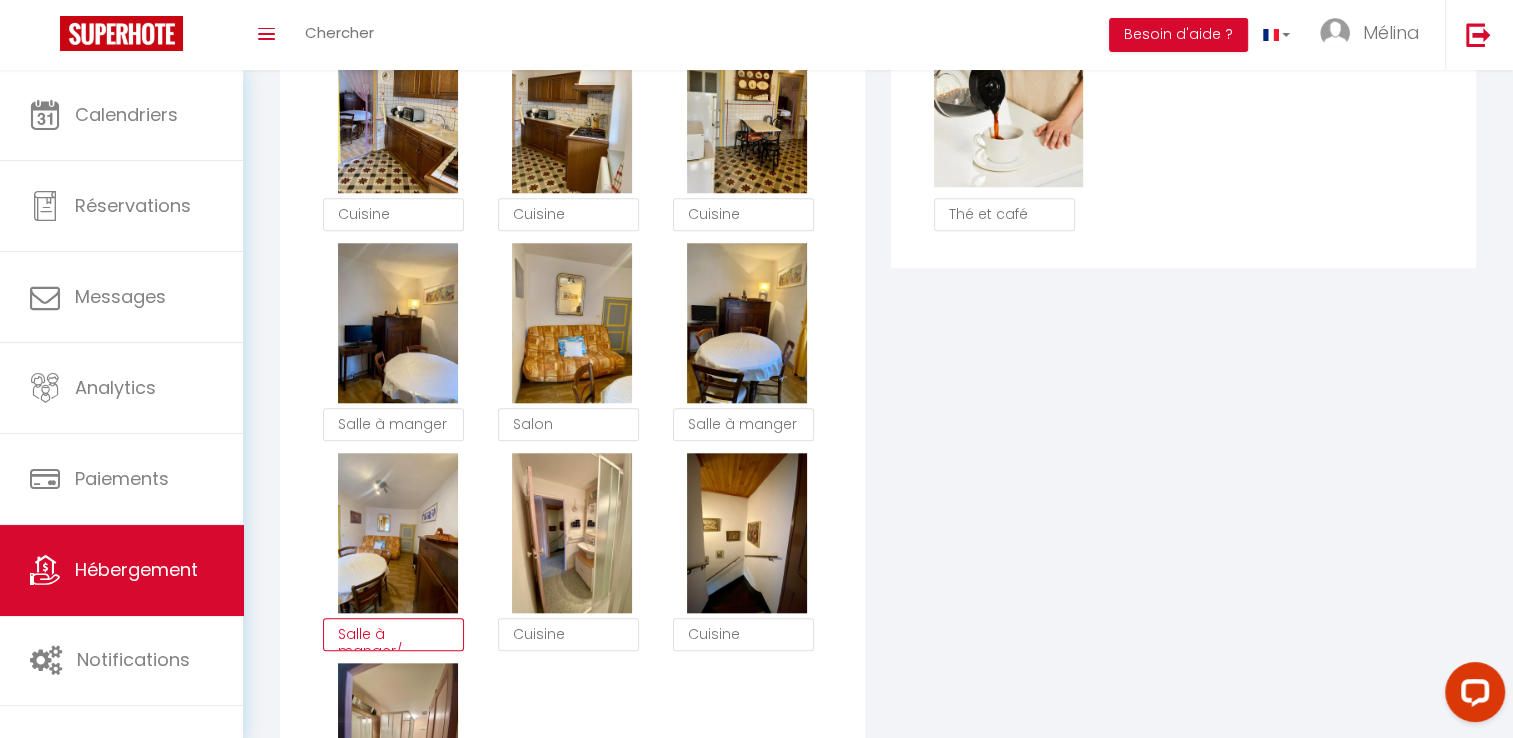 scroll, scrollTop: 11, scrollLeft: 0, axis: vertical 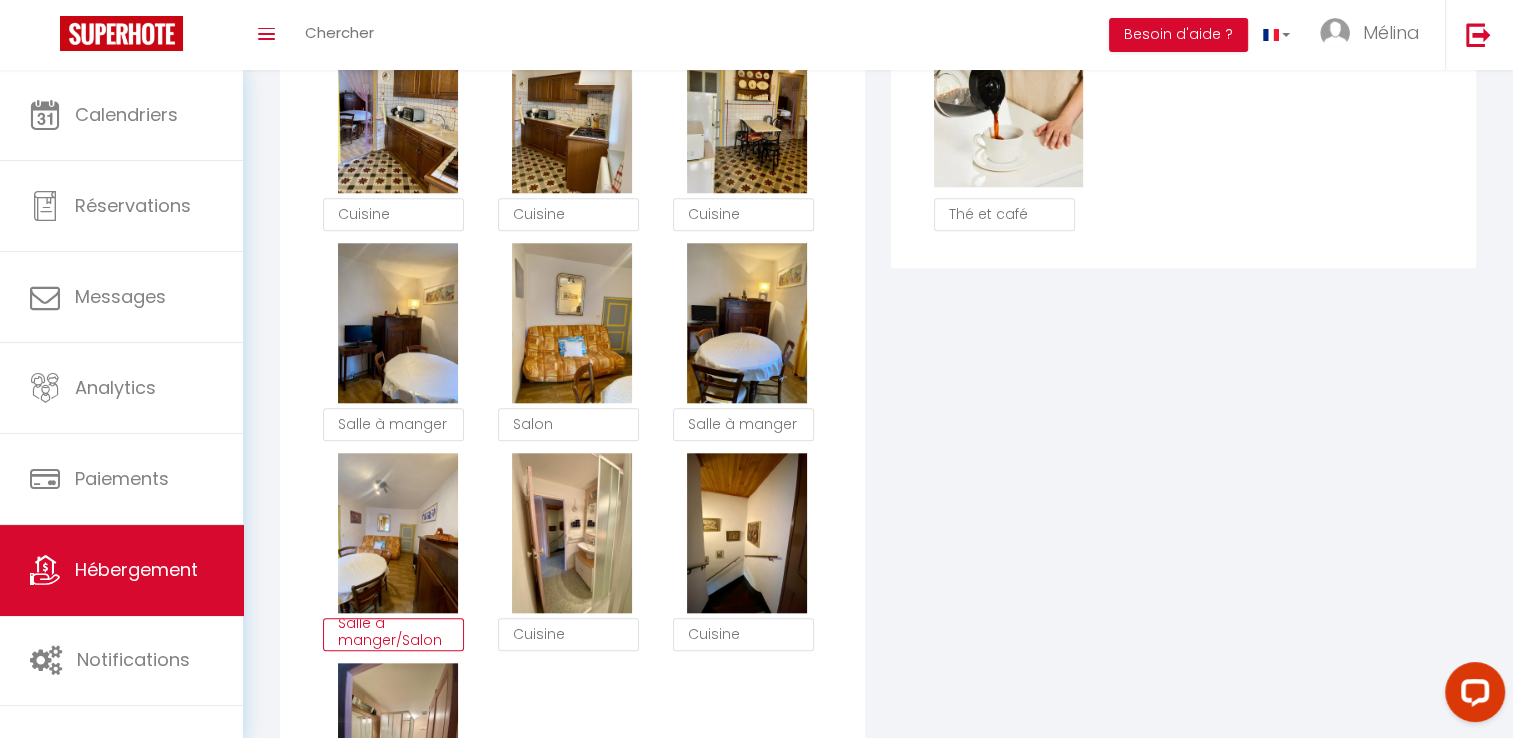 type on "Salle à manger/Salon" 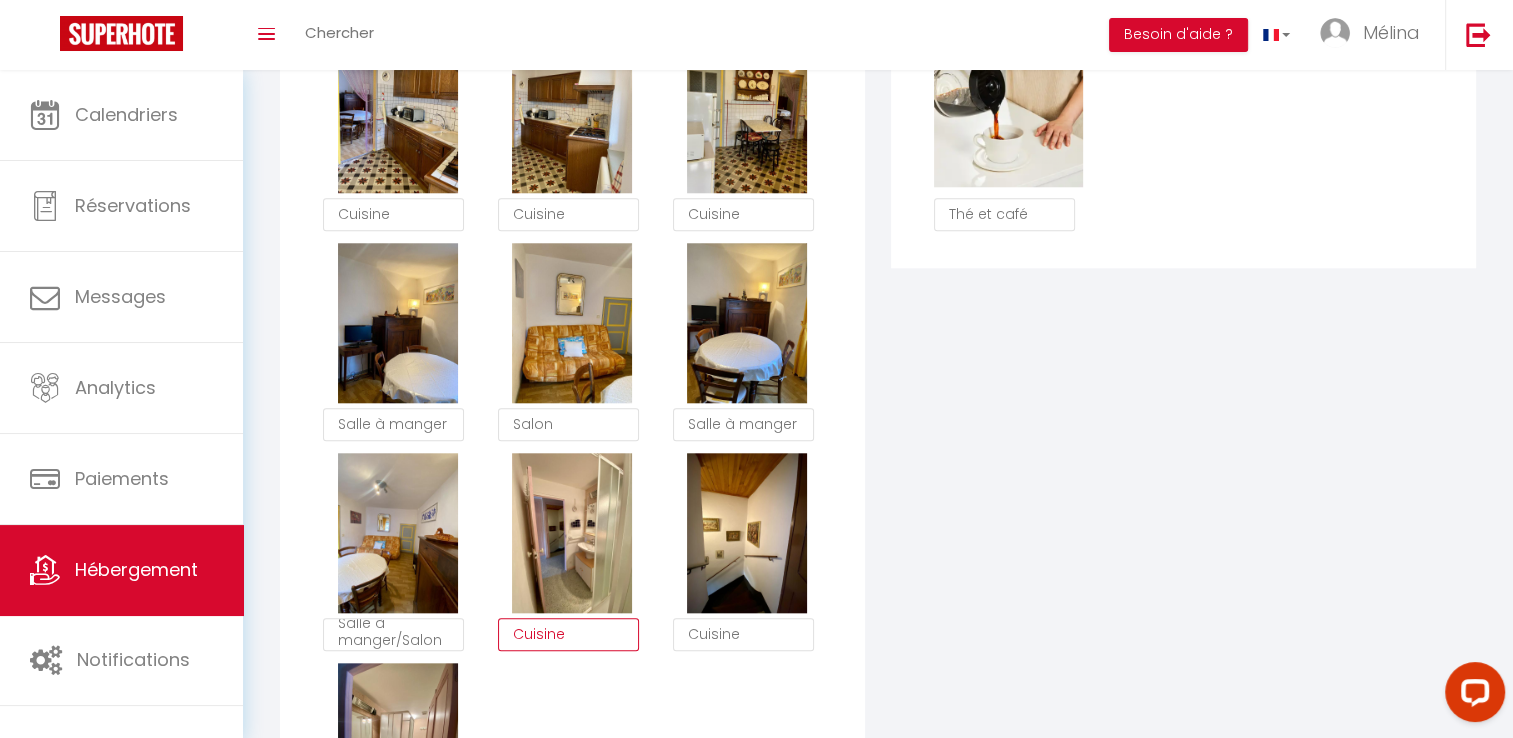 click on "Cuisine" at bounding box center [568, 635] 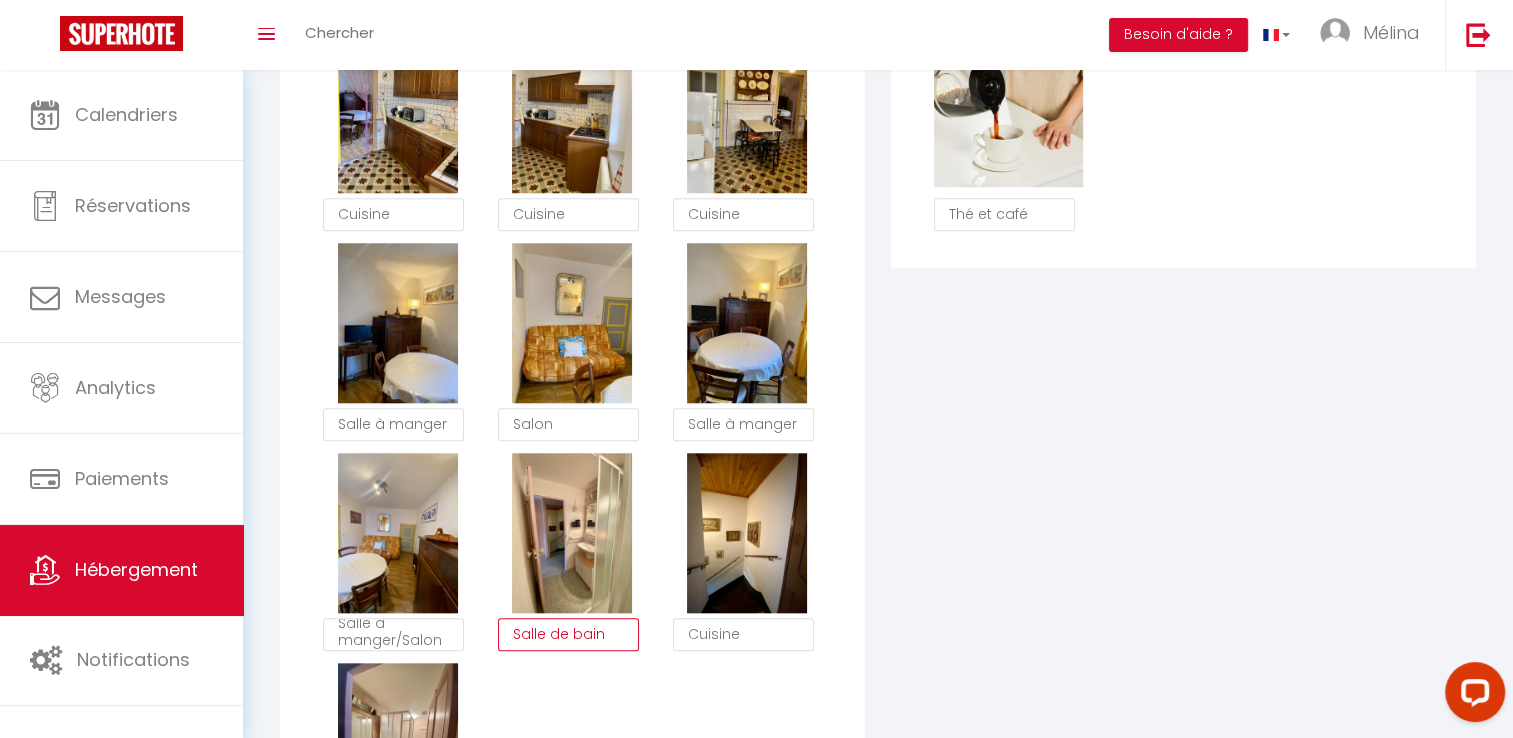 type on "Salle de bain" 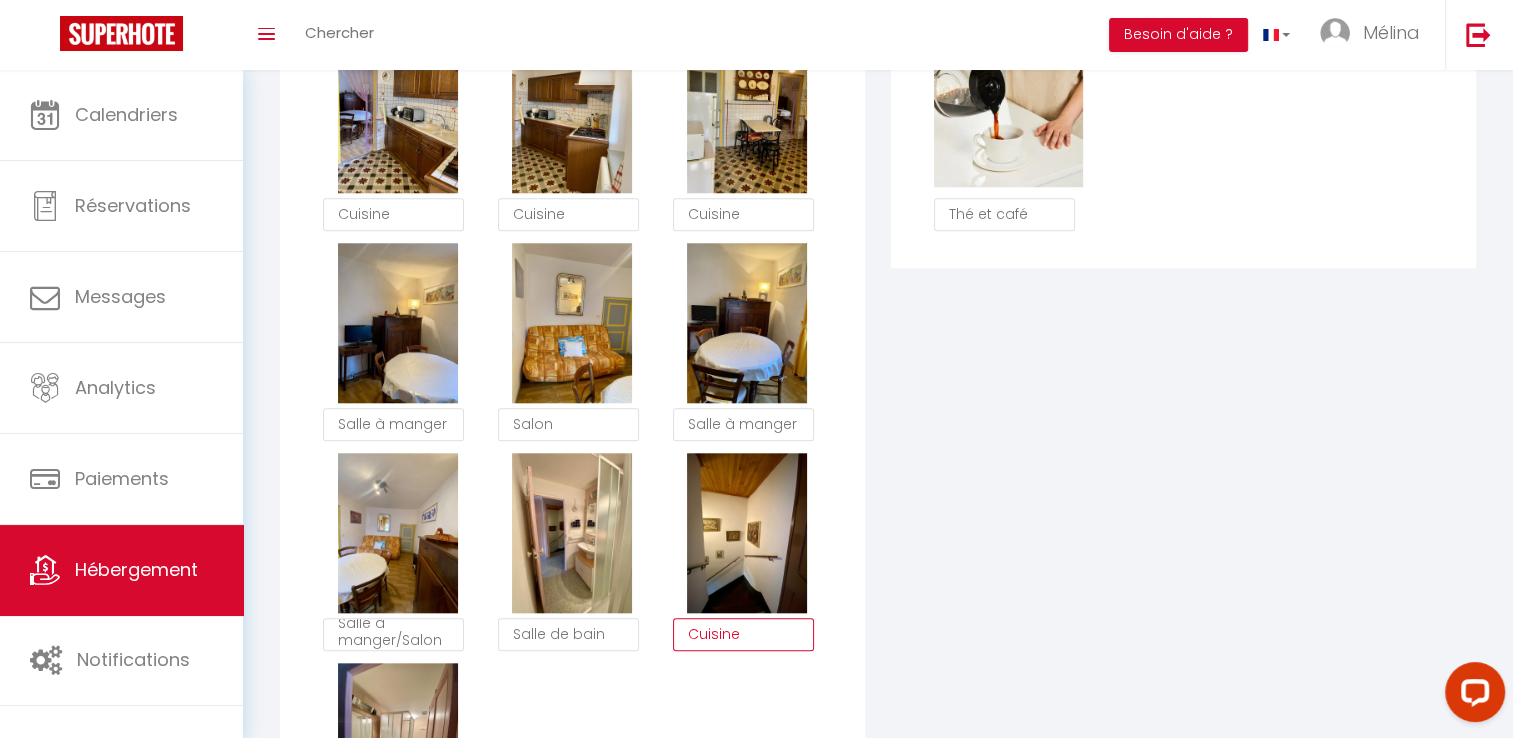 click on "Cuisine" at bounding box center (743, 635) 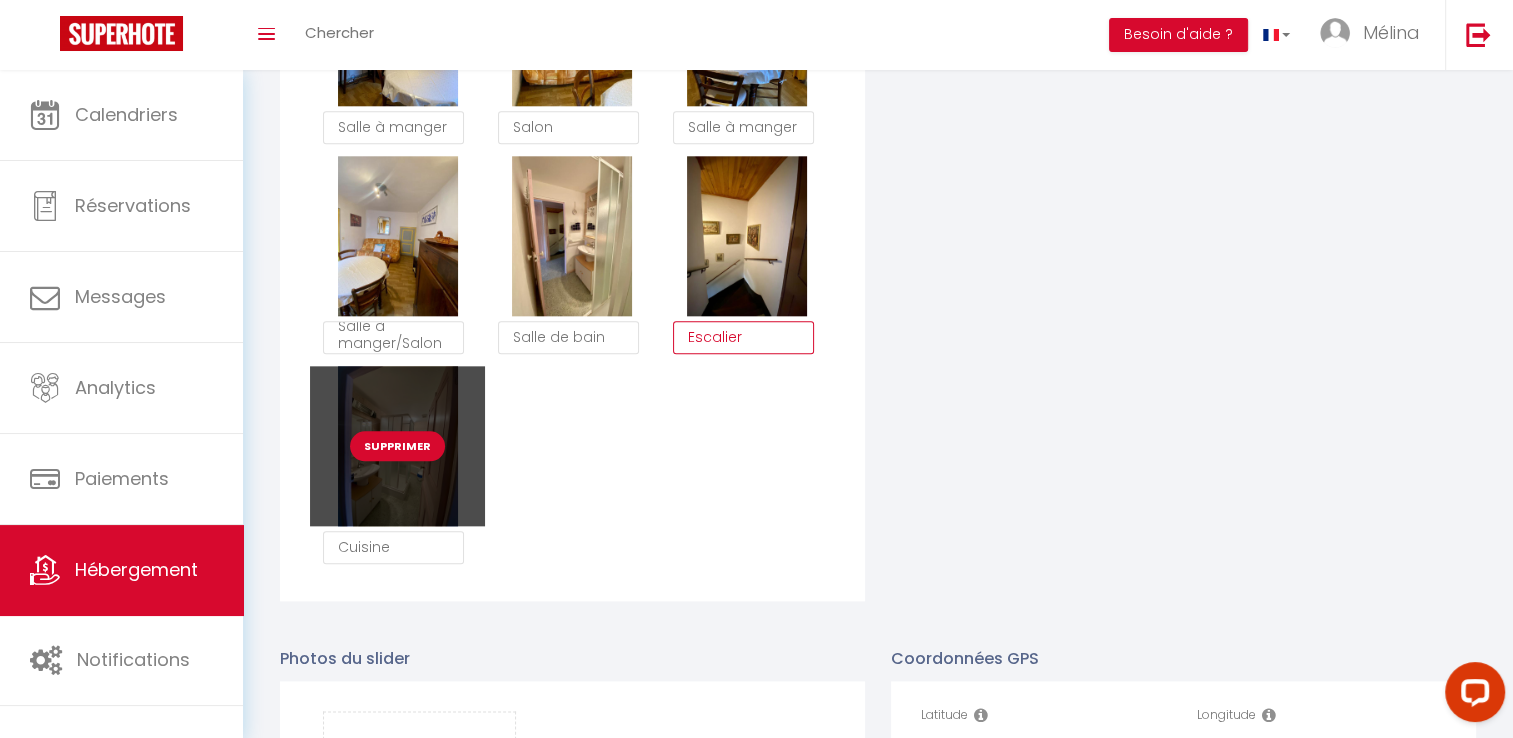scroll, scrollTop: 2180, scrollLeft: 0, axis: vertical 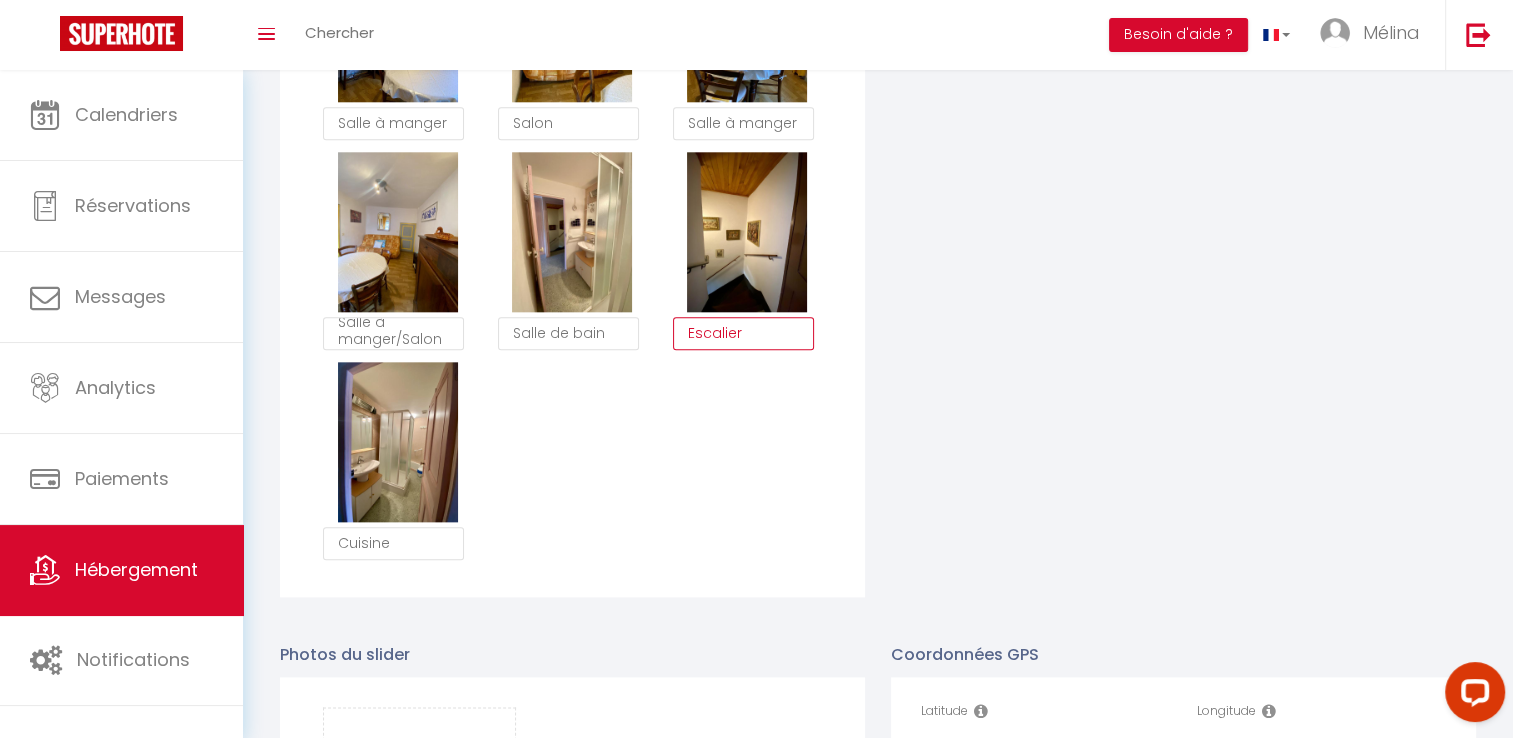 type on "Escalier" 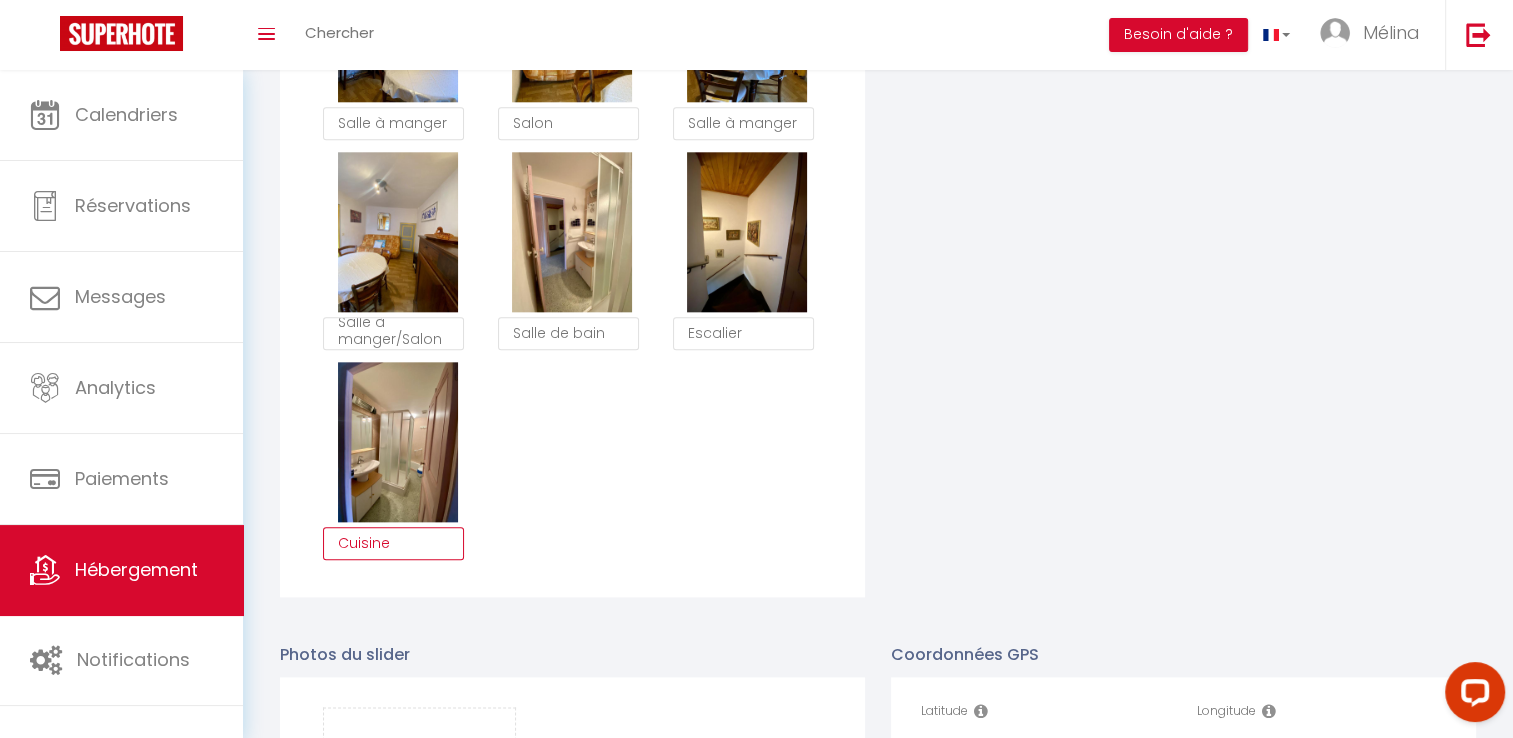 click on "Cuisine" at bounding box center [393, 544] 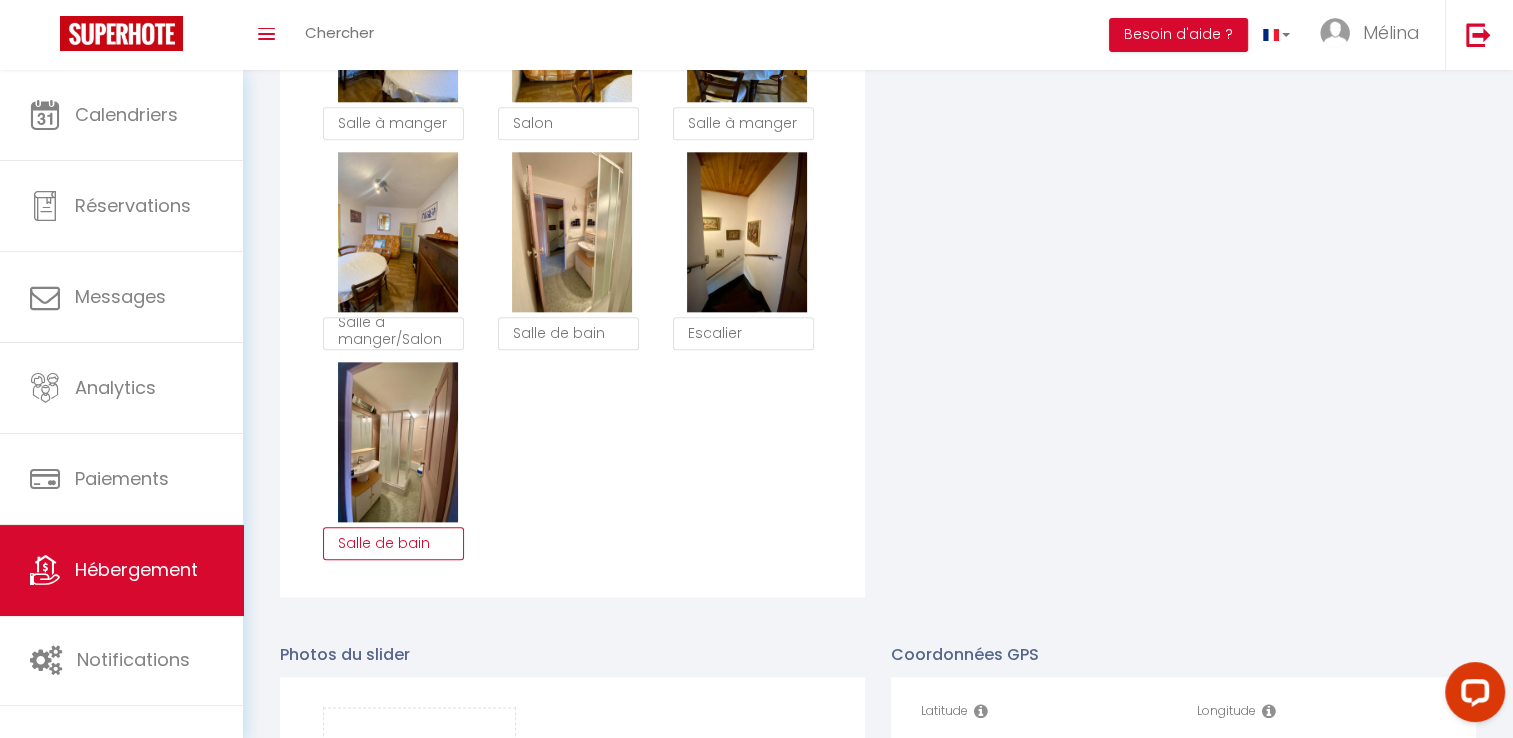 type on "Salle de bain" 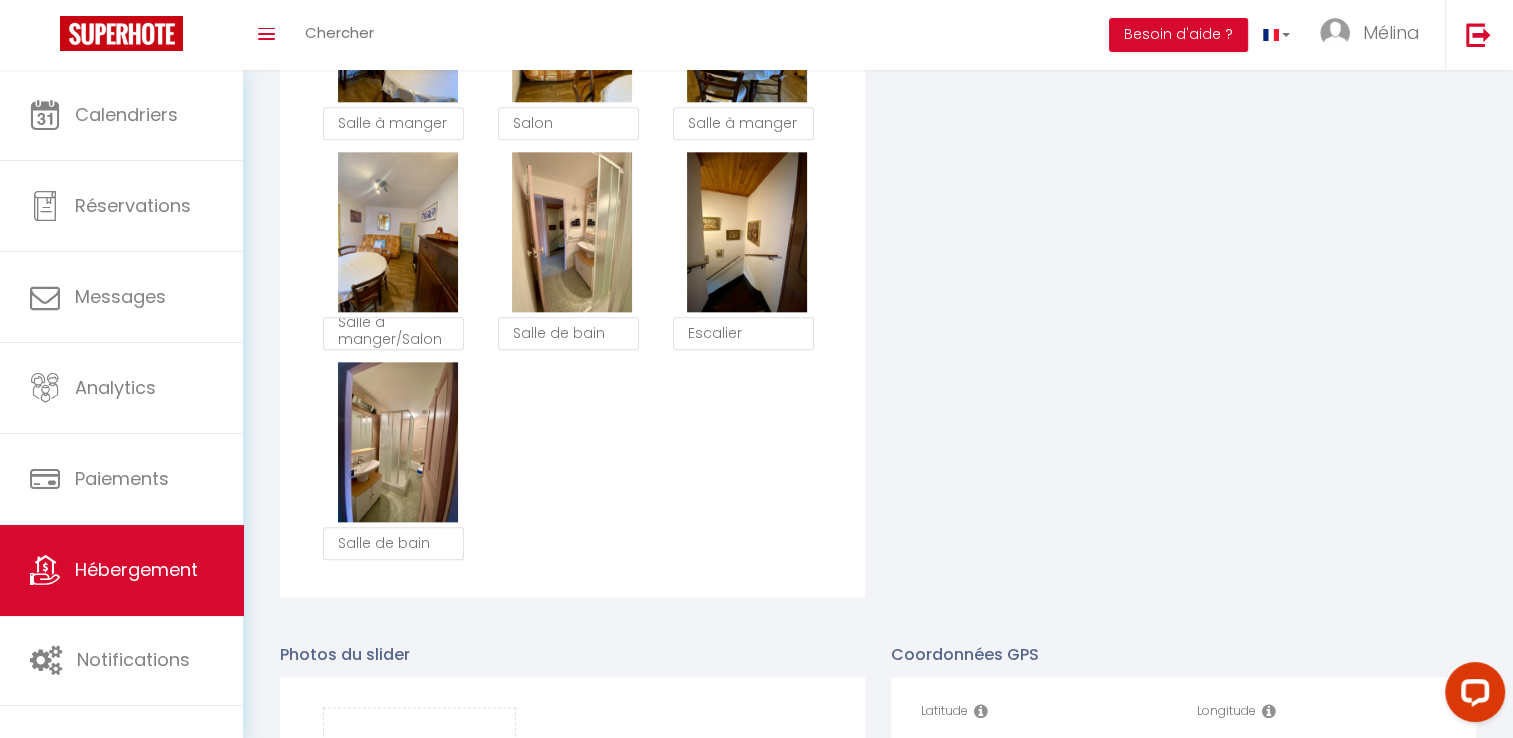 click on "Supprimer
Entrée
Supprimer
Entrée
Supprimer
Entrée
Supprimer
Véranda
Supprimer
Véranda
Supprimer
Vue
Supprimer
Cave/Buanderie
Supprimer
Cave/Buanderie
Supprimer
Cuisine
Supprimer
Cuisine
Supprimer
Cuisine
Supprimer
Cuisine
Supprimer
Salle à manger
Supprimer
Salon
Supprimer
Salle à manger
Supprimer
Salle à manger/Salon
Supprimer
Salle de bain
Supprimer
Escalier
Supprimer
Salle de bain" at bounding box center [572, -163] 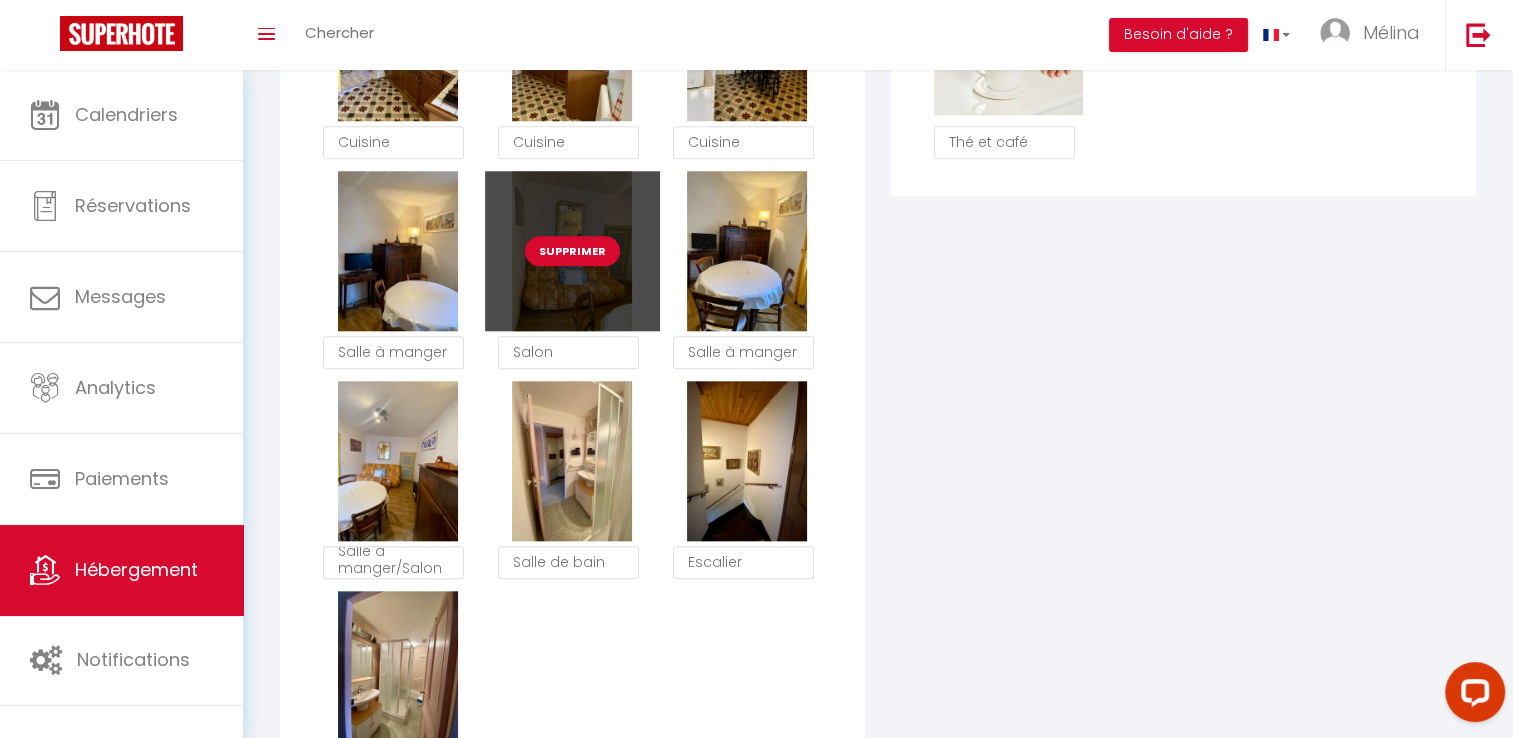 type 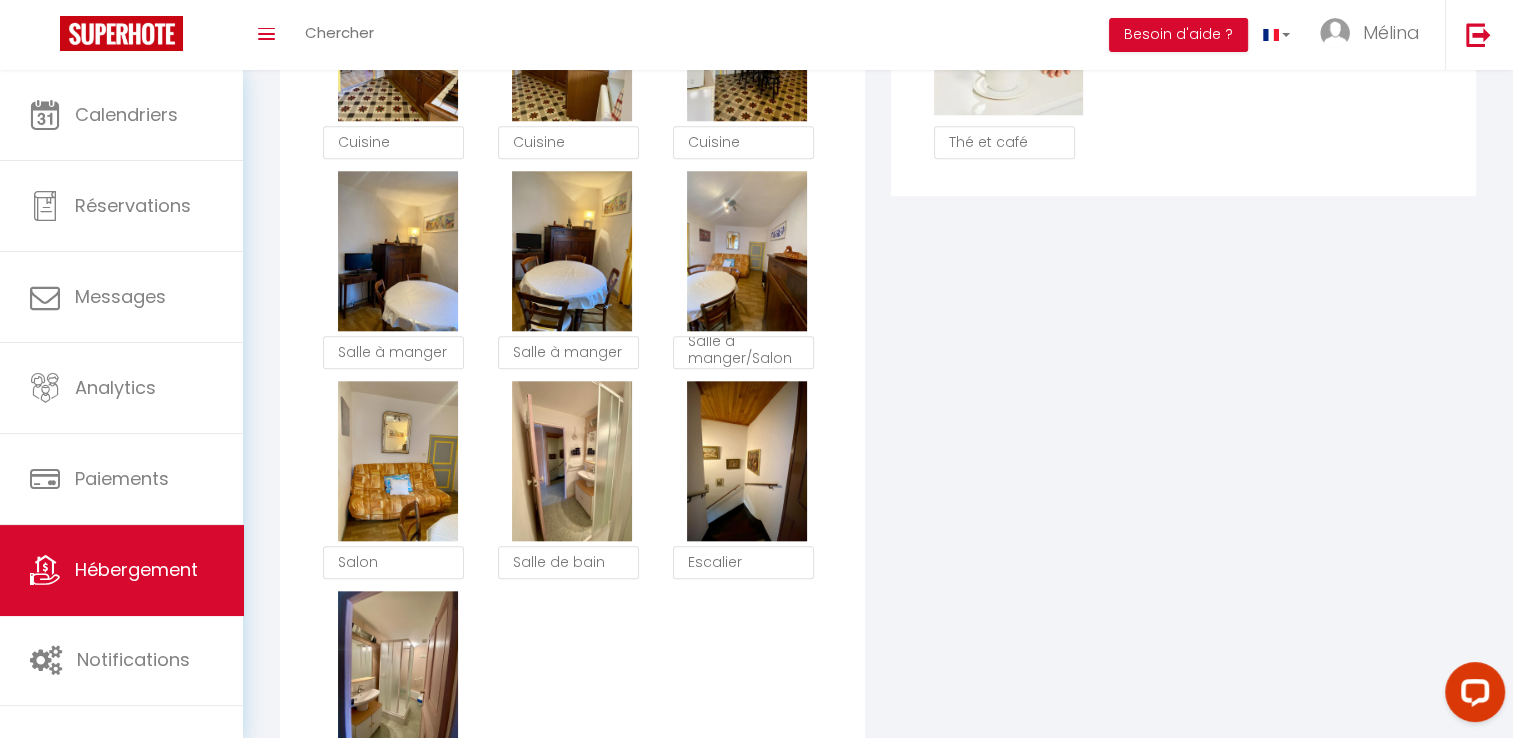 type on "Salle à manger/Salon" 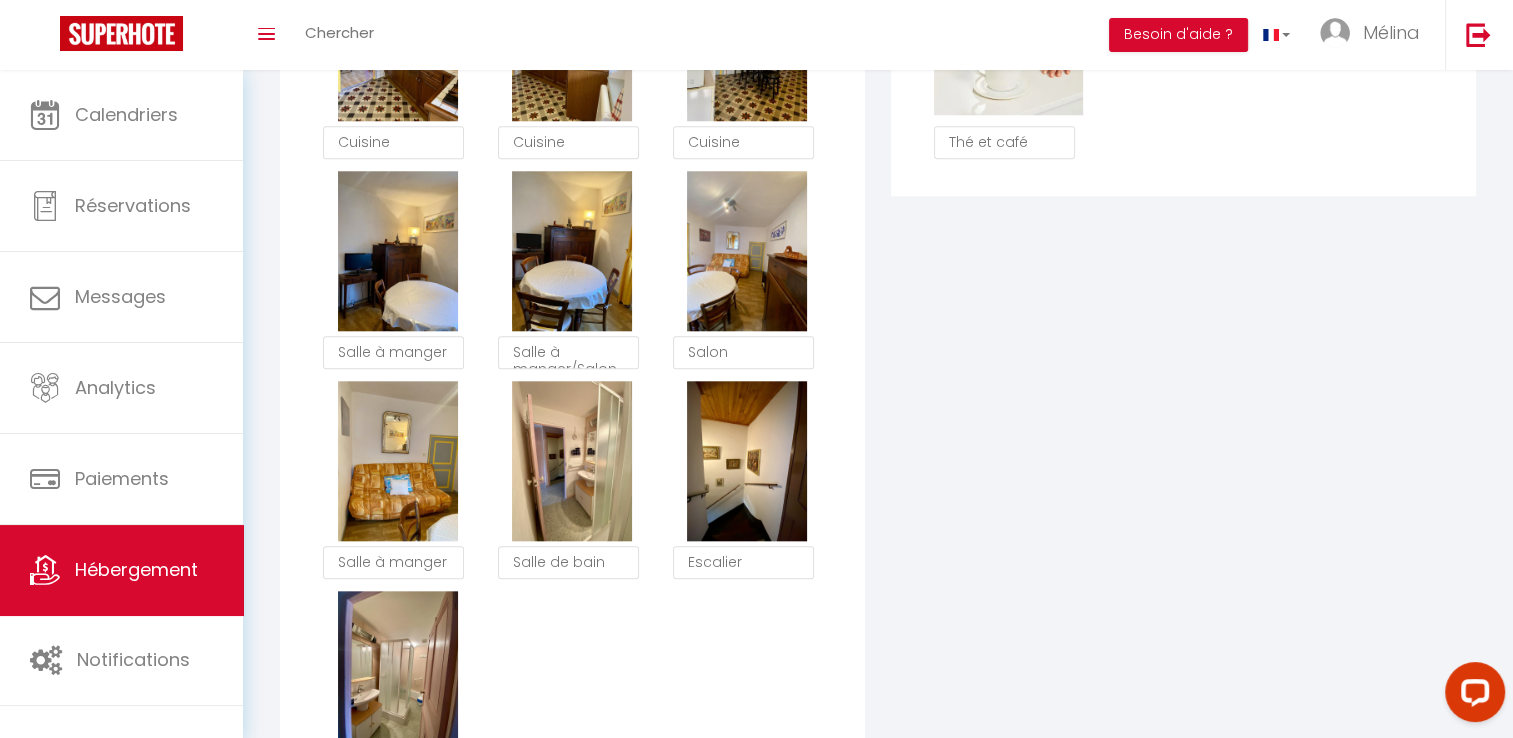 scroll, scrollTop: 0, scrollLeft: 0, axis: both 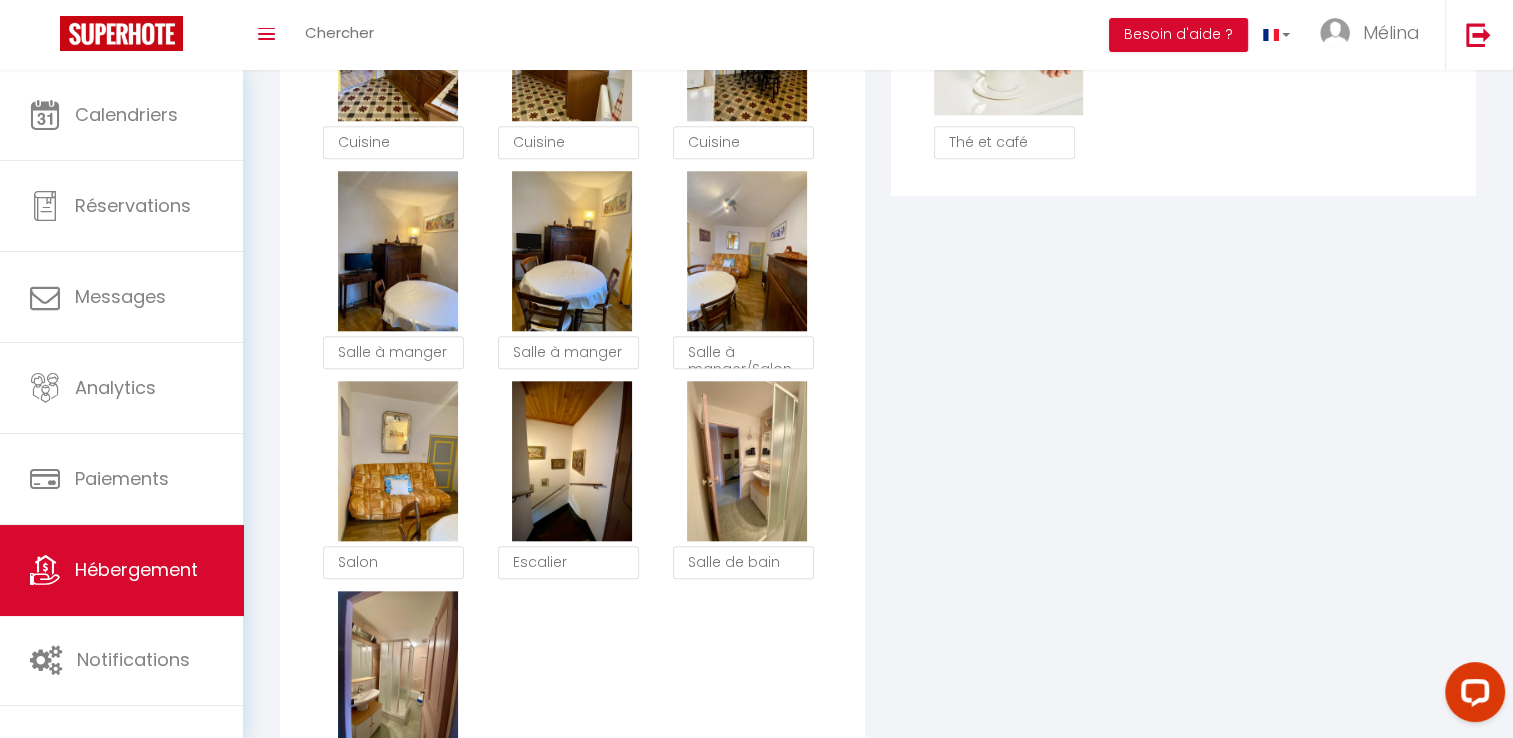 type on "Escalier" 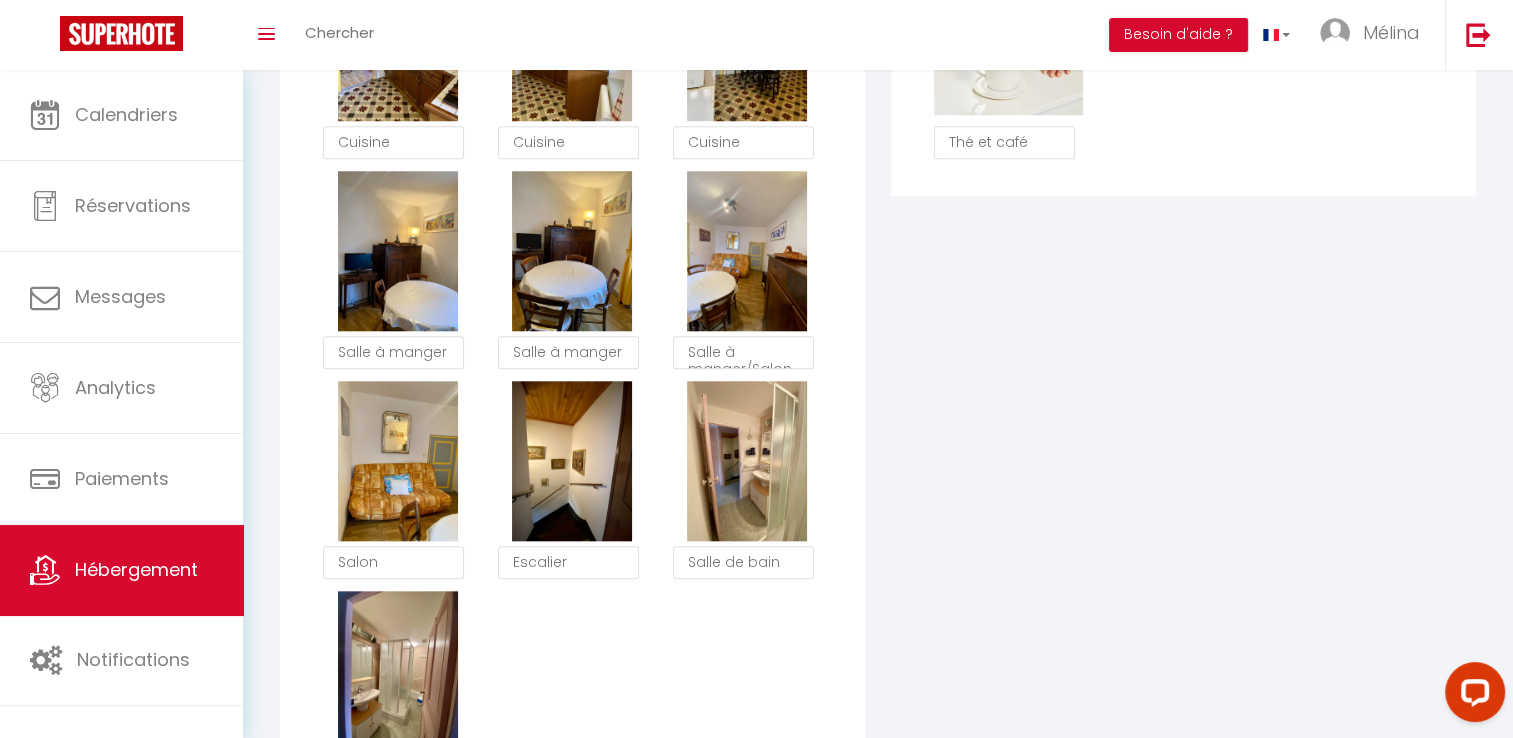 click on "Les Services     Glisser et déposer un fichier ici ou cliquer Ooops, something wrong happened. Remove   Drag and drop or click to replace
Nom
Ajouter
Format conseillé : paysage et minimum 1024x768px
Supprimer
Support TEL / SMS
Supprimer
Checkin autonome
Supprimer
Ménage professionnel
Supprimer
Wifi FIBRE
Supprimer
Savon et Gel Douche
Supprimer
Literie de qualité
Supprimer
Cuisine équipée
Supprimer
Serviettes fournies
Supprimer
Lave linge
Supprimer
Thé et café" at bounding box center [1183, -64] 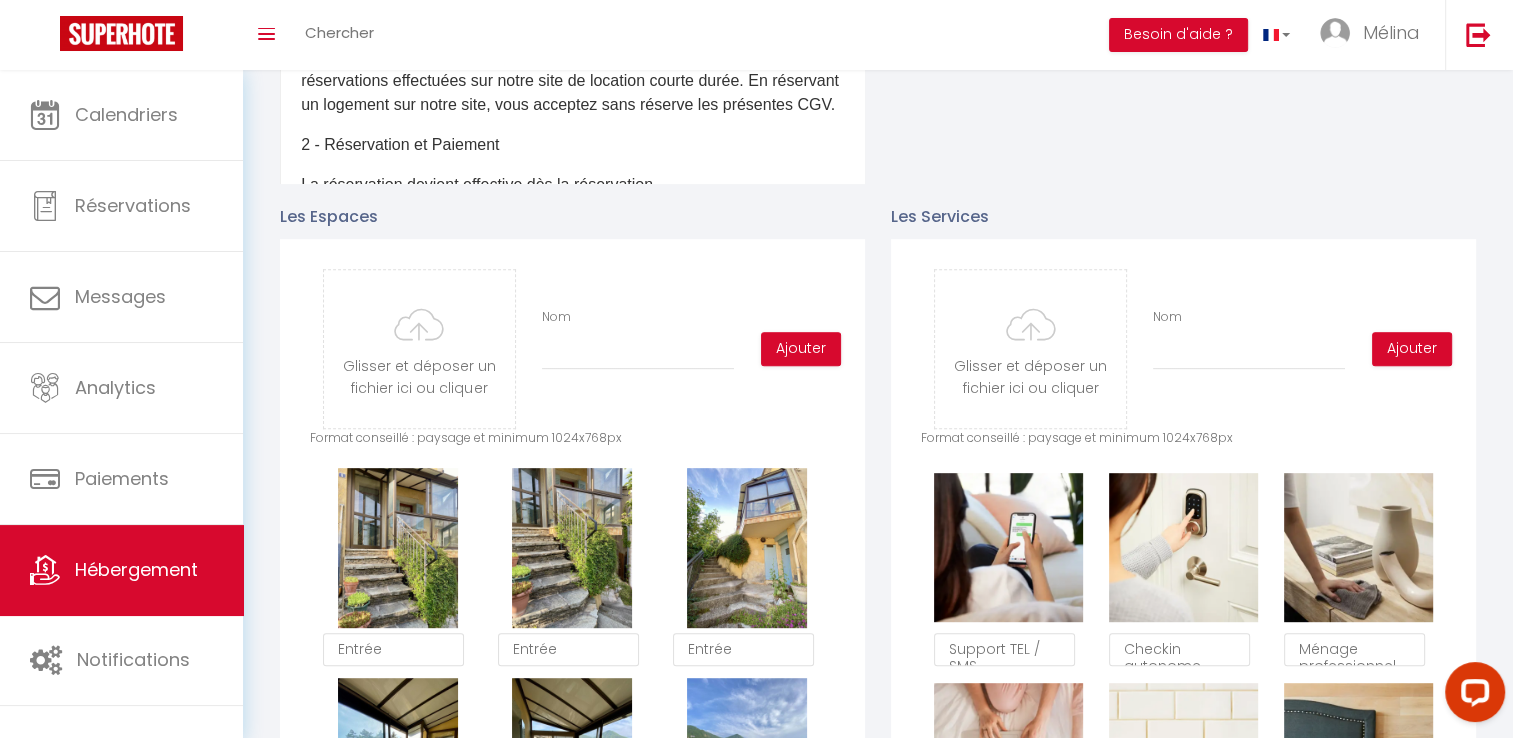 scroll, scrollTop: 784, scrollLeft: 0, axis: vertical 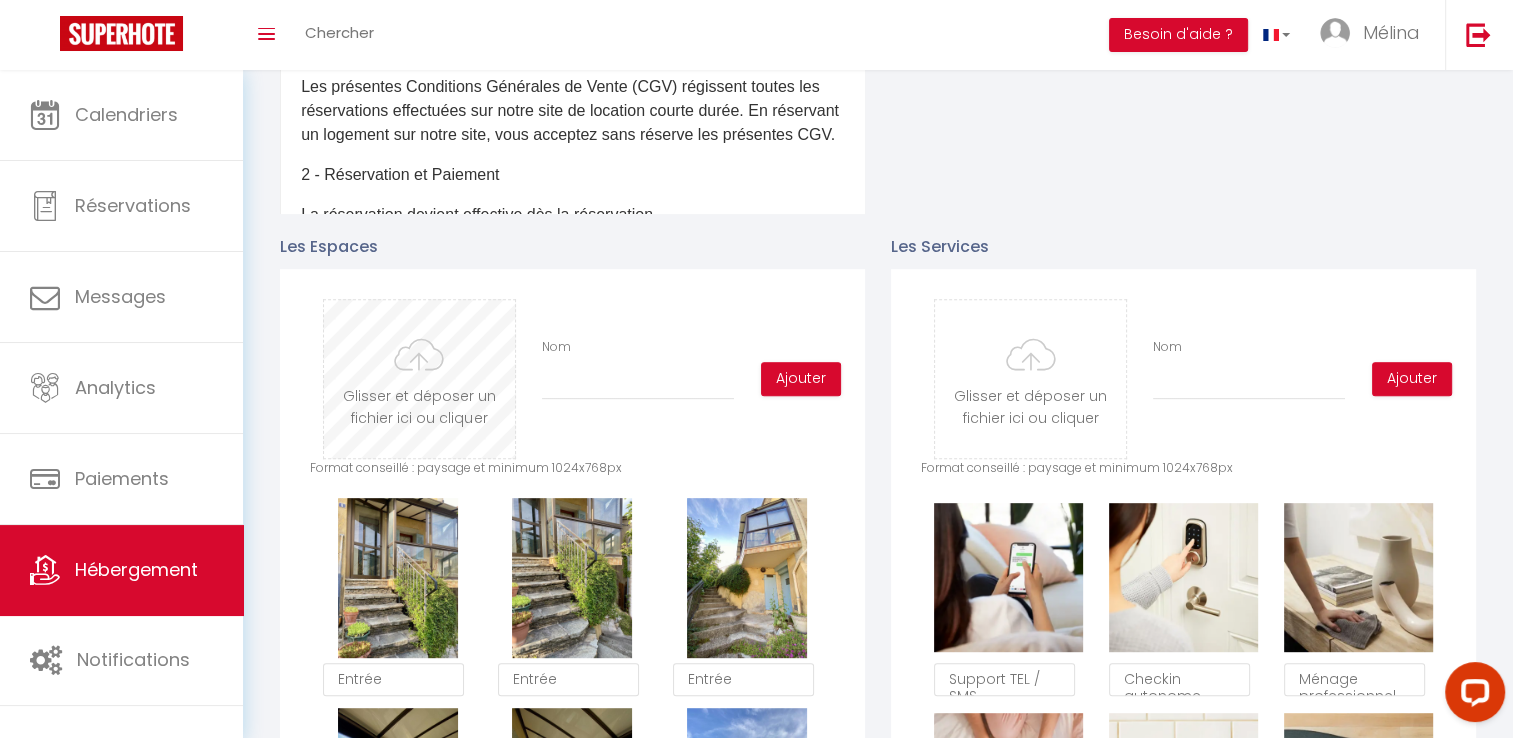 click at bounding box center [419, 379] 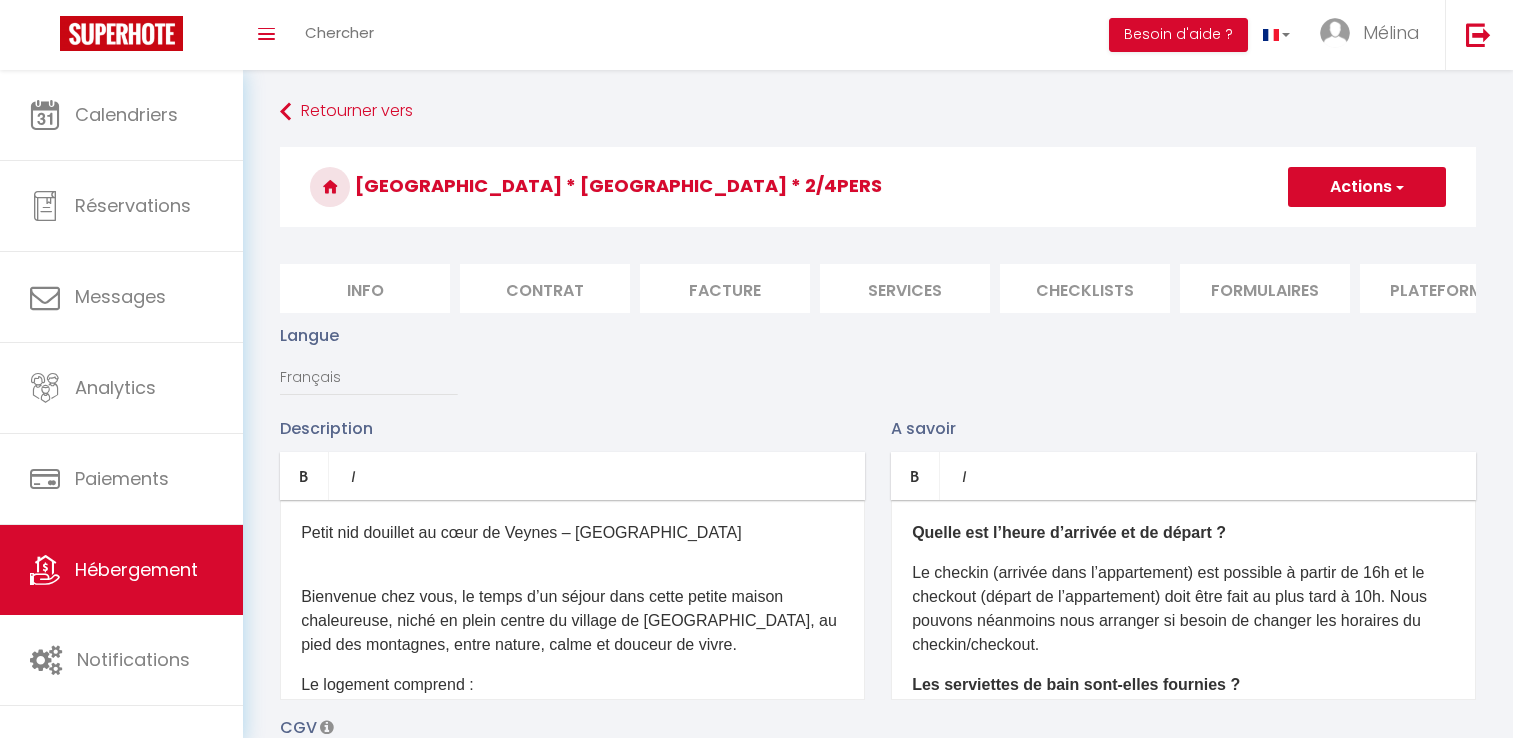 scroll, scrollTop: 784, scrollLeft: 0, axis: vertical 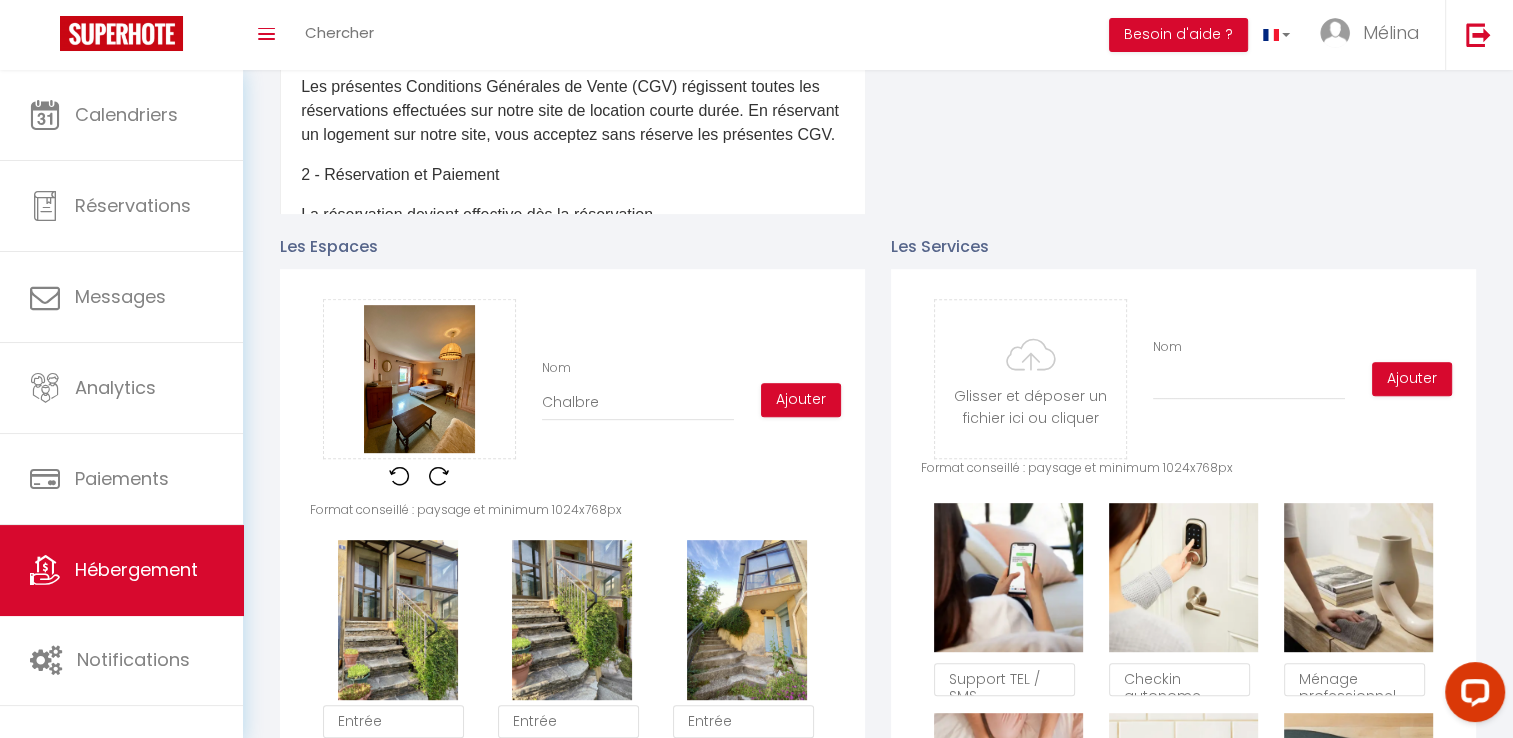 type on "Chalbr" 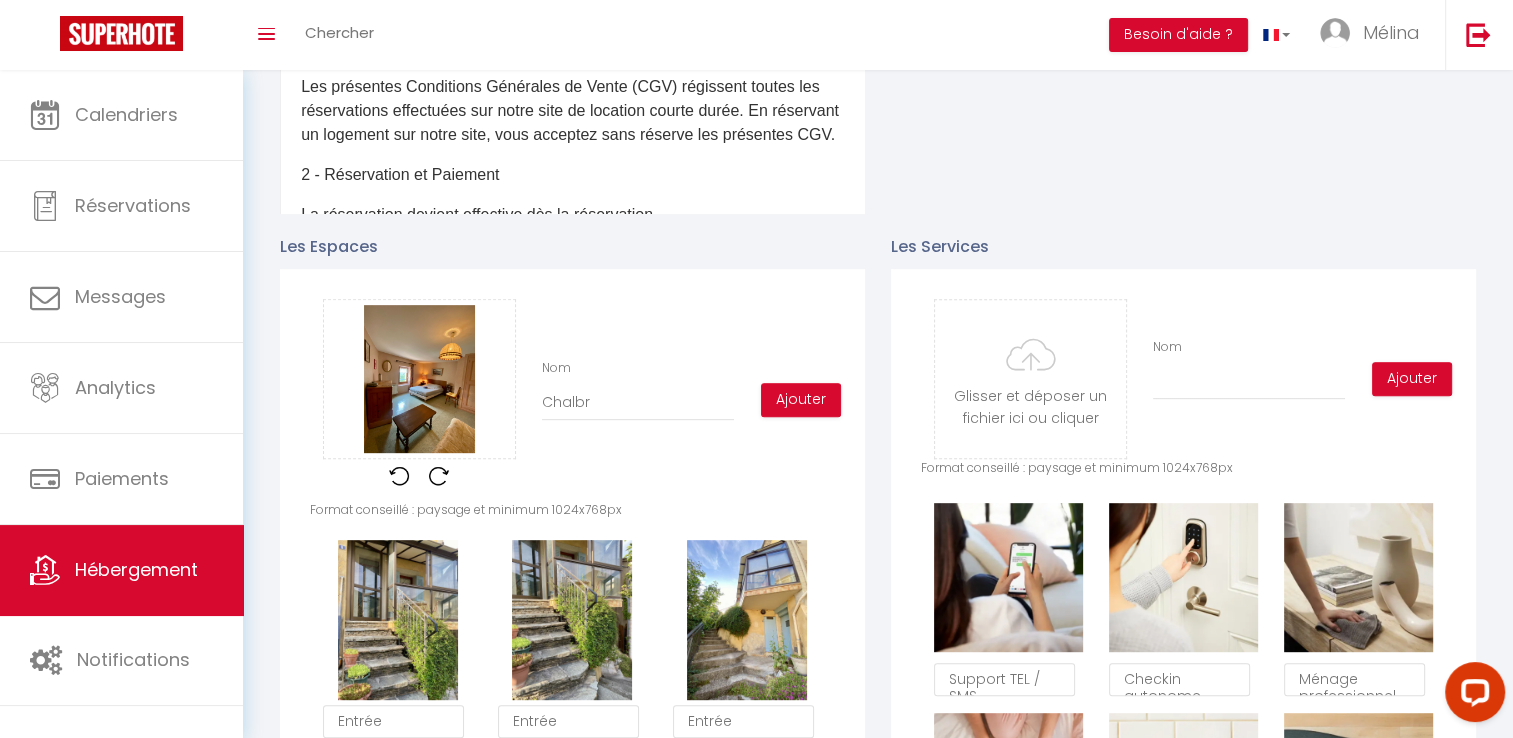 scroll, scrollTop: 0, scrollLeft: 604, axis: horizontal 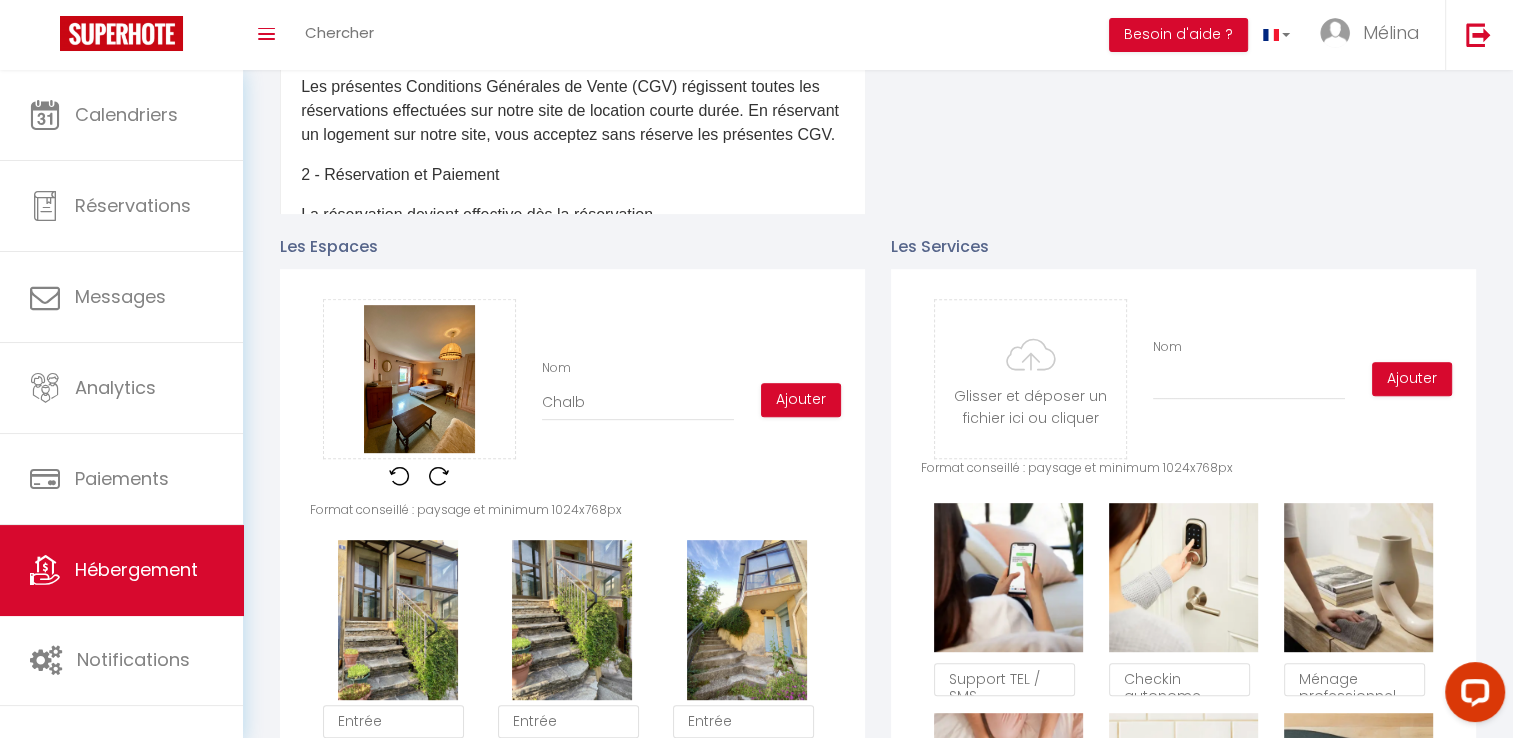 checkbox on "true" 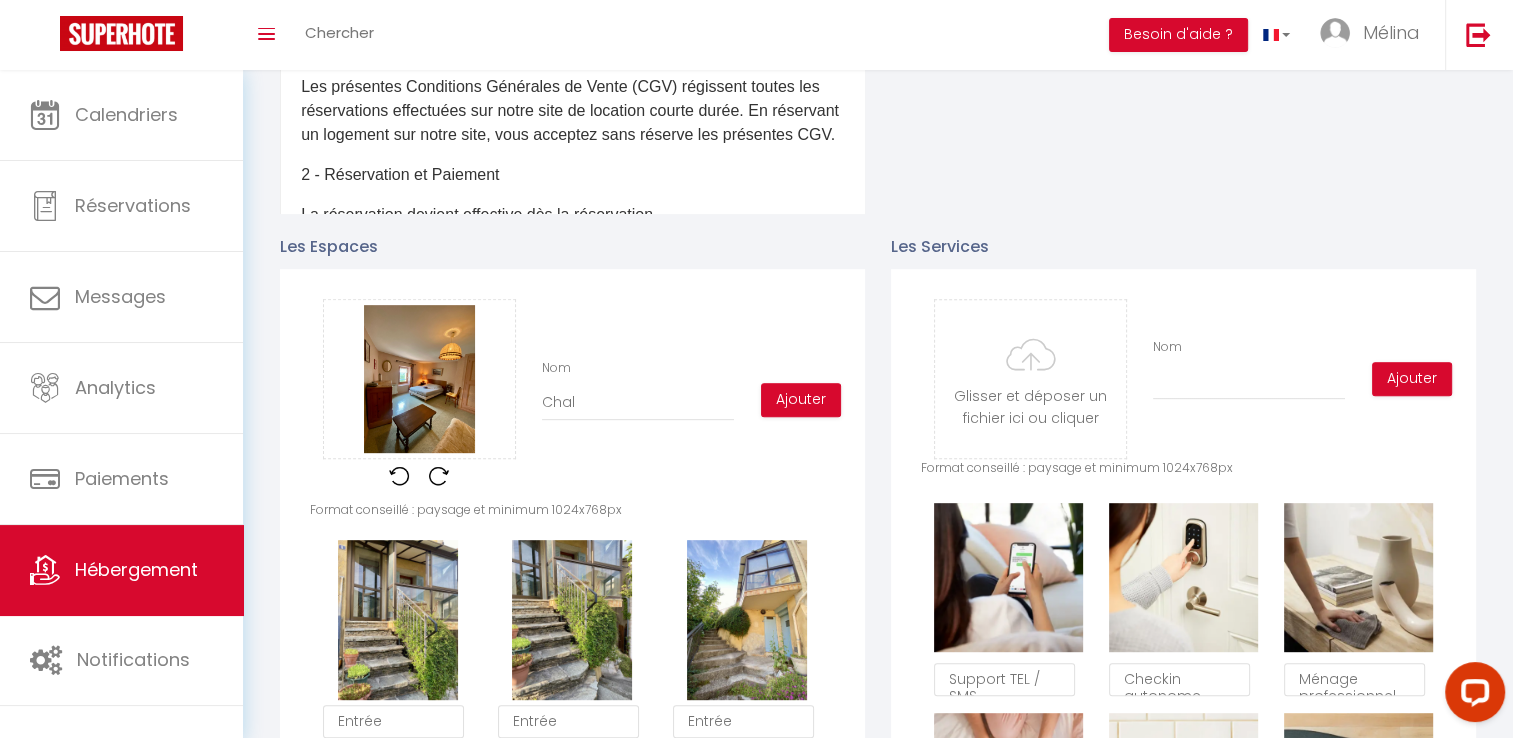 checkbox on "true" 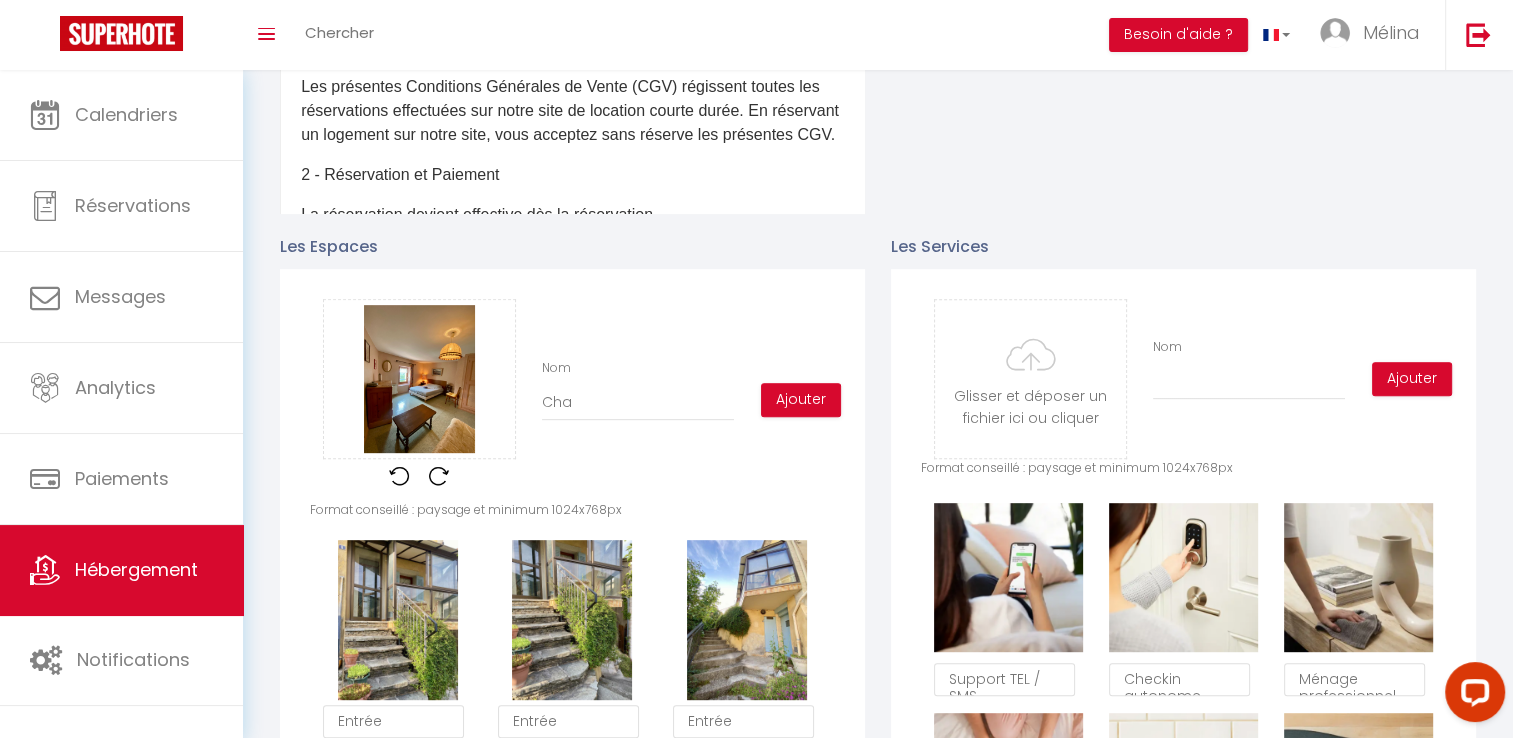 checkbox on "true" 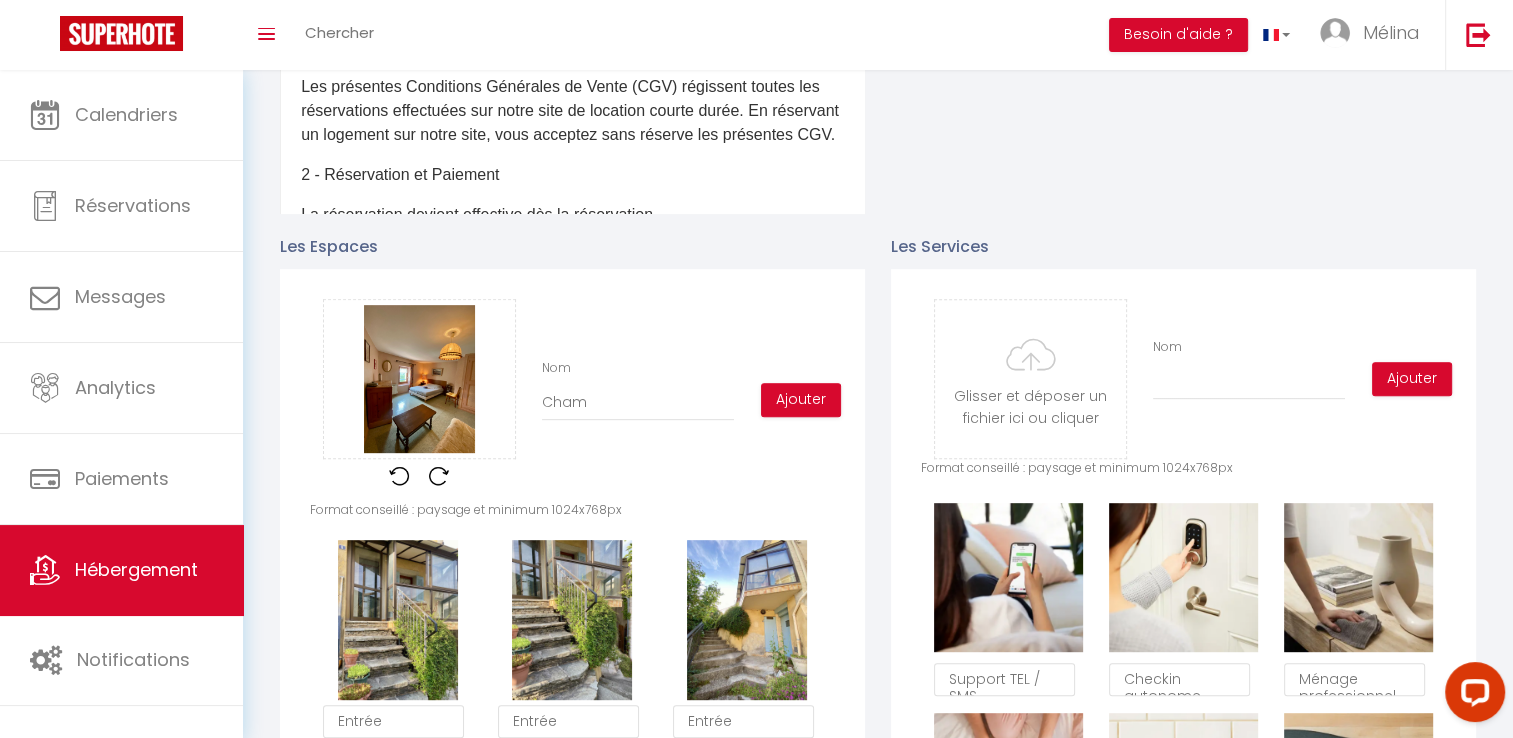 checkbox on "true" 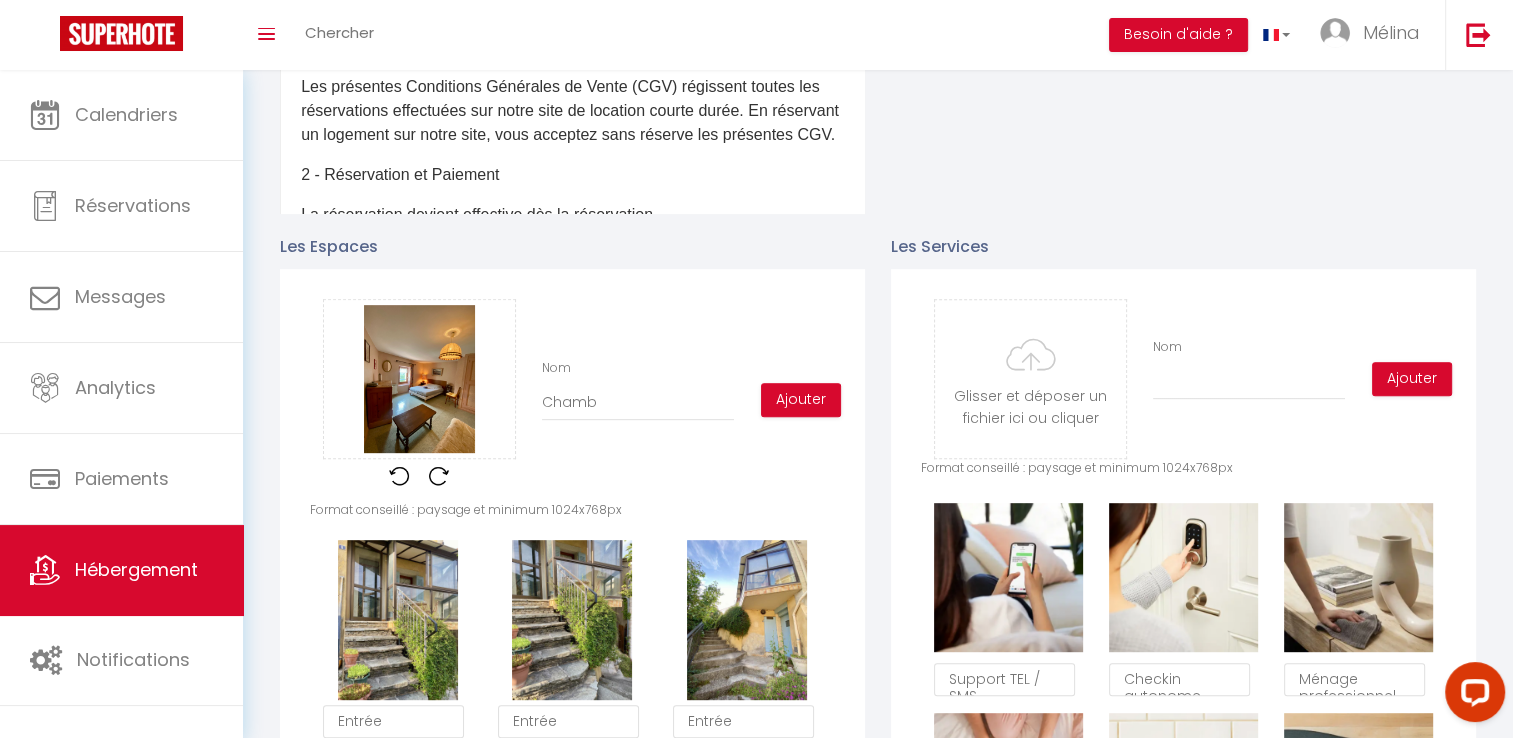 checkbox on "true" 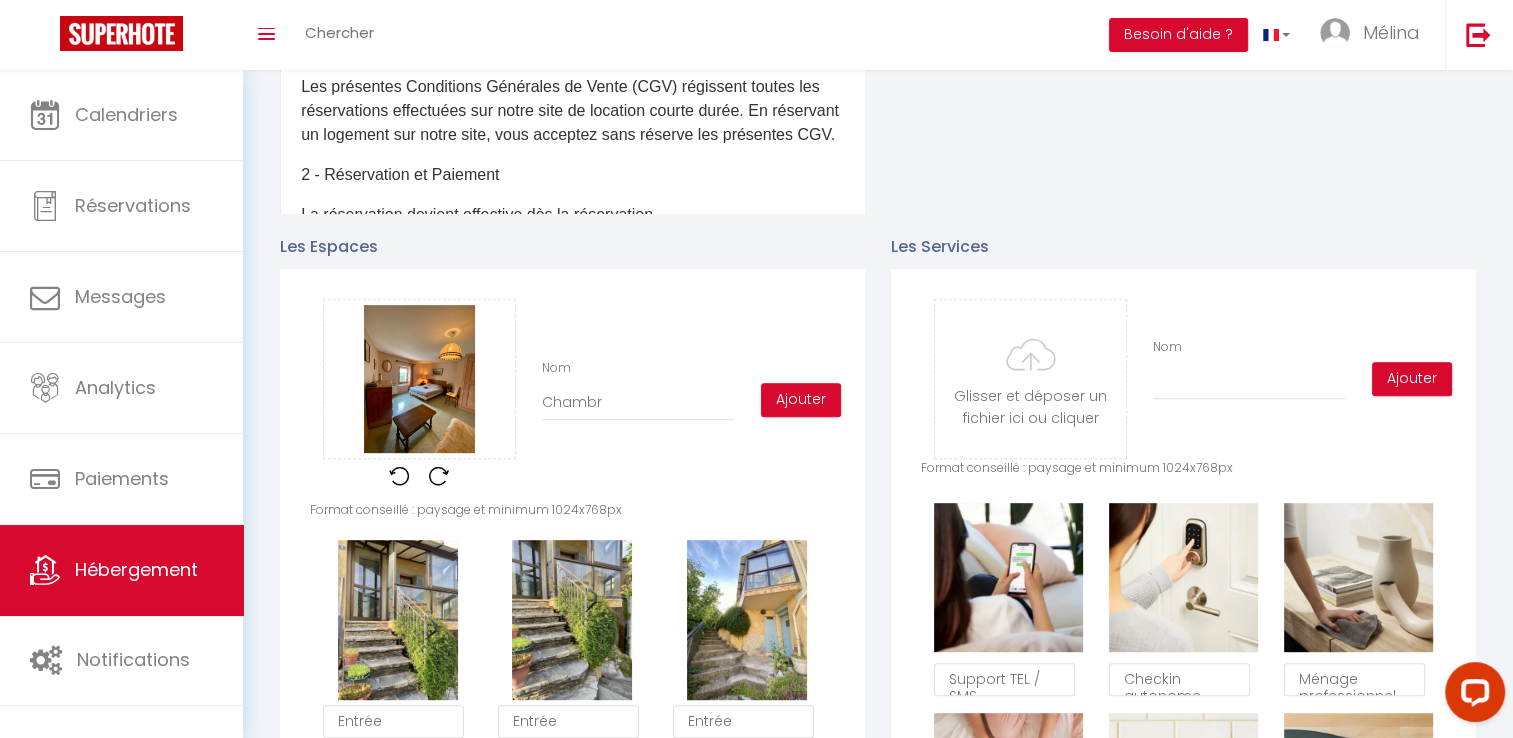 checkbox on "true" 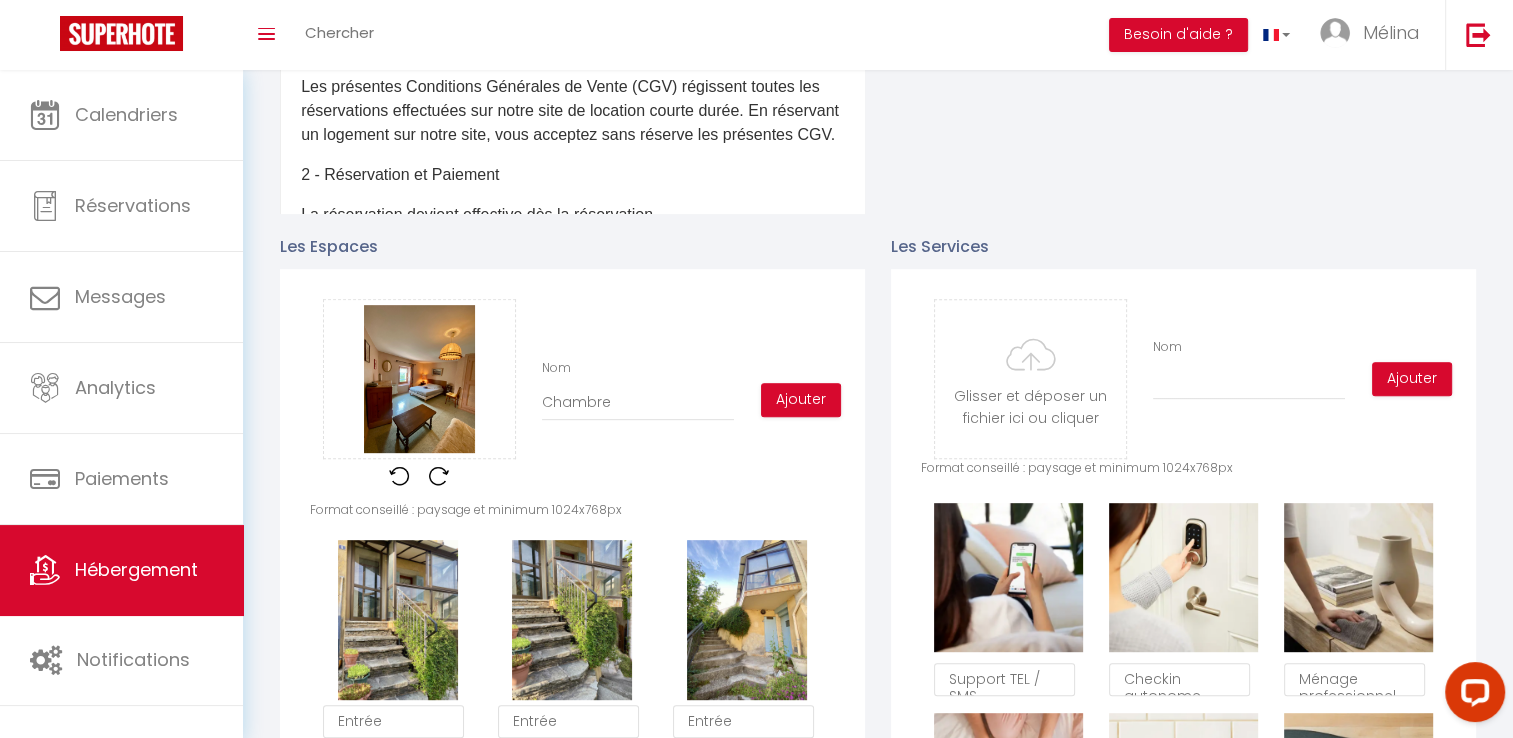 checkbox on "true" 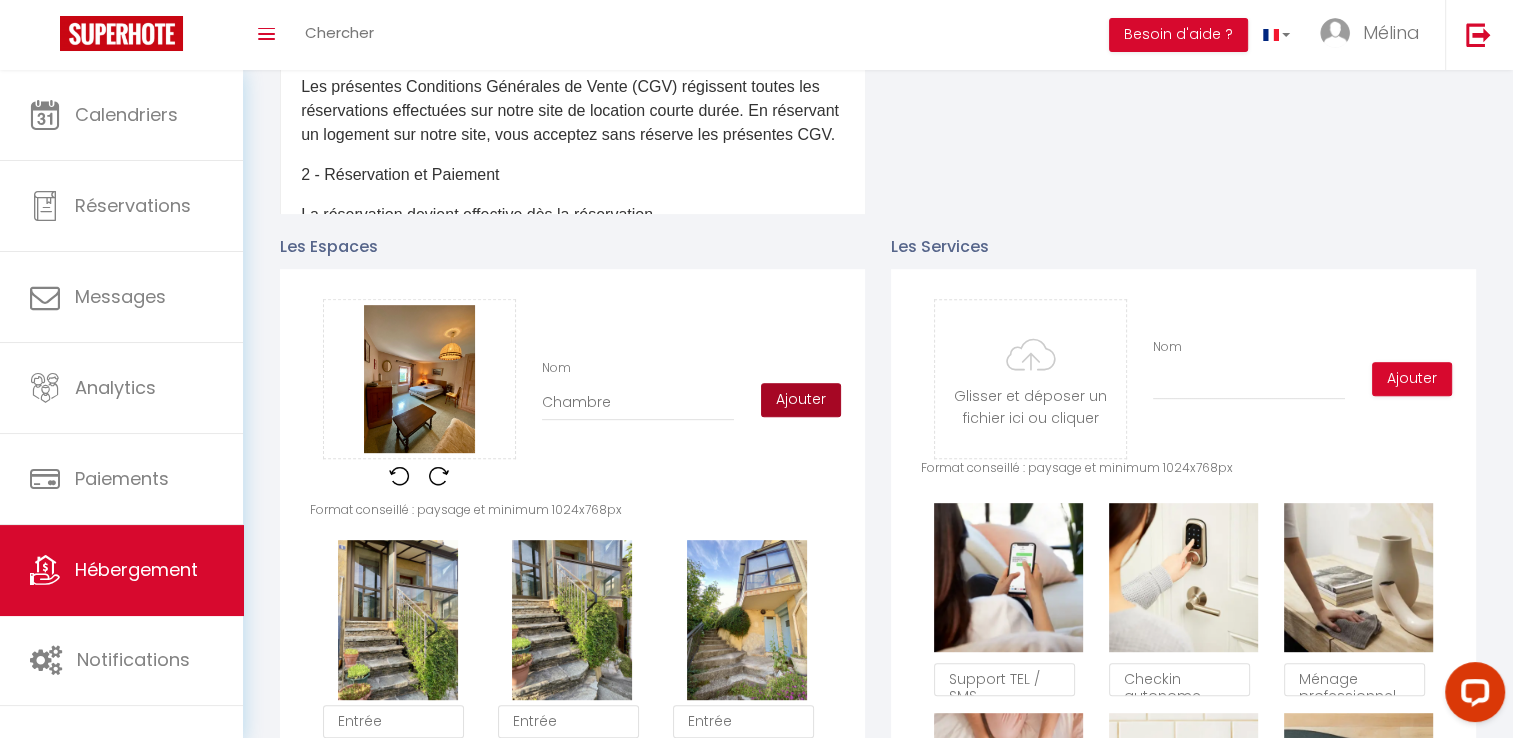 type on "Chambre" 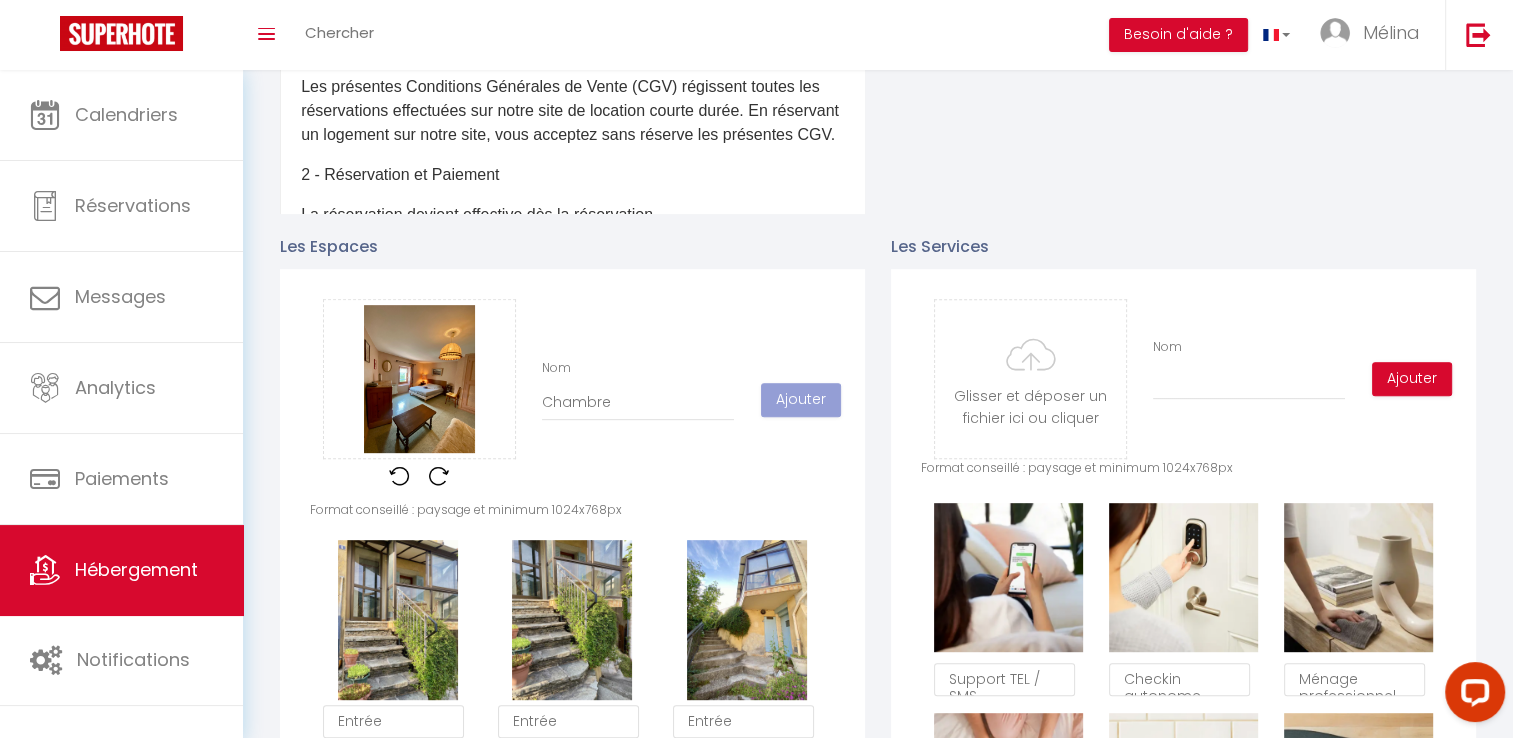 type 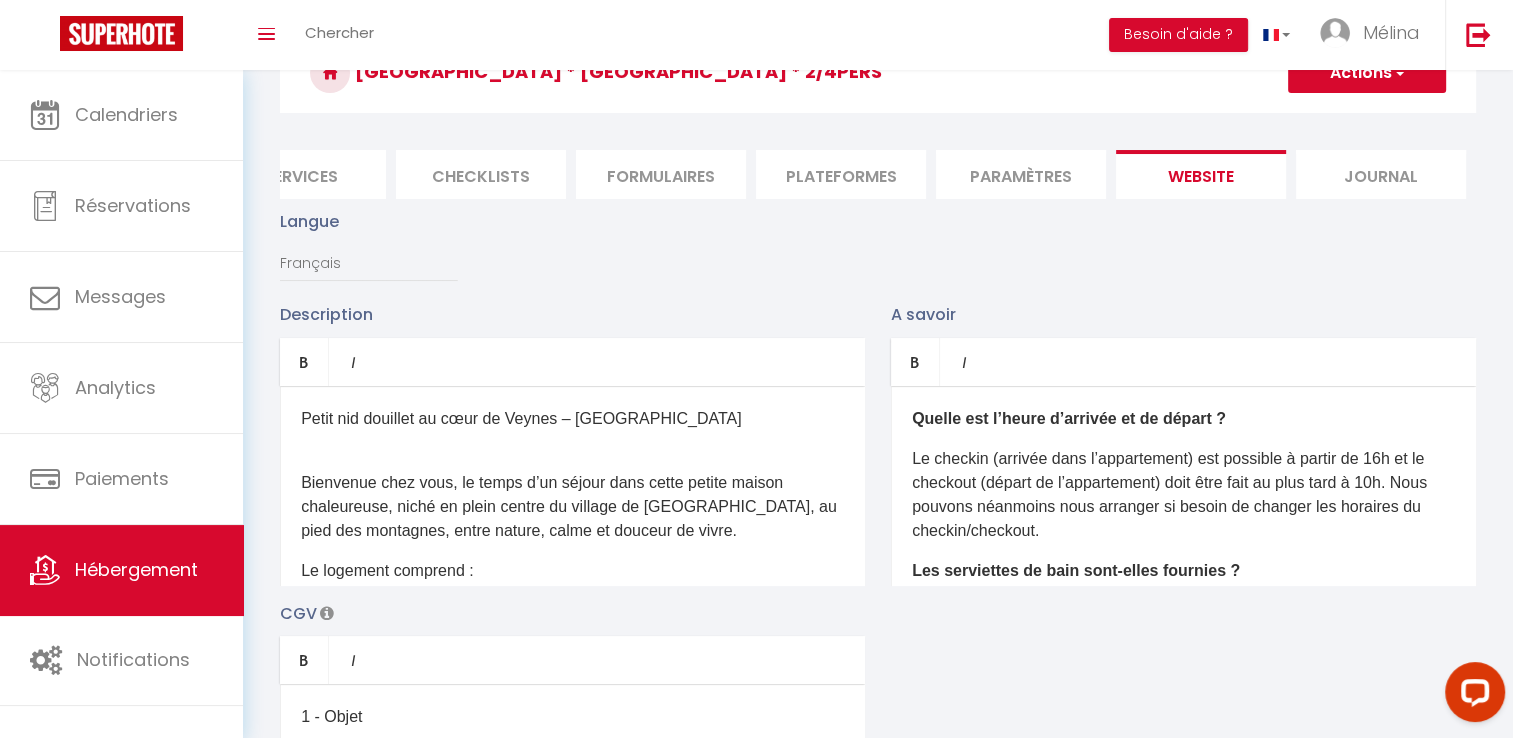 scroll, scrollTop: 0, scrollLeft: 0, axis: both 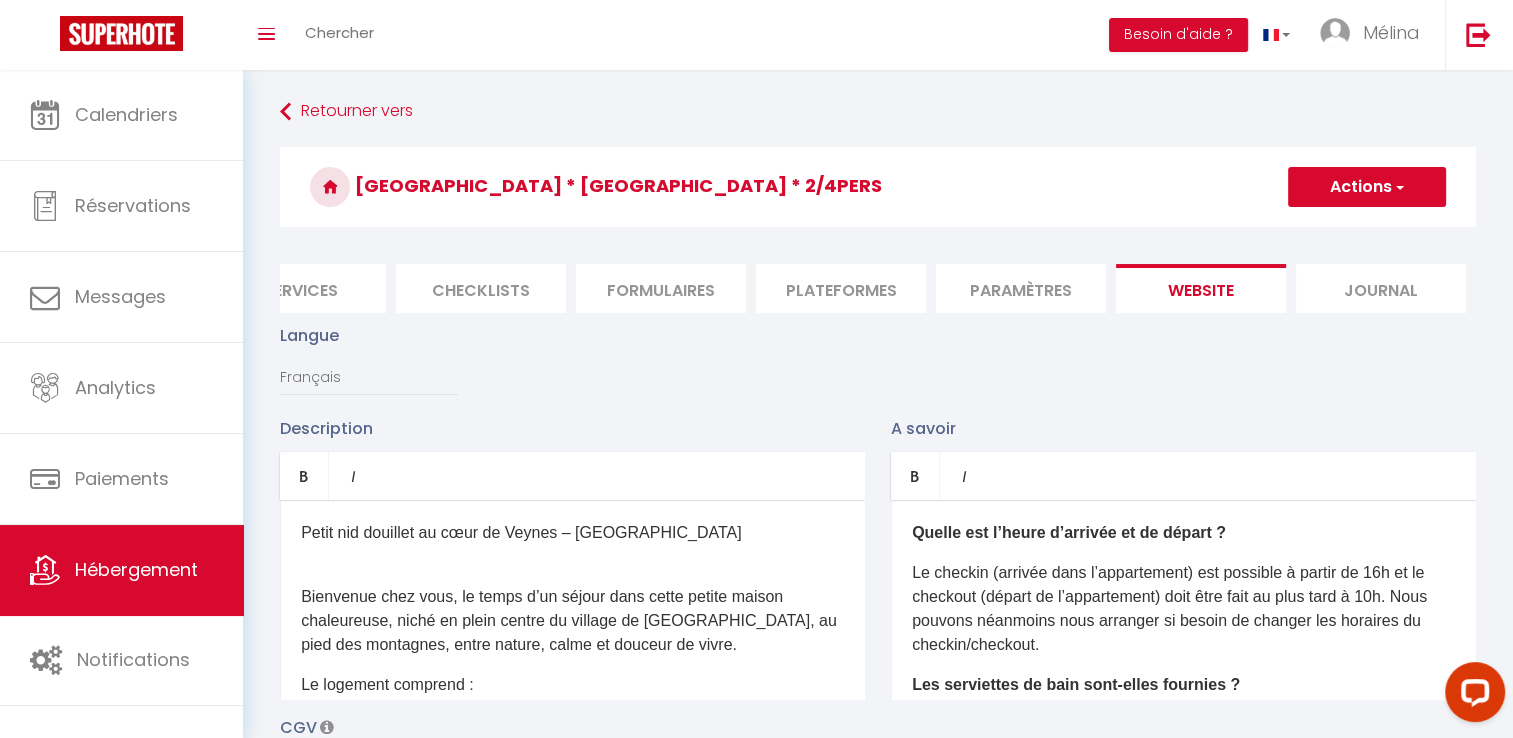 click on "Actions" at bounding box center (1367, 187) 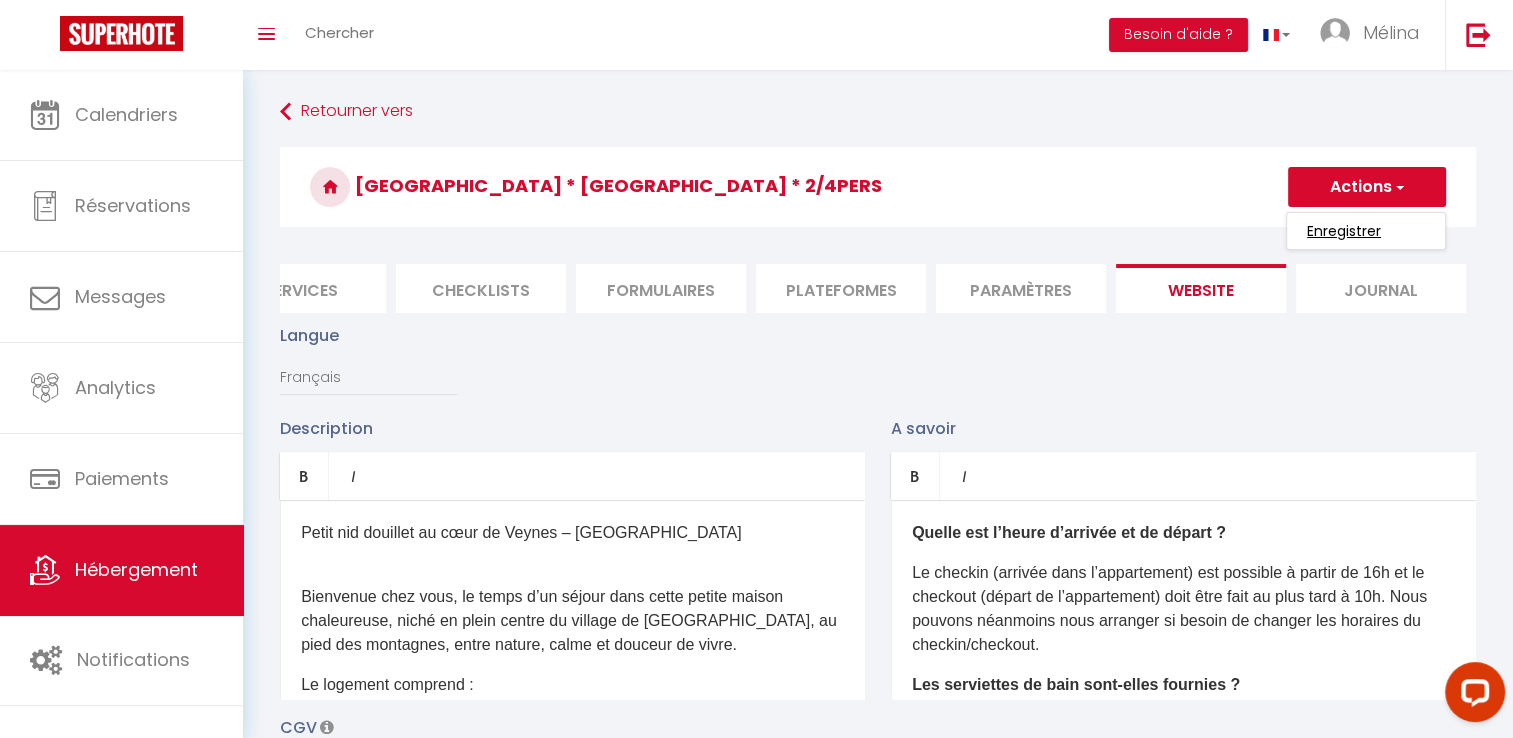 click on "Enregistrer" at bounding box center (1344, 231) 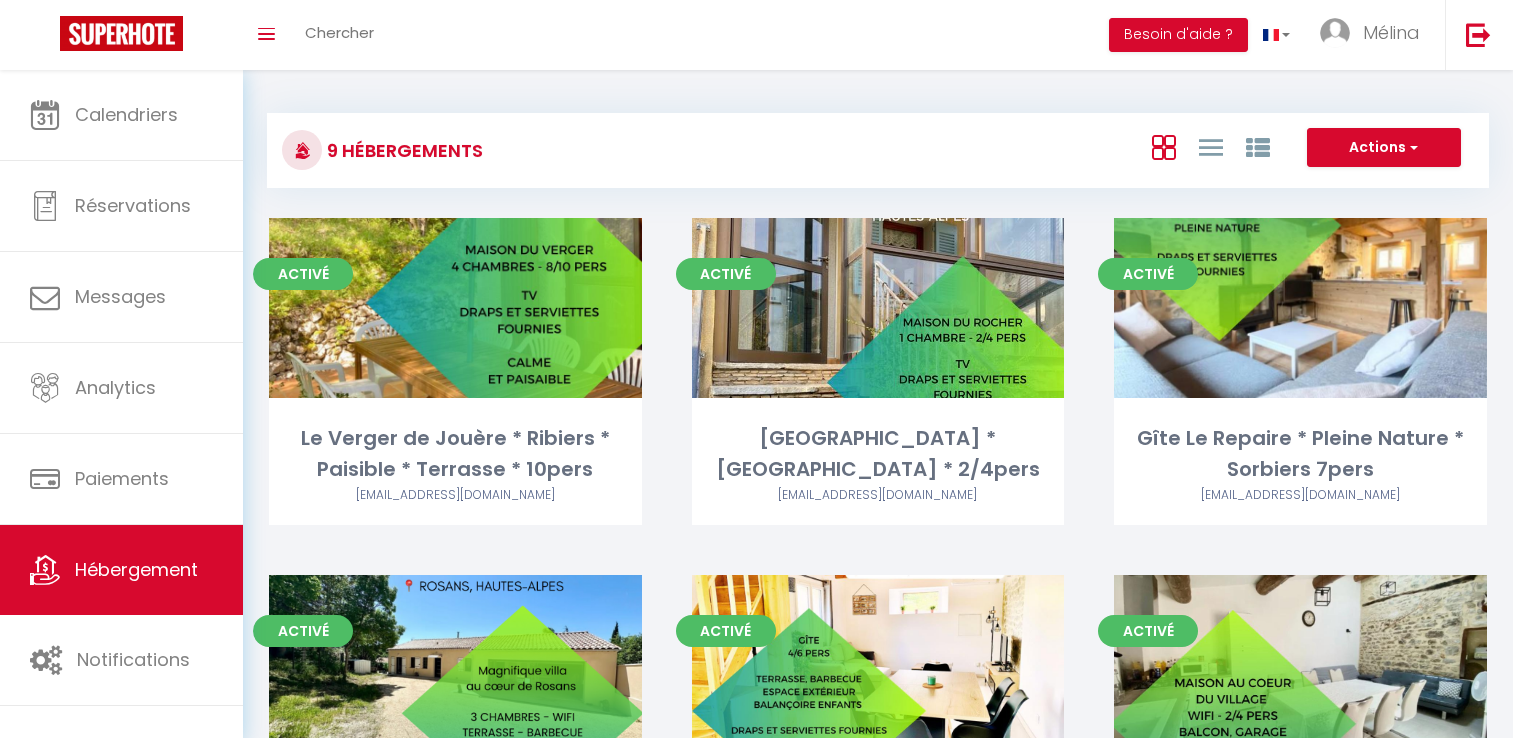 scroll, scrollTop: 0, scrollLeft: 0, axis: both 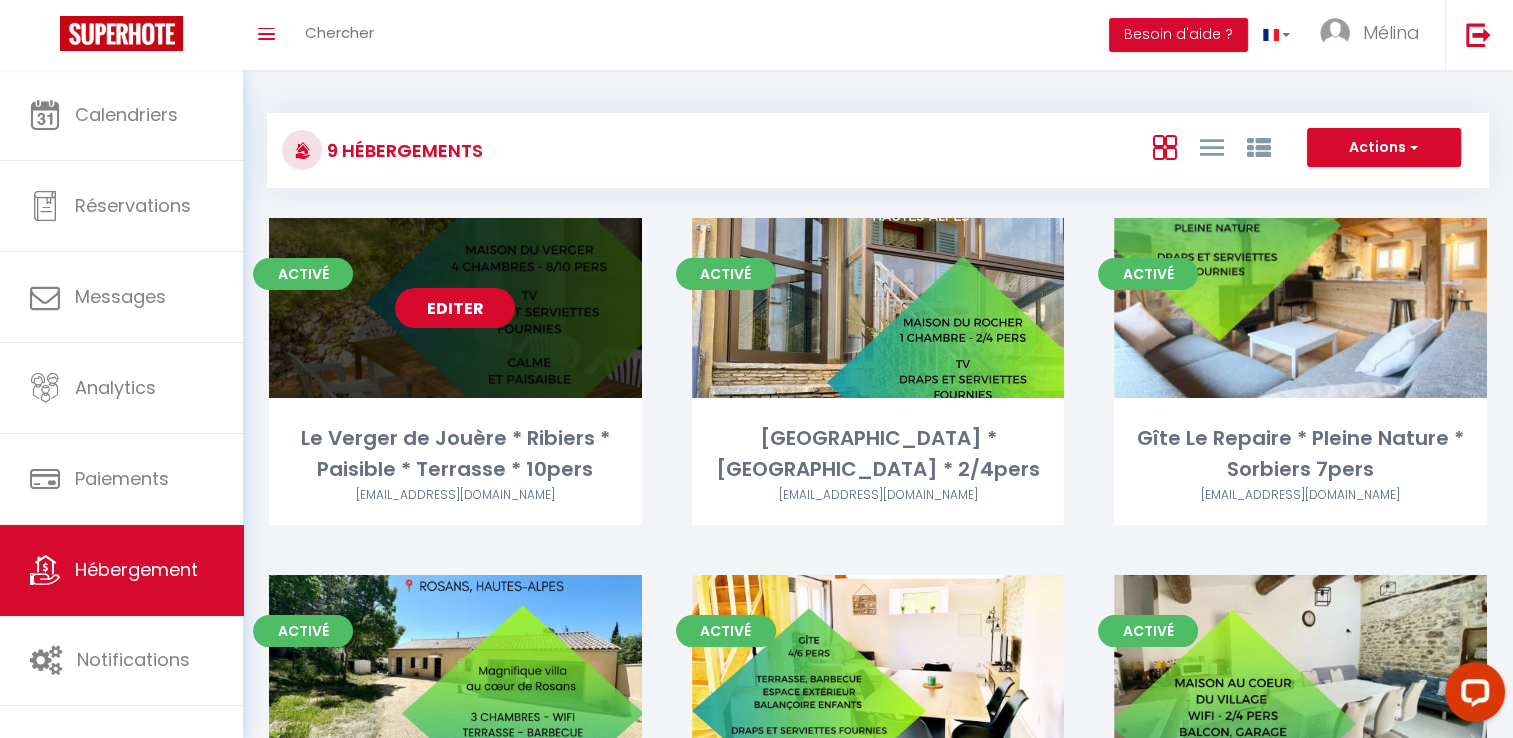 click on "Editer" at bounding box center (455, 308) 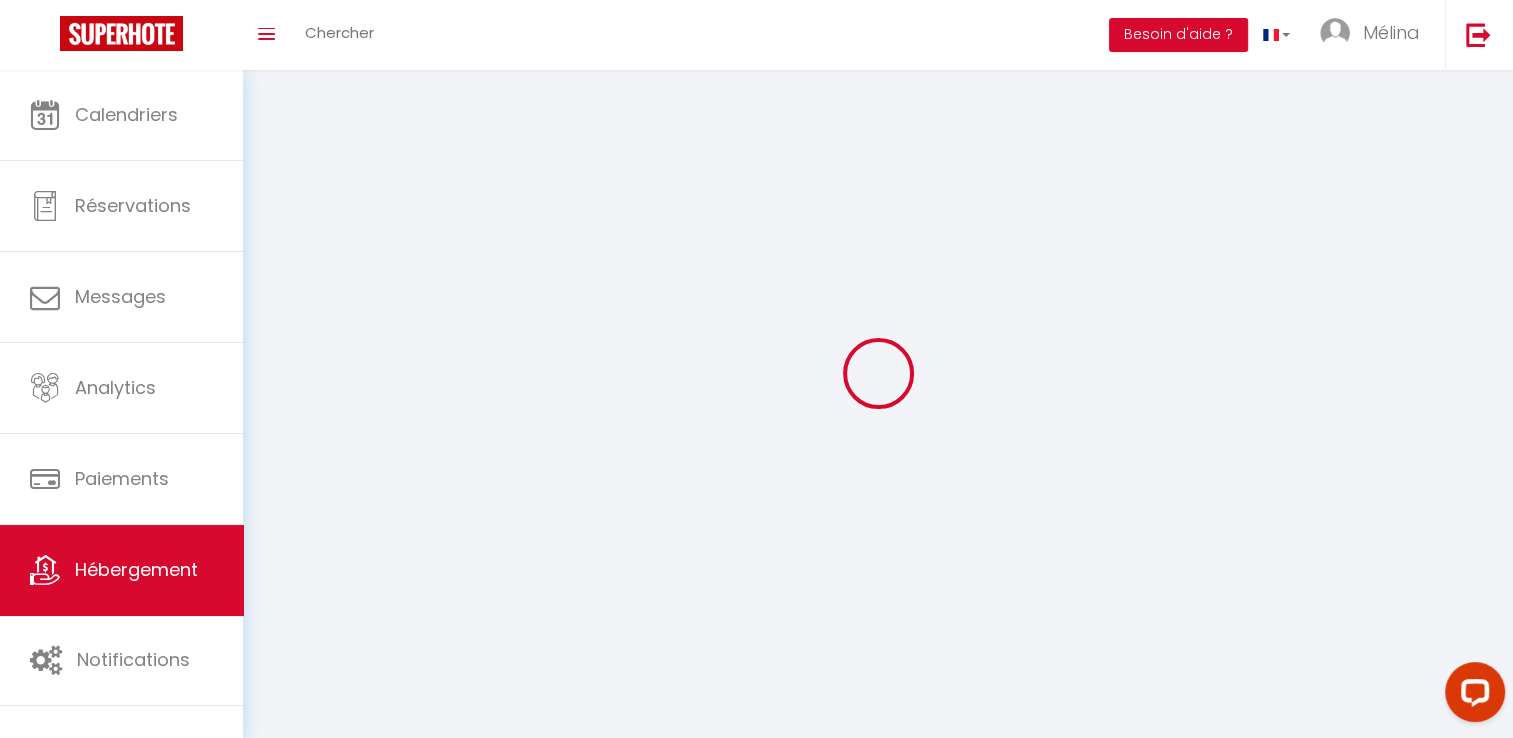 select 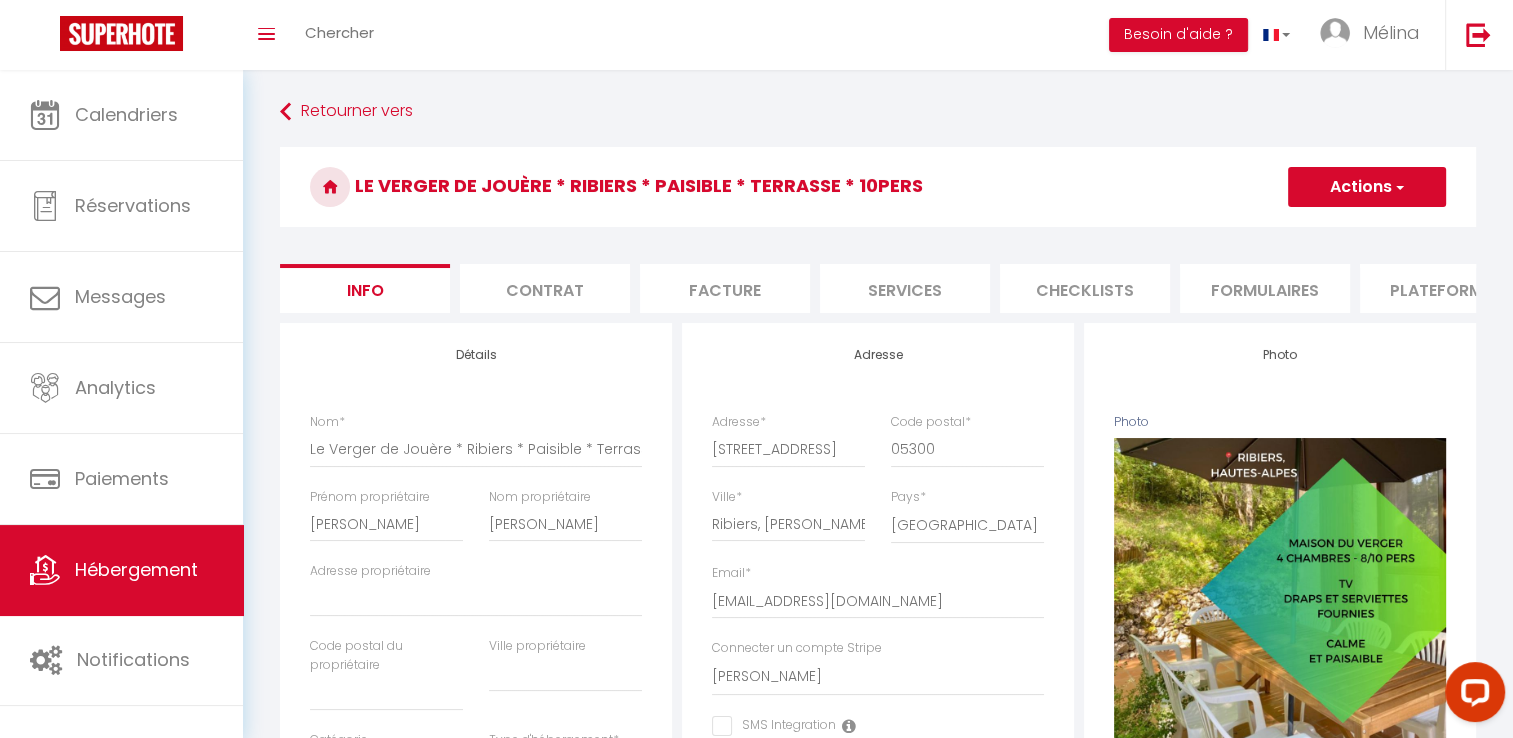 select 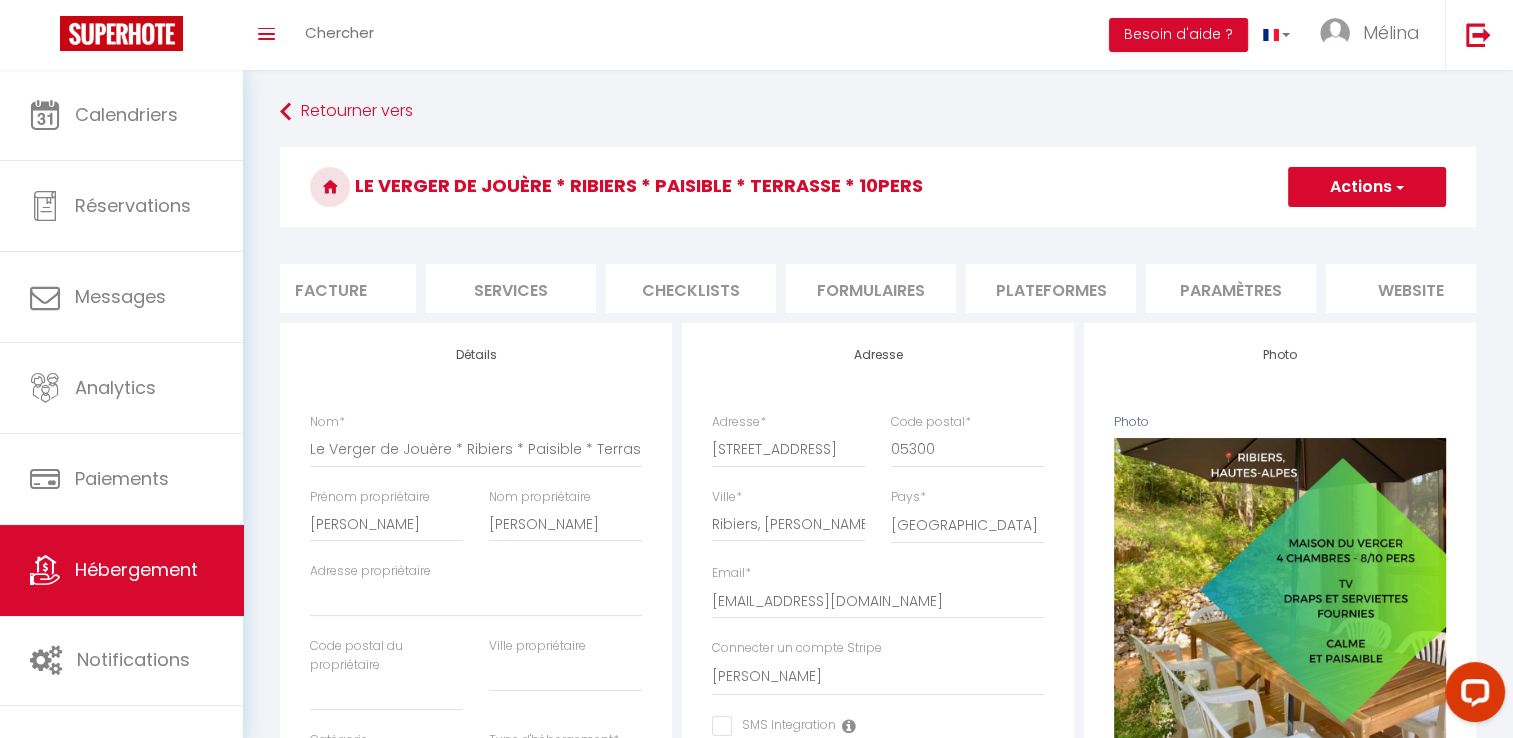 scroll, scrollTop: 0, scrollLeft: 604, axis: horizontal 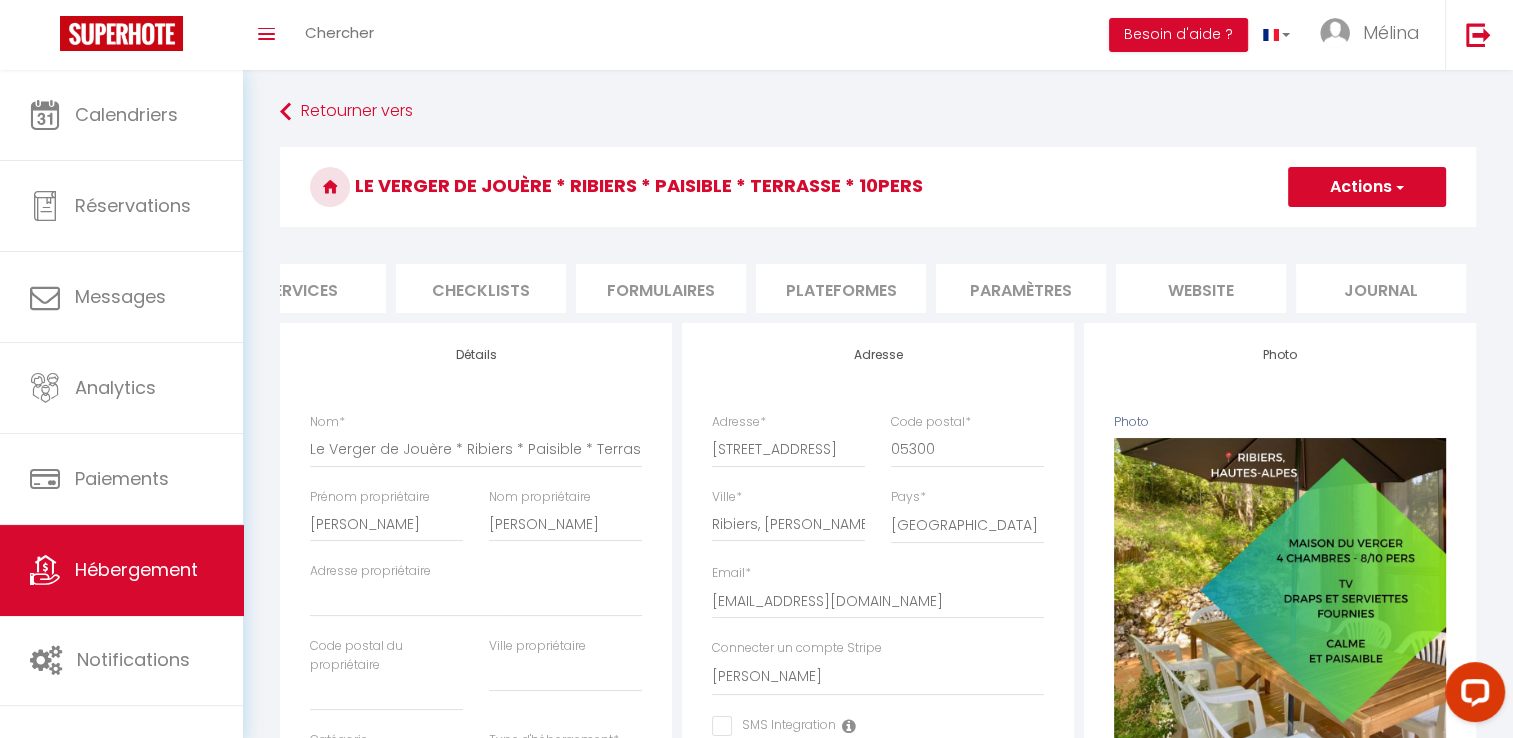 click on "website" at bounding box center [1201, 288] 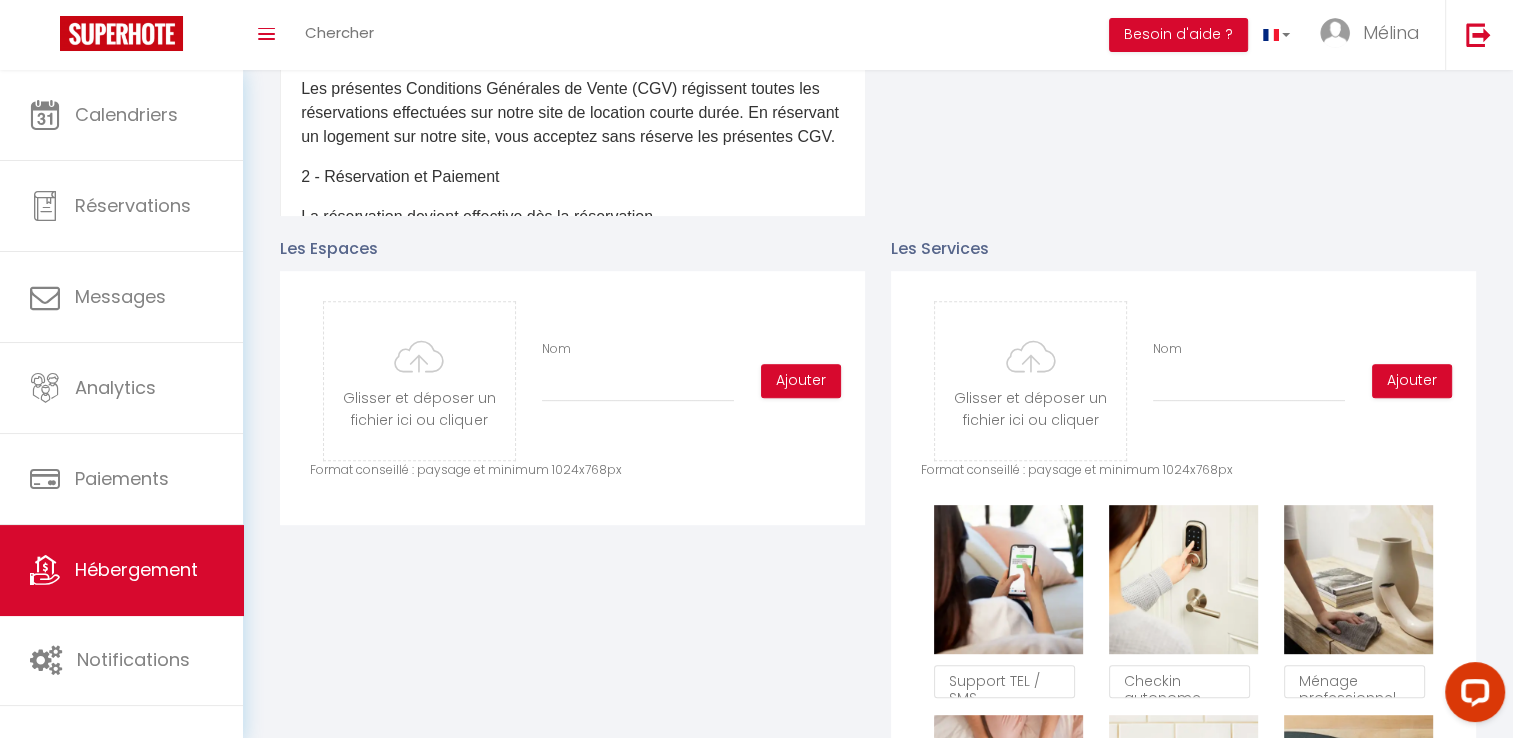 scroll, scrollTop: 808, scrollLeft: 0, axis: vertical 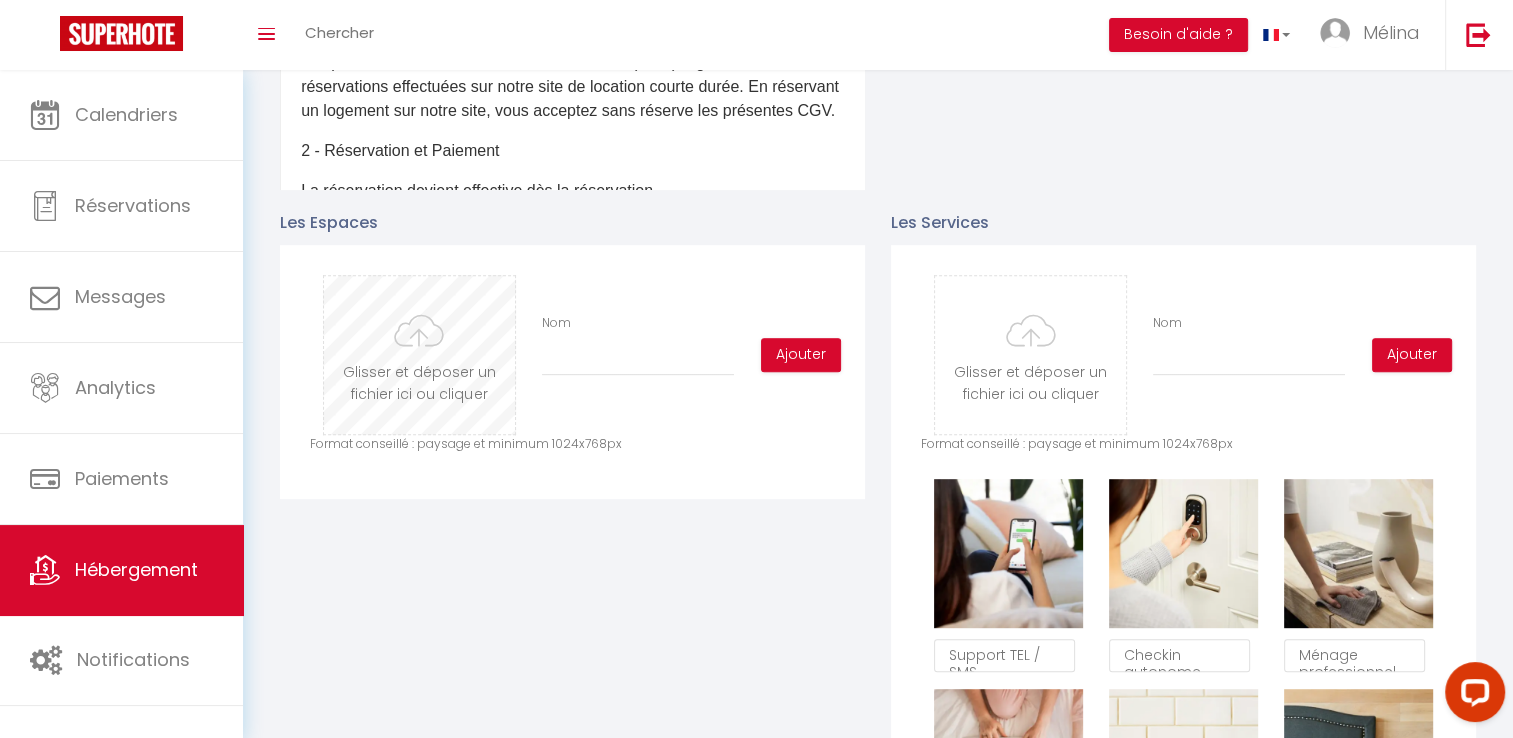 click at bounding box center (419, 355) 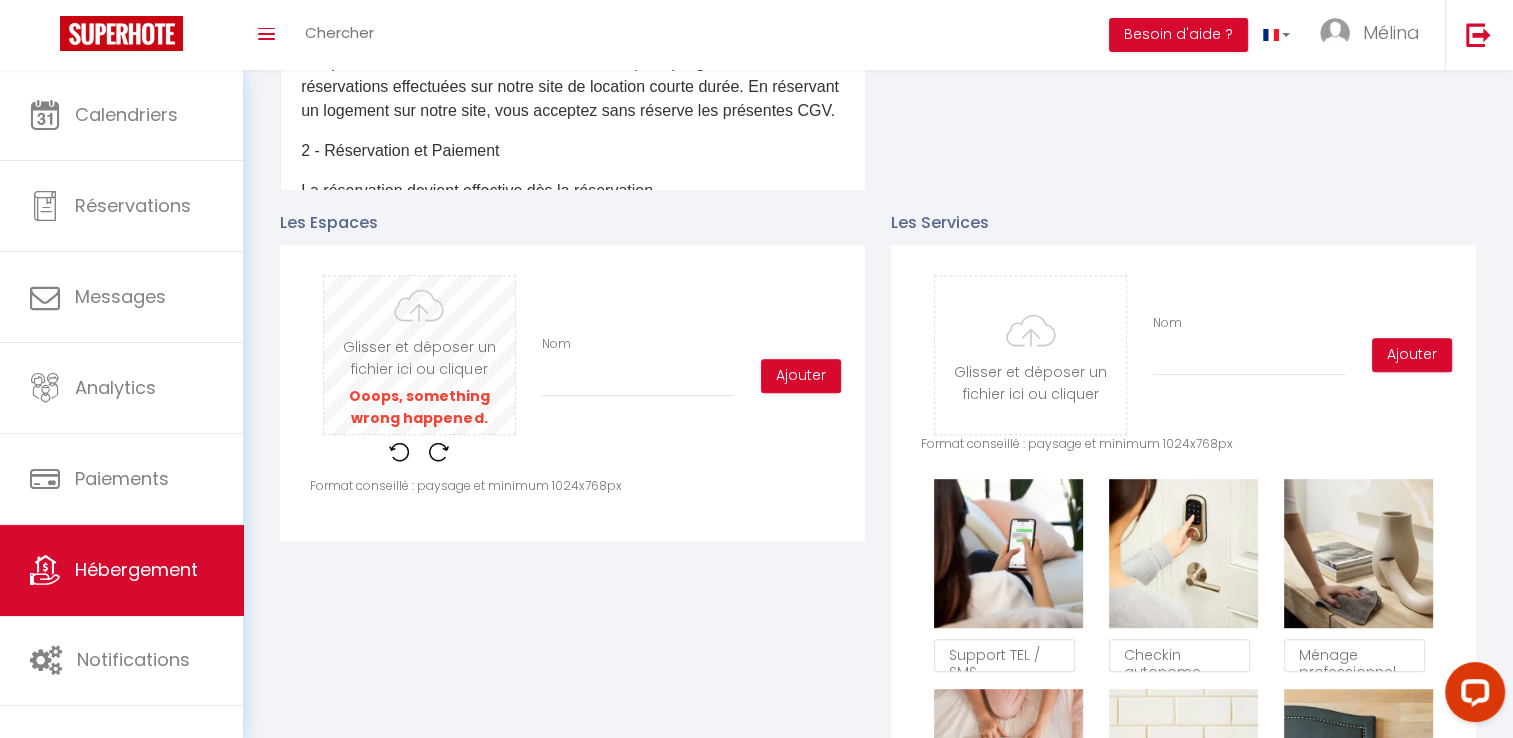 click at bounding box center [419, 355] 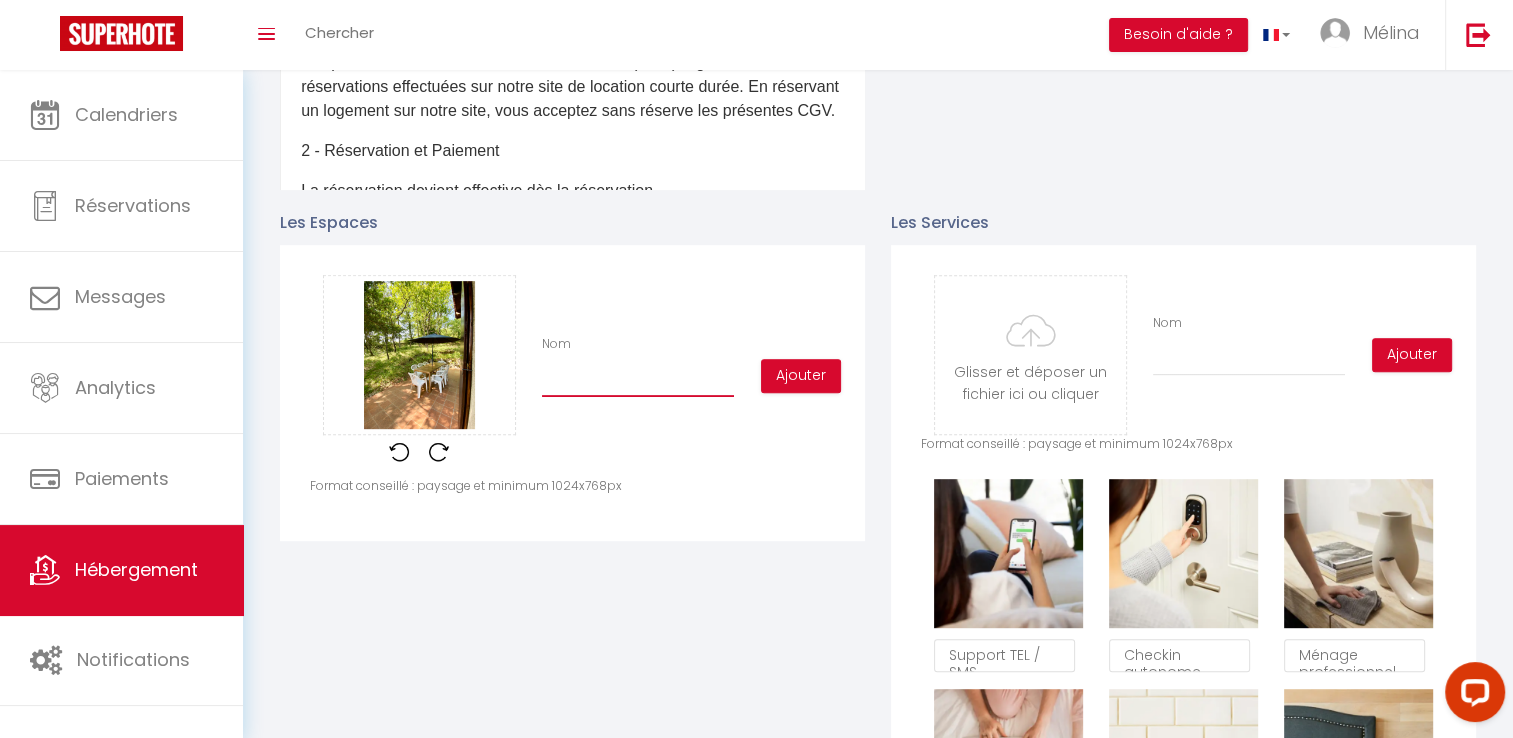 click on "Nom" at bounding box center [638, 379] 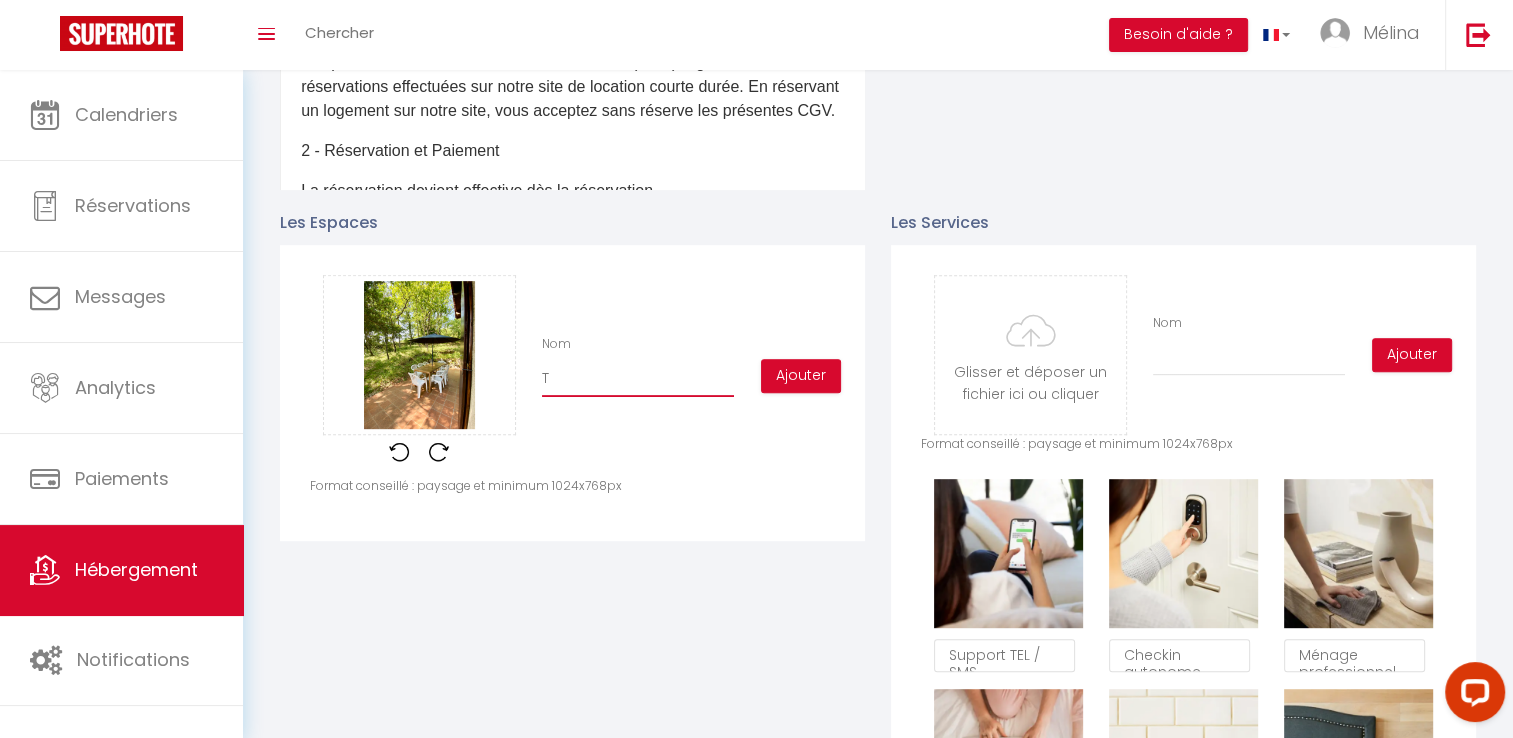checkbox on "true" 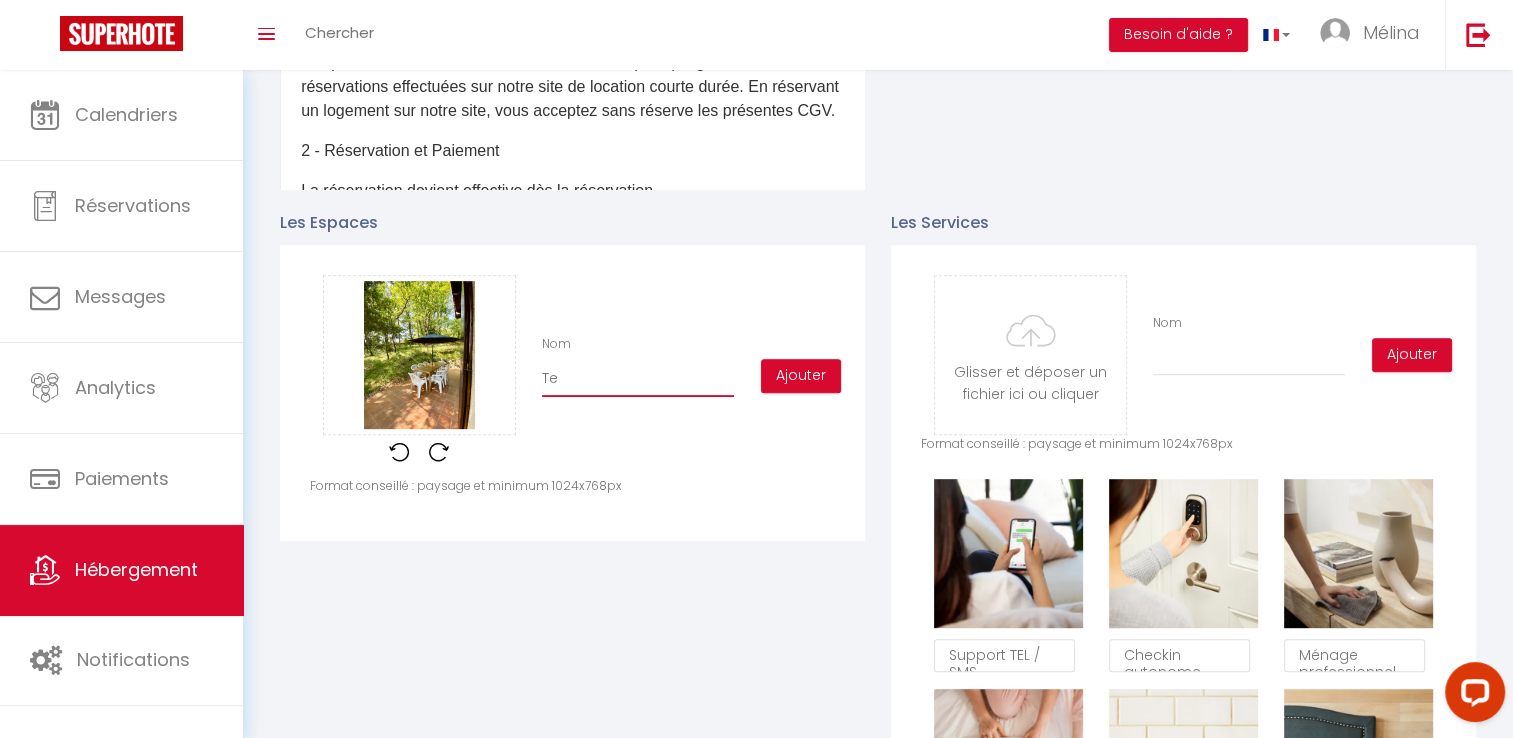 checkbox on "true" 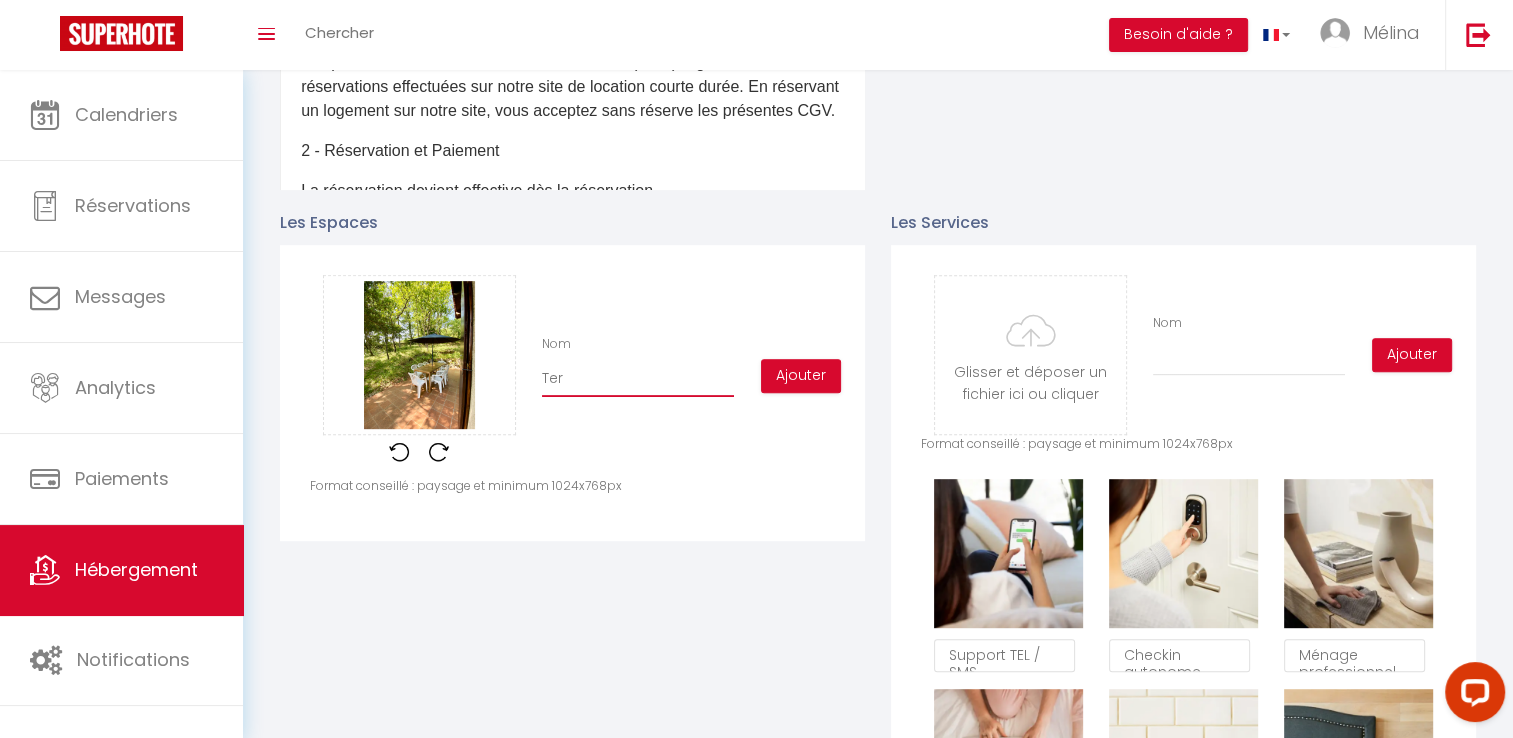 checkbox on "true" 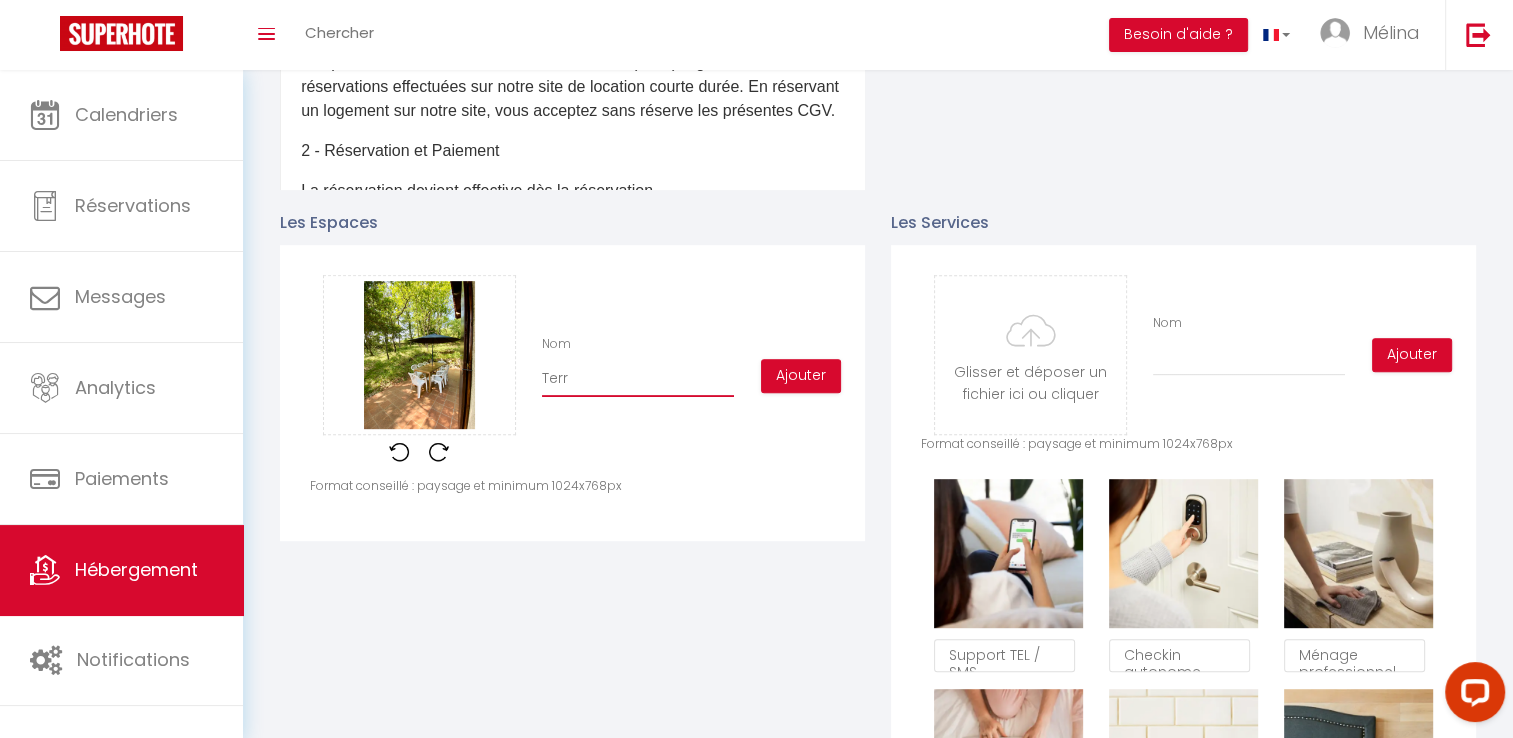 checkbox on "true" 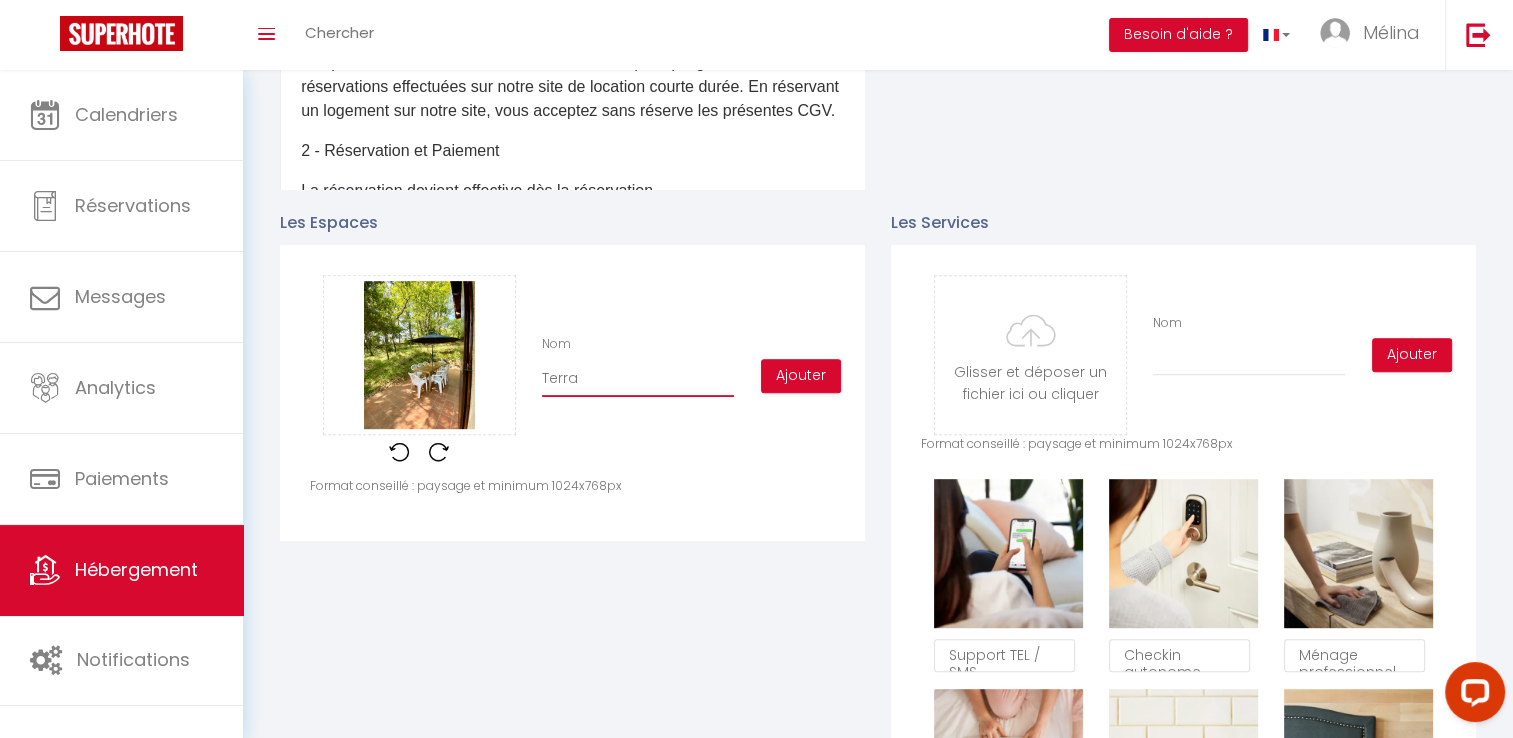 checkbox on "true" 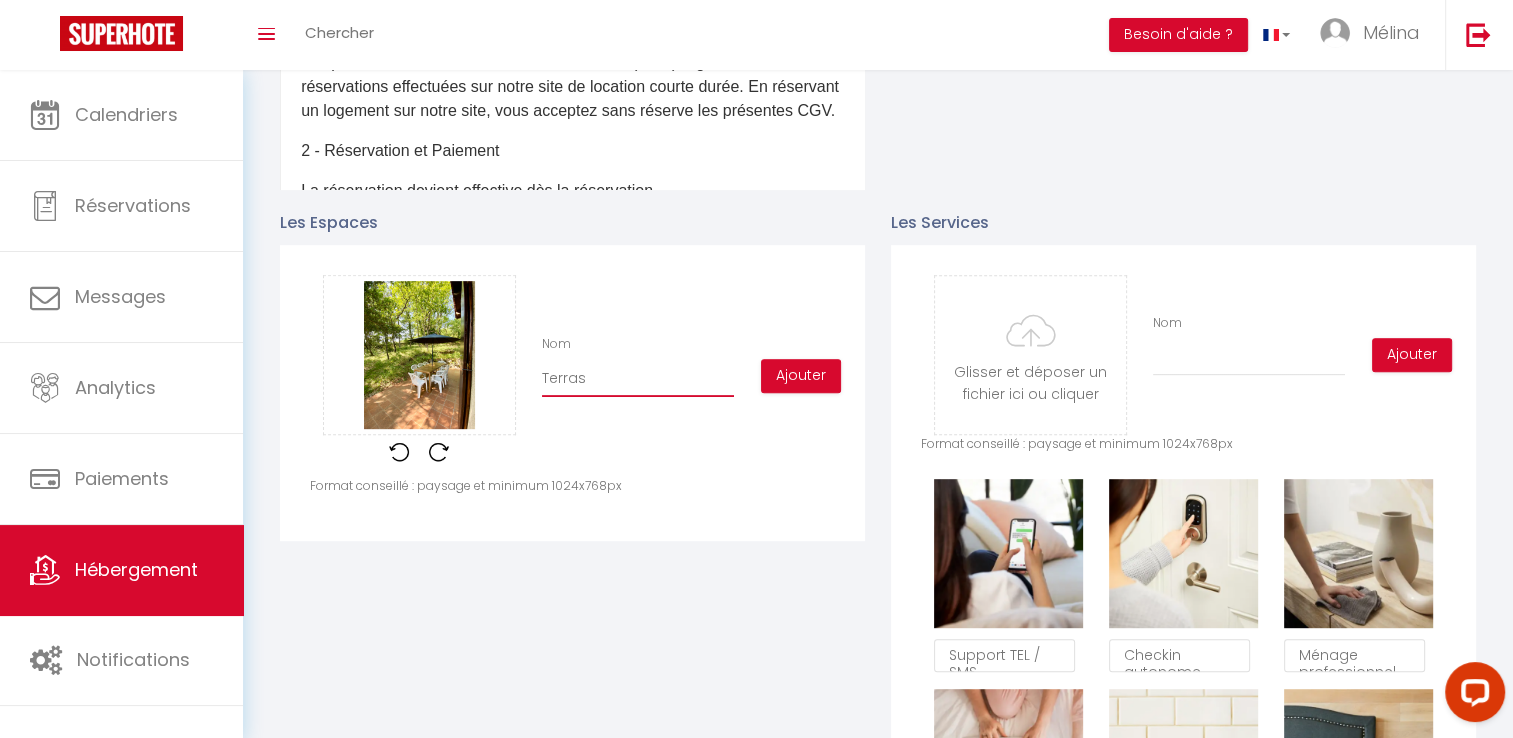 checkbox on "true" 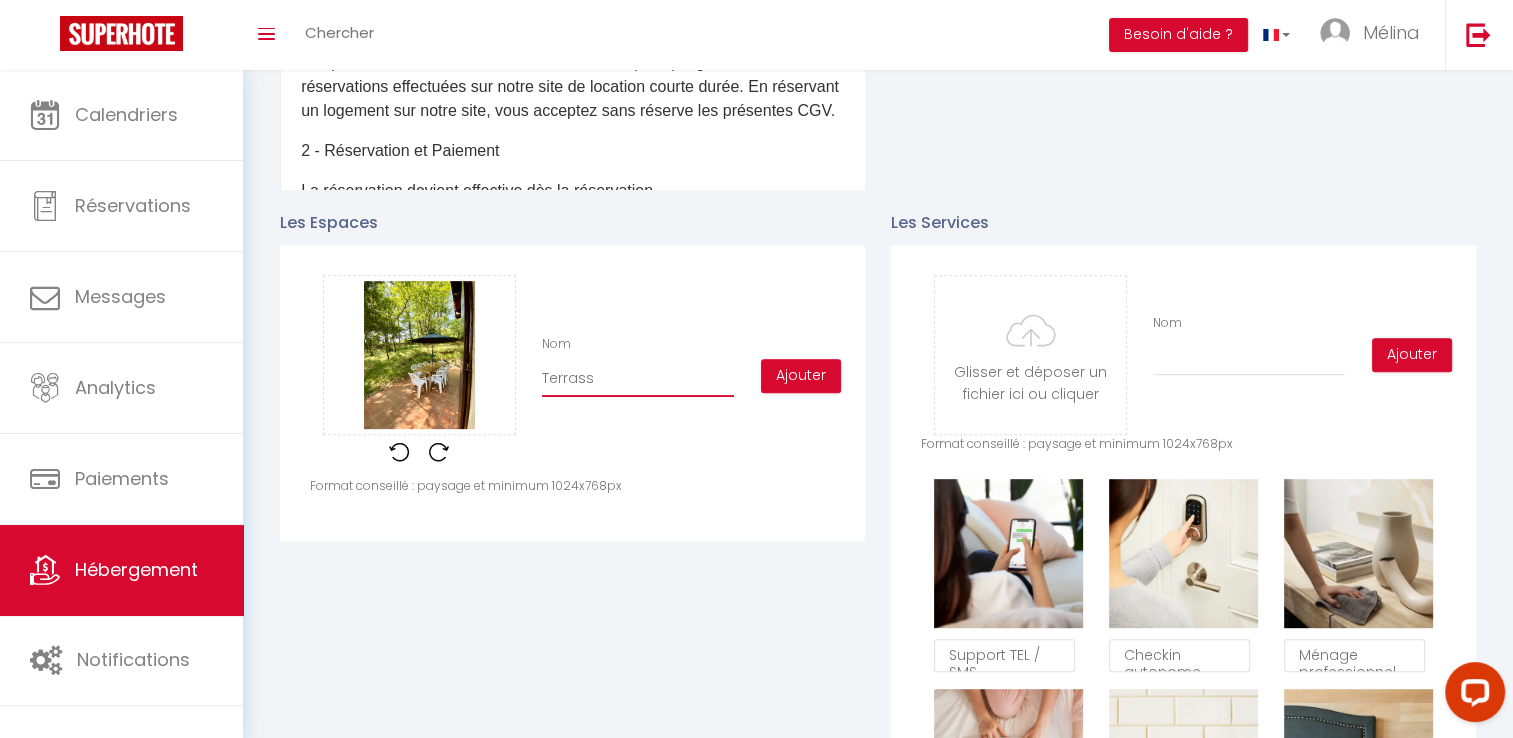 checkbox on "true" 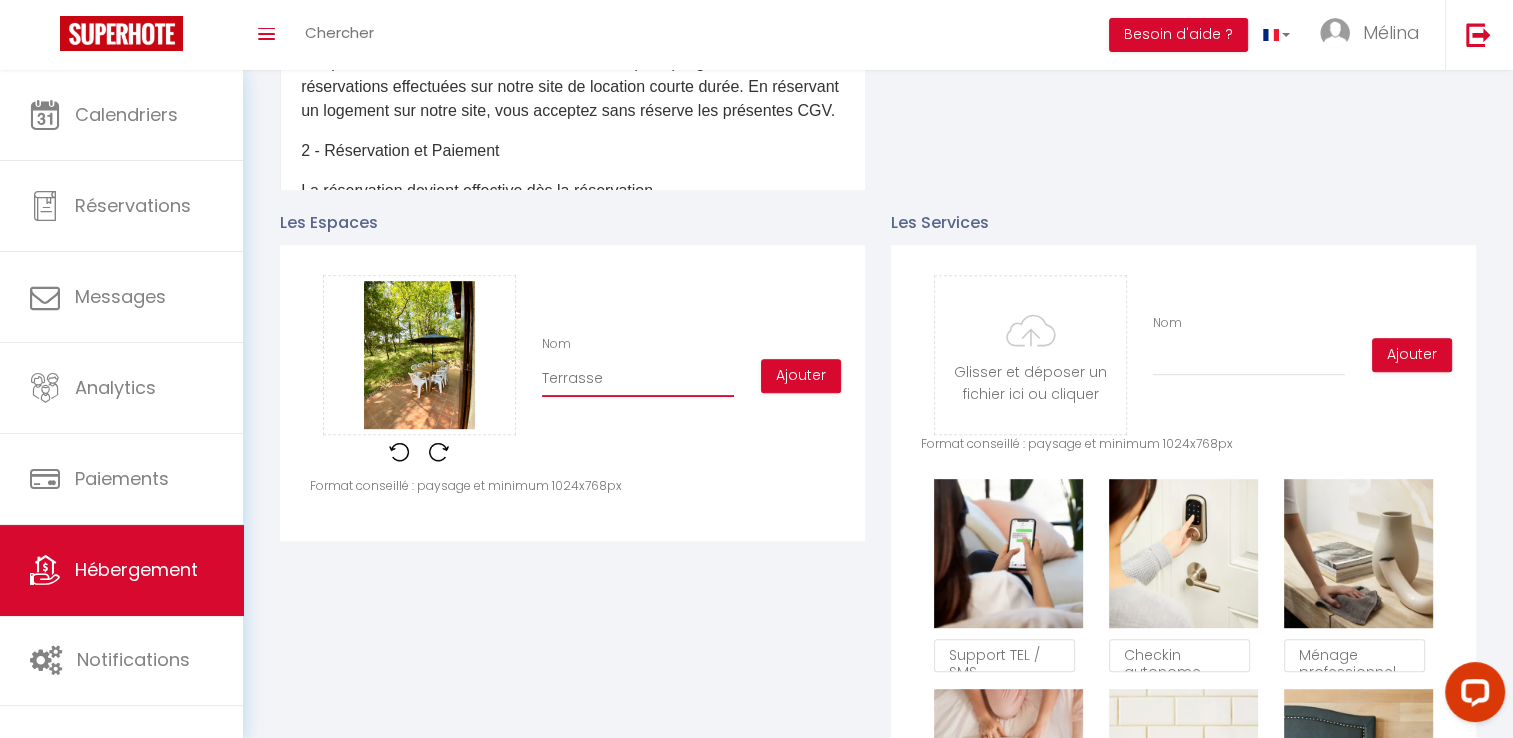 checkbox on "true" 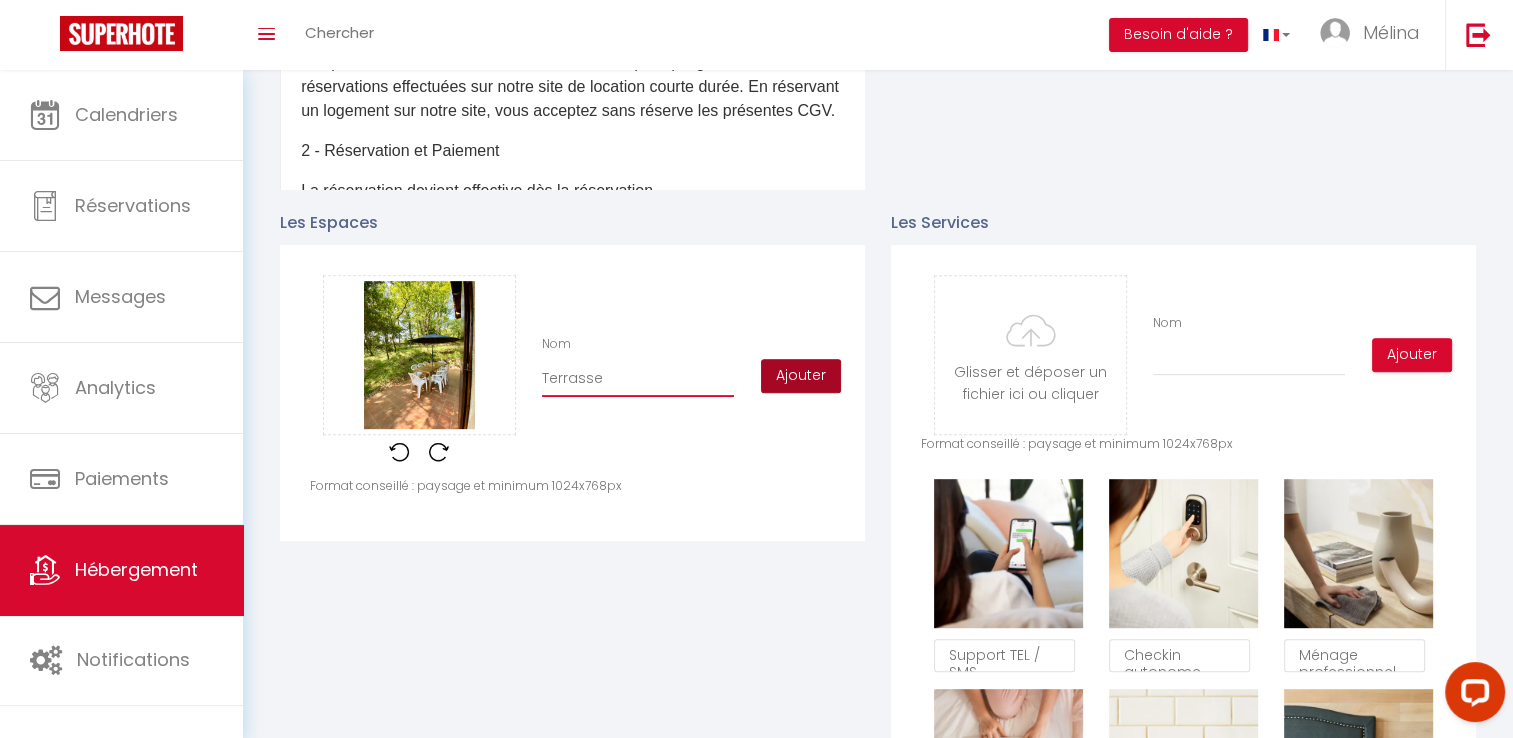 type on "Terrasse" 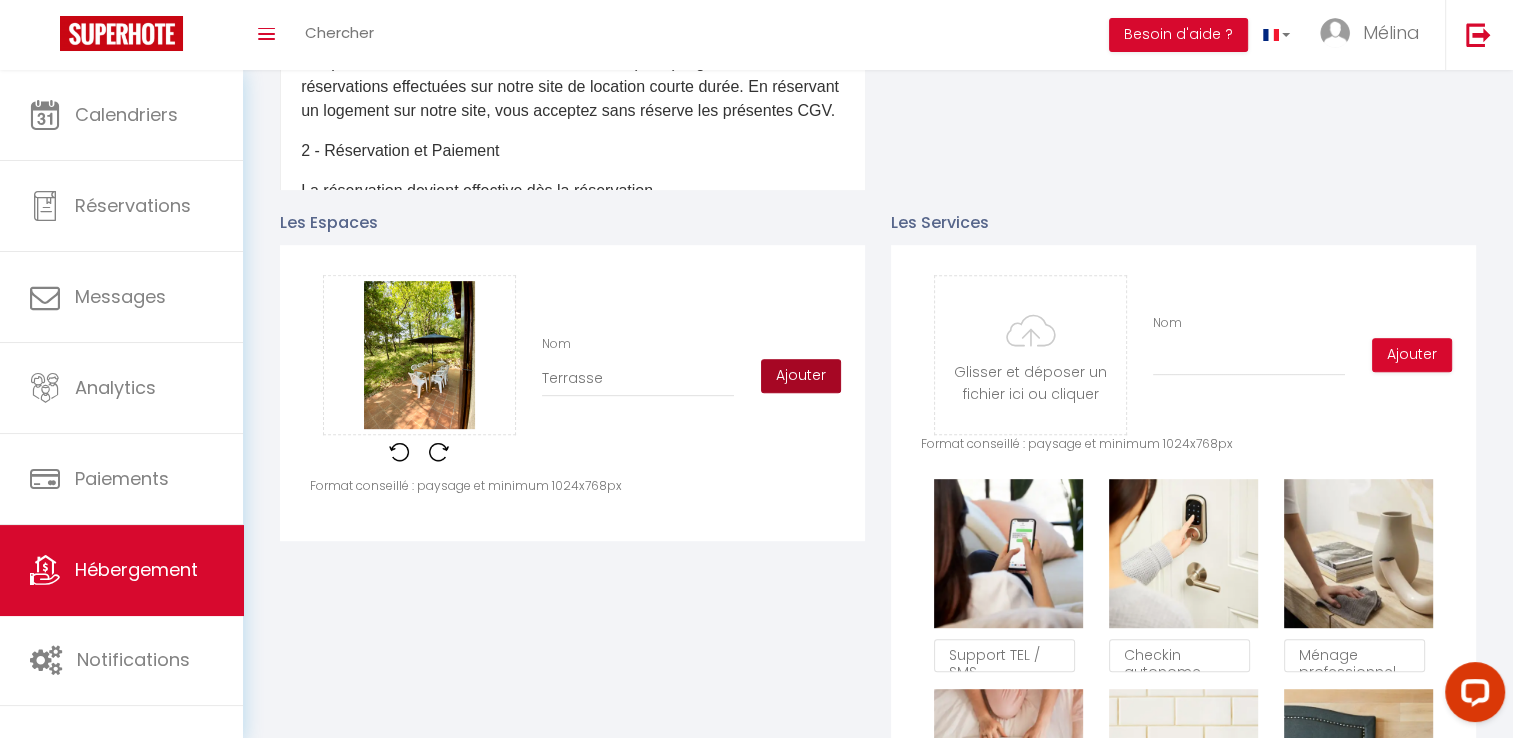 click on "Ajouter" at bounding box center (801, 376) 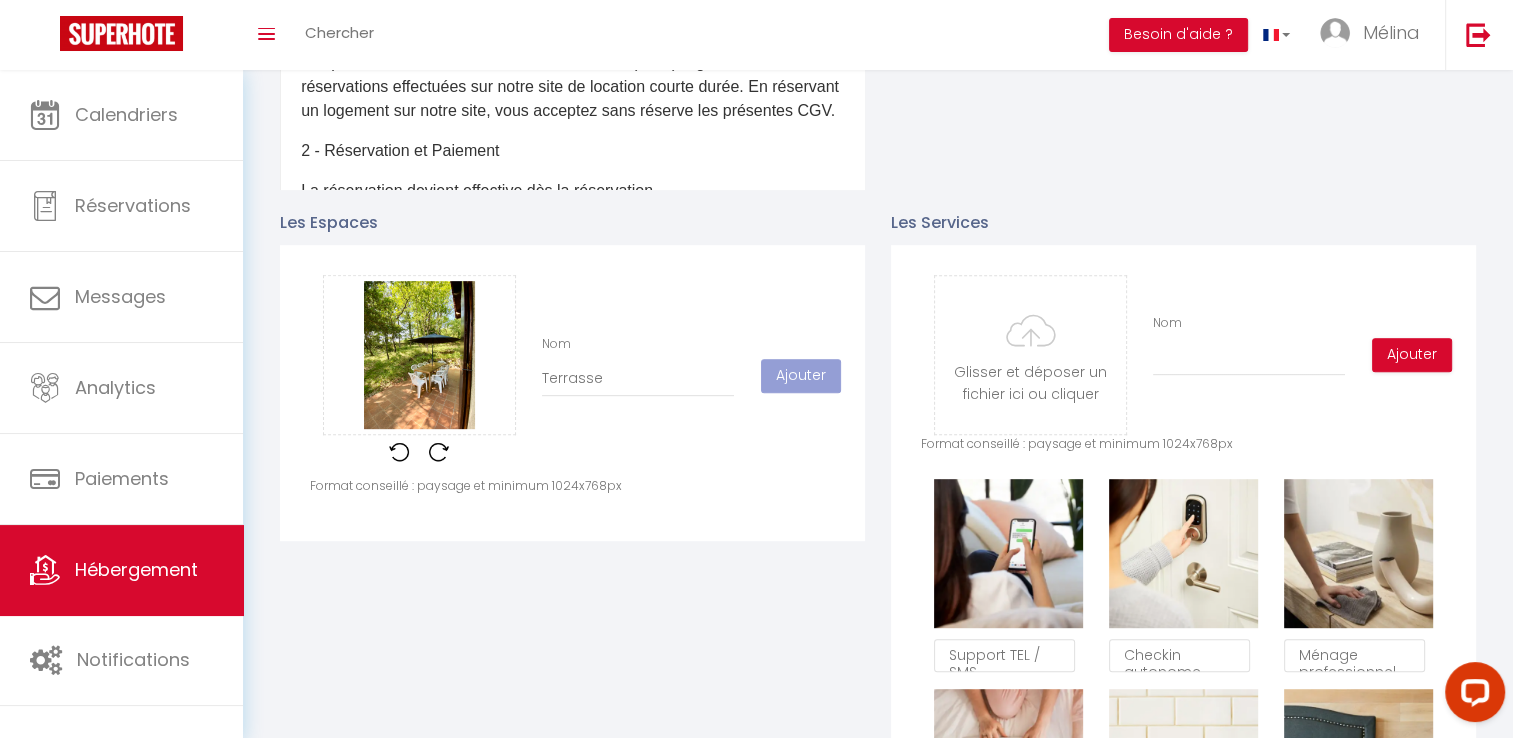 checkbox on "true" 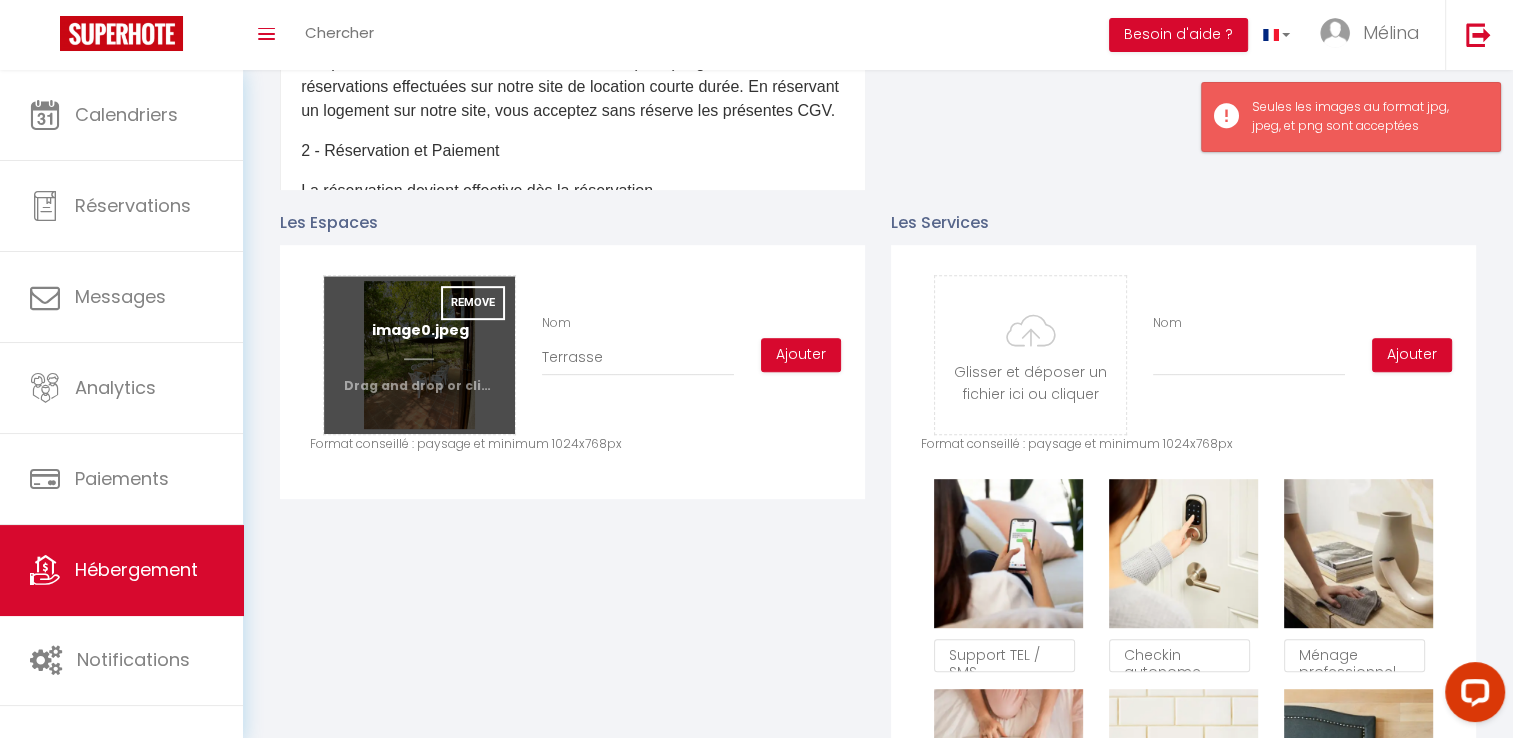 click at bounding box center [419, 355] 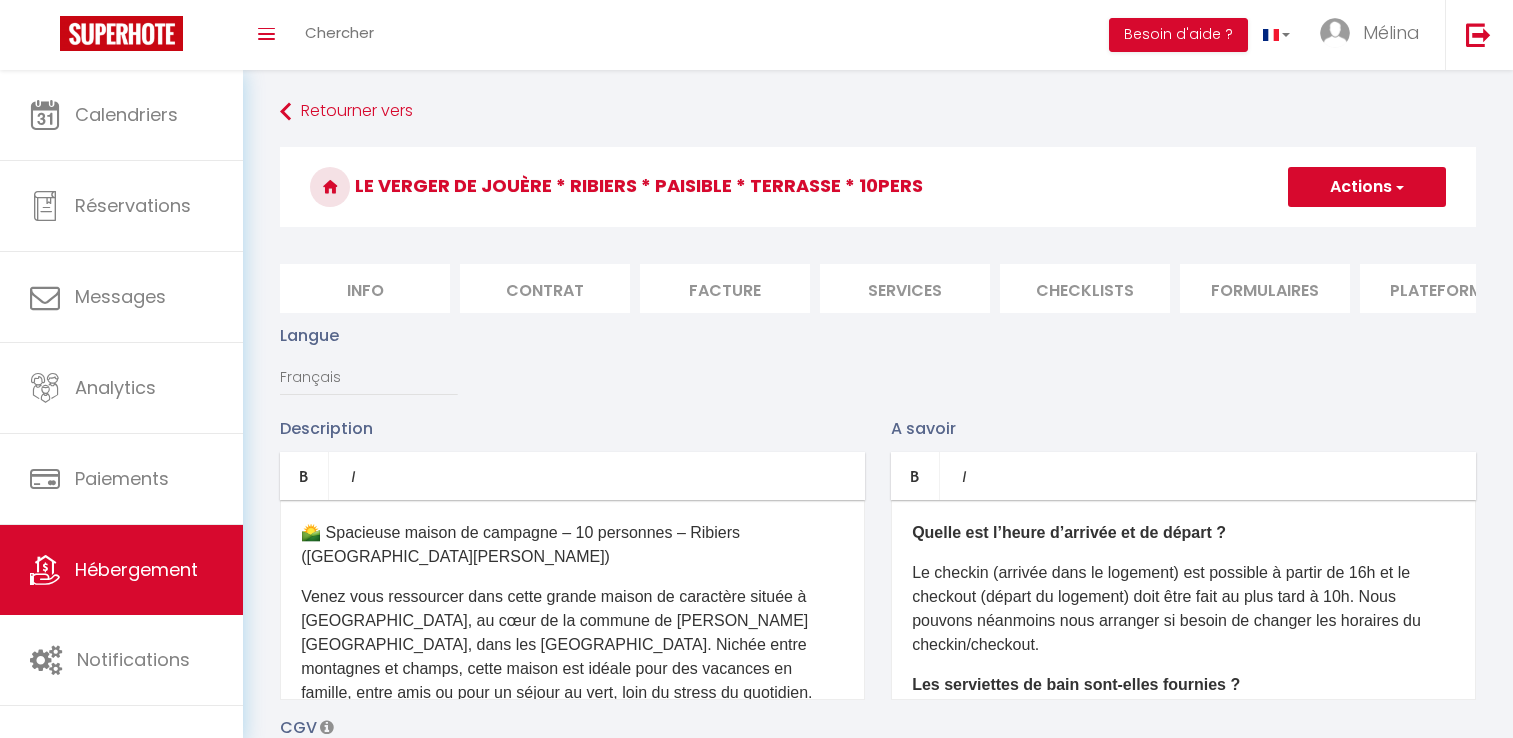 scroll, scrollTop: 808, scrollLeft: 0, axis: vertical 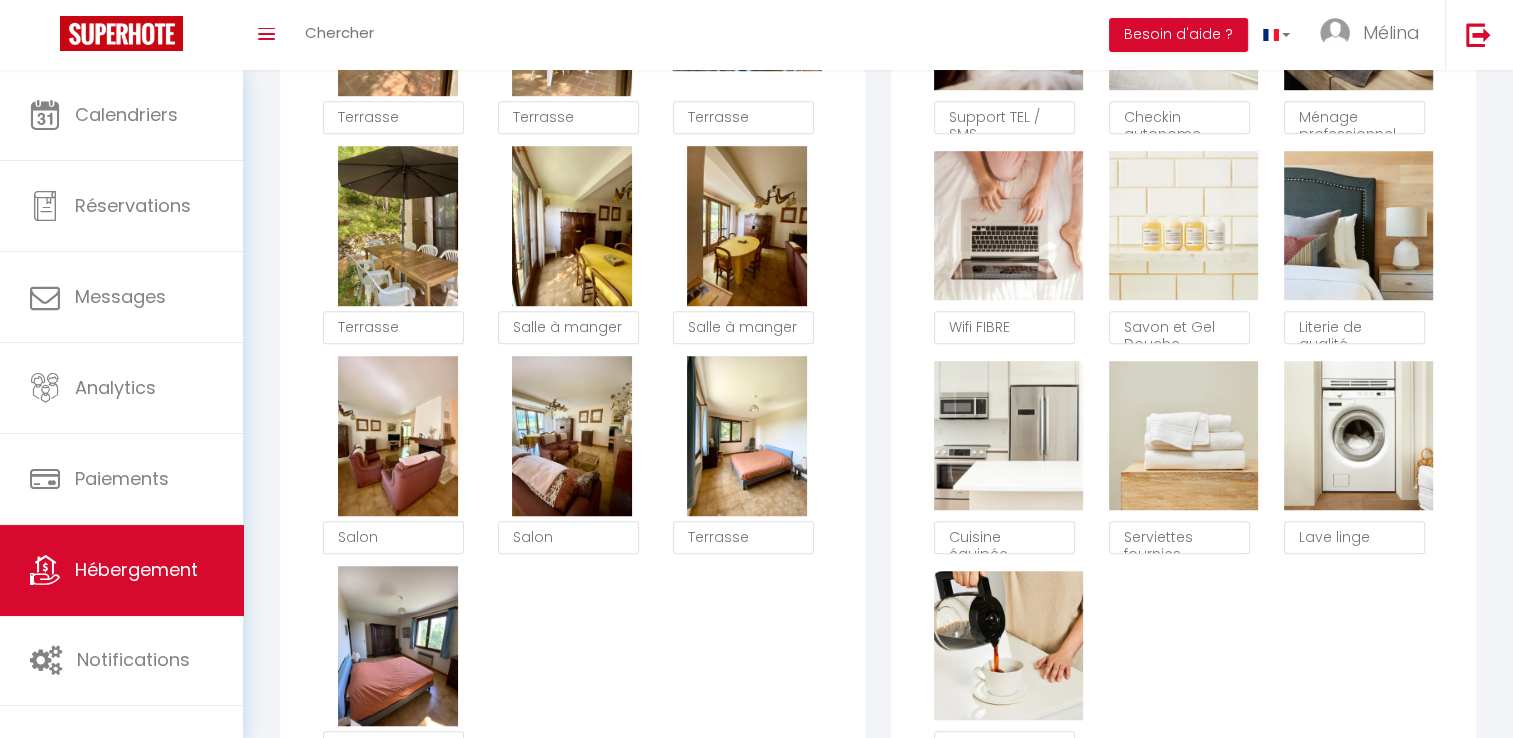 click on "Terrasse" at bounding box center [743, 538] 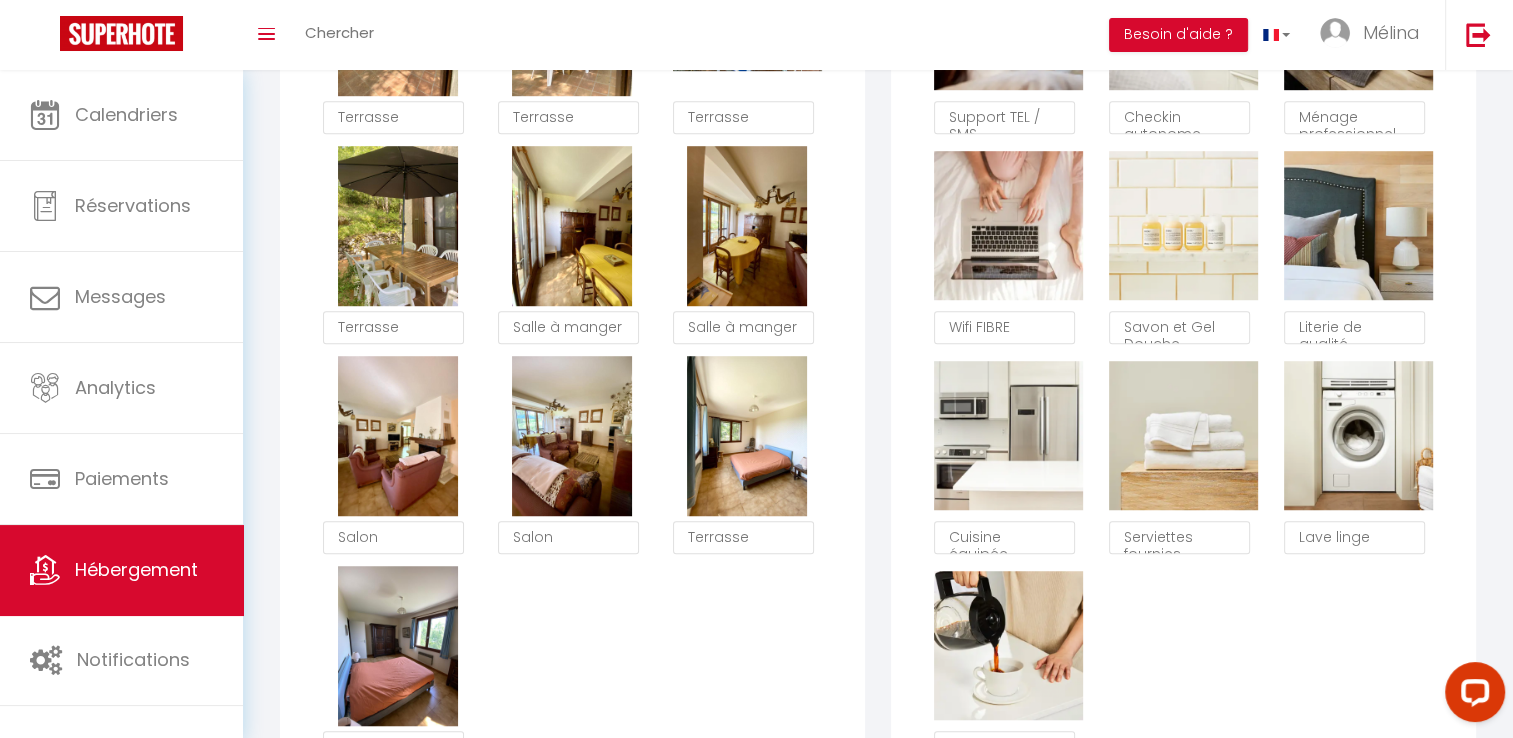 scroll, scrollTop: 0, scrollLeft: 604, axis: horizontal 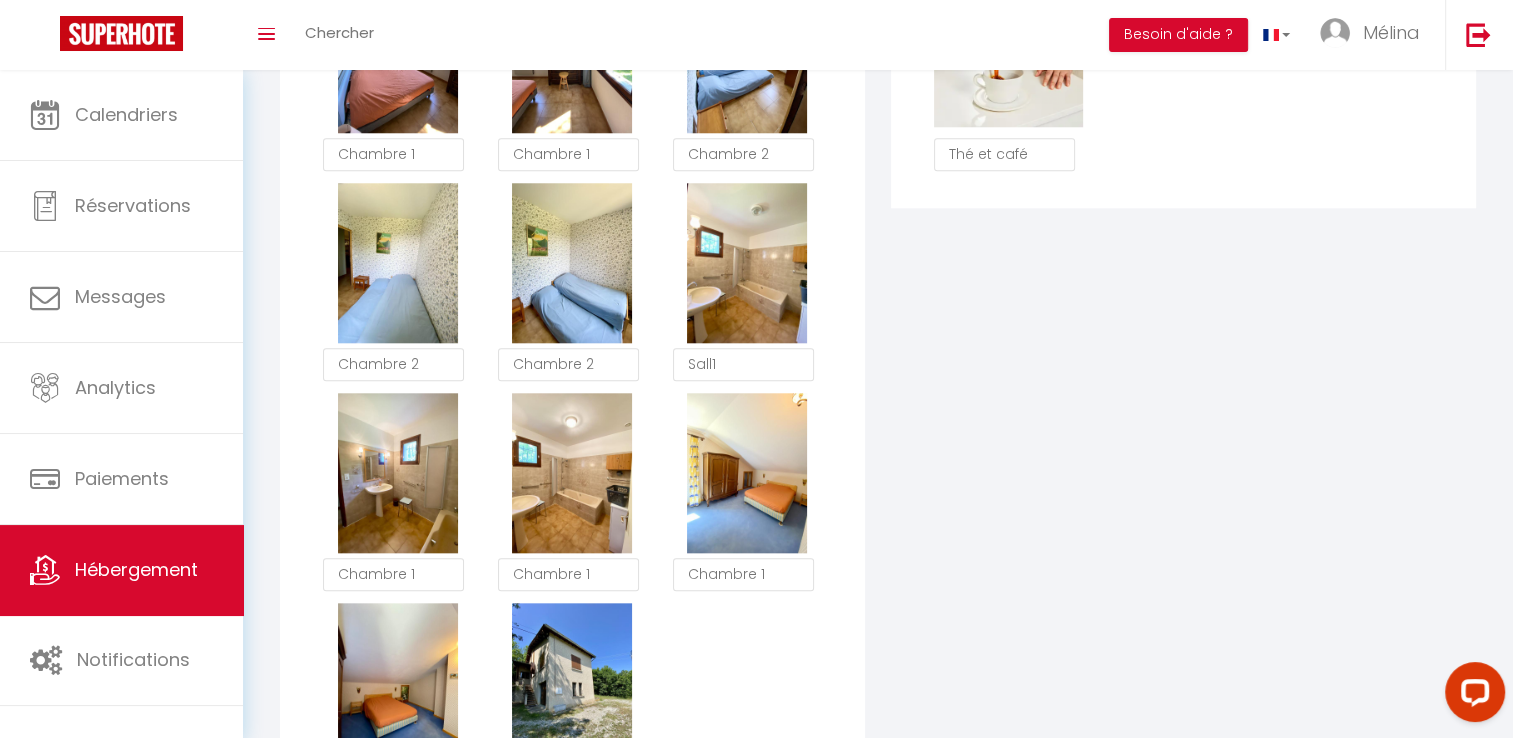type on "Salle1" 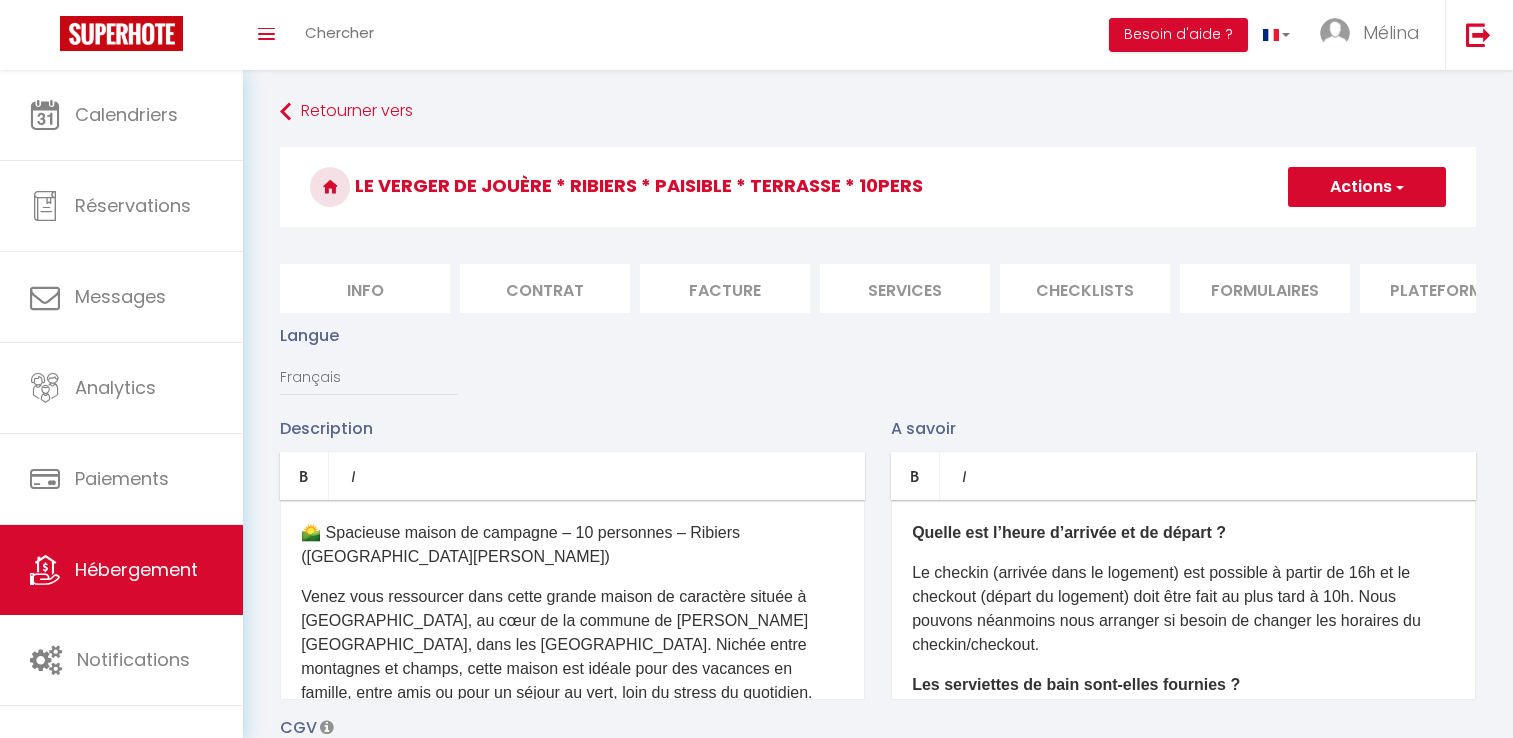 scroll, scrollTop: 2407, scrollLeft: 0, axis: vertical 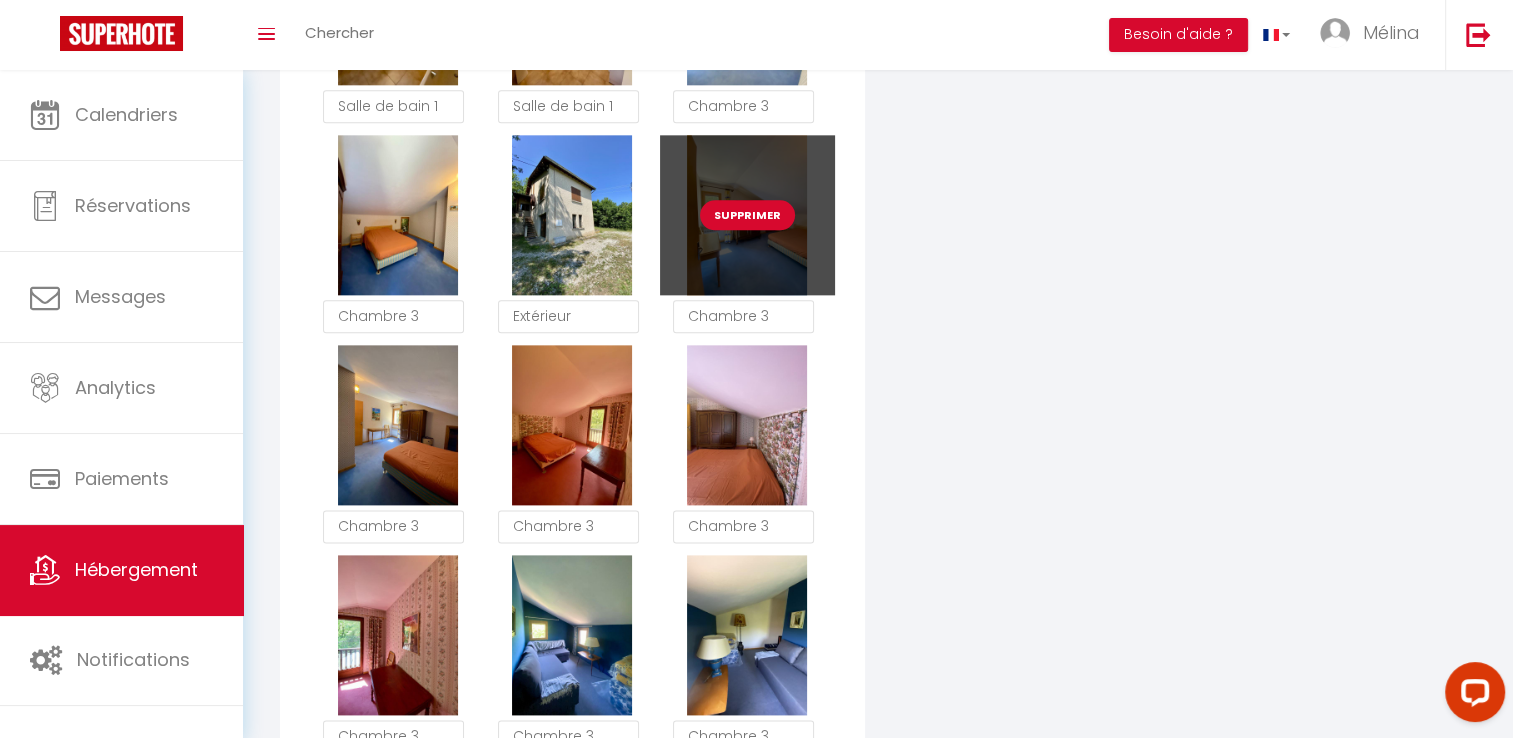 type 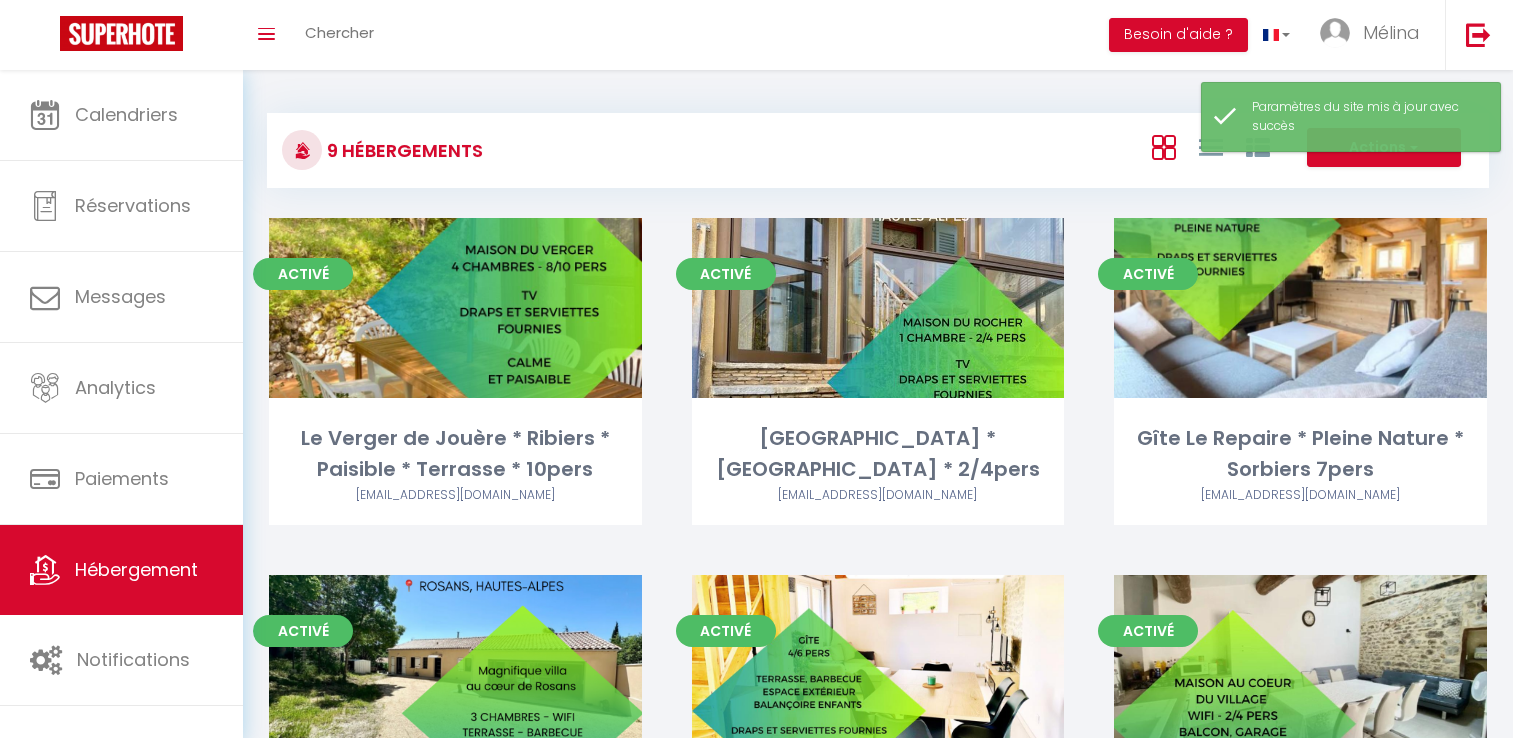 scroll, scrollTop: 0, scrollLeft: 0, axis: both 